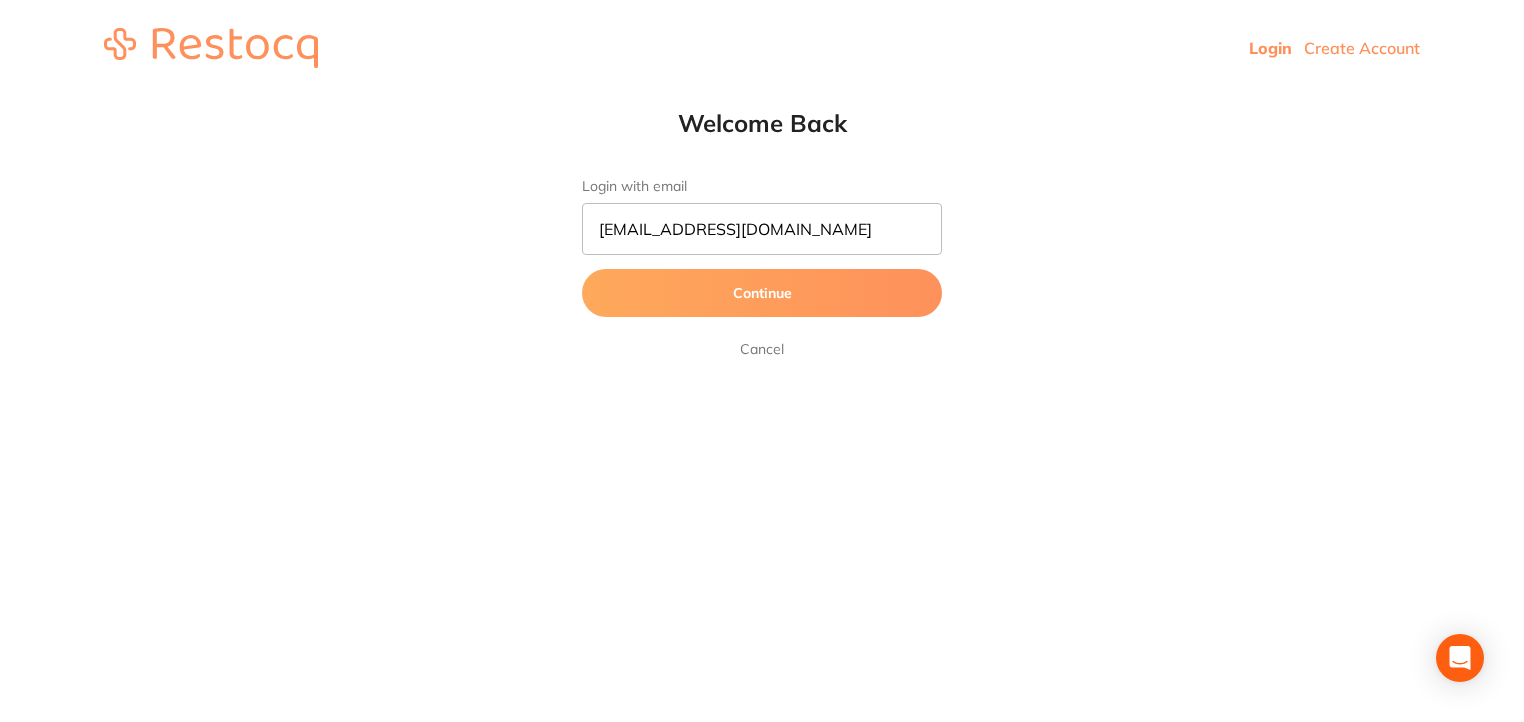 scroll, scrollTop: 0, scrollLeft: 0, axis: both 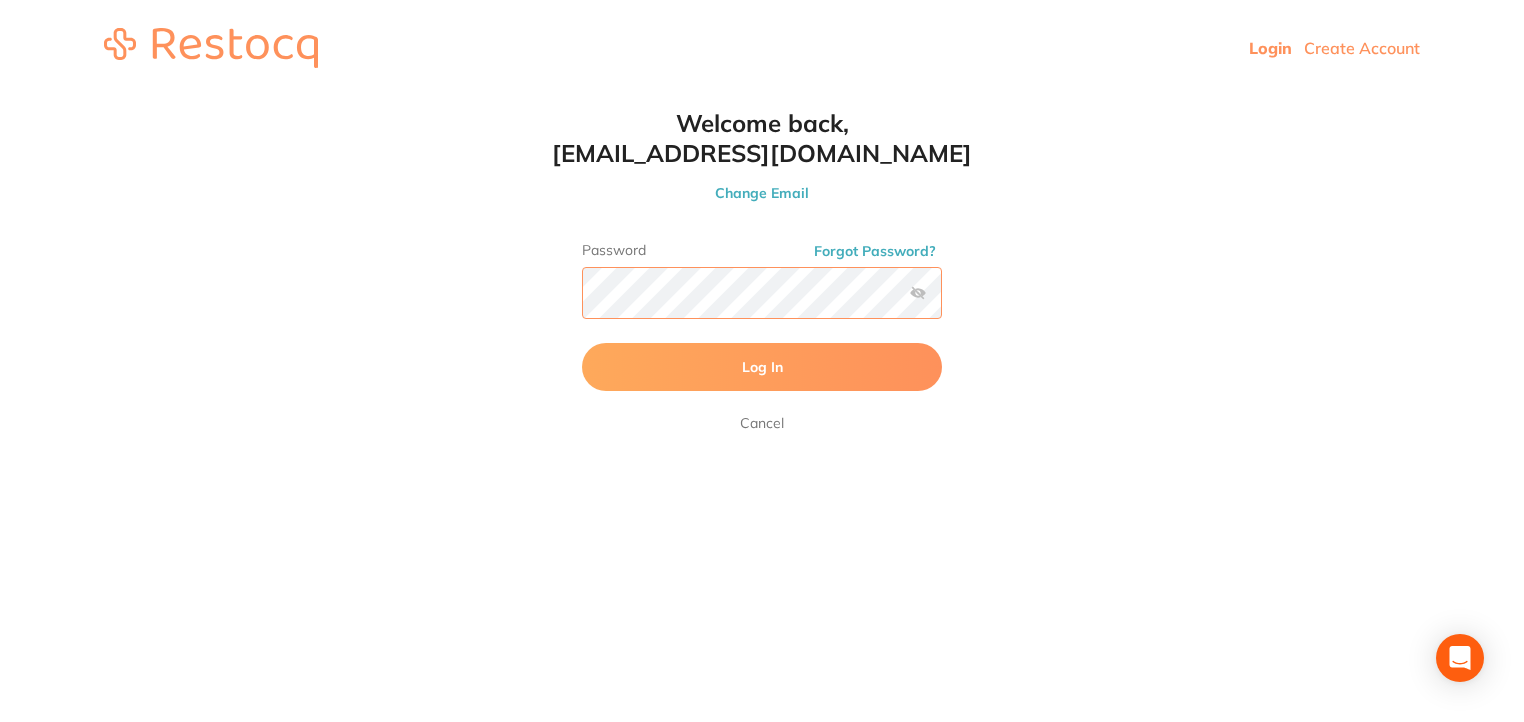 click on "Log In" at bounding box center [762, 367] 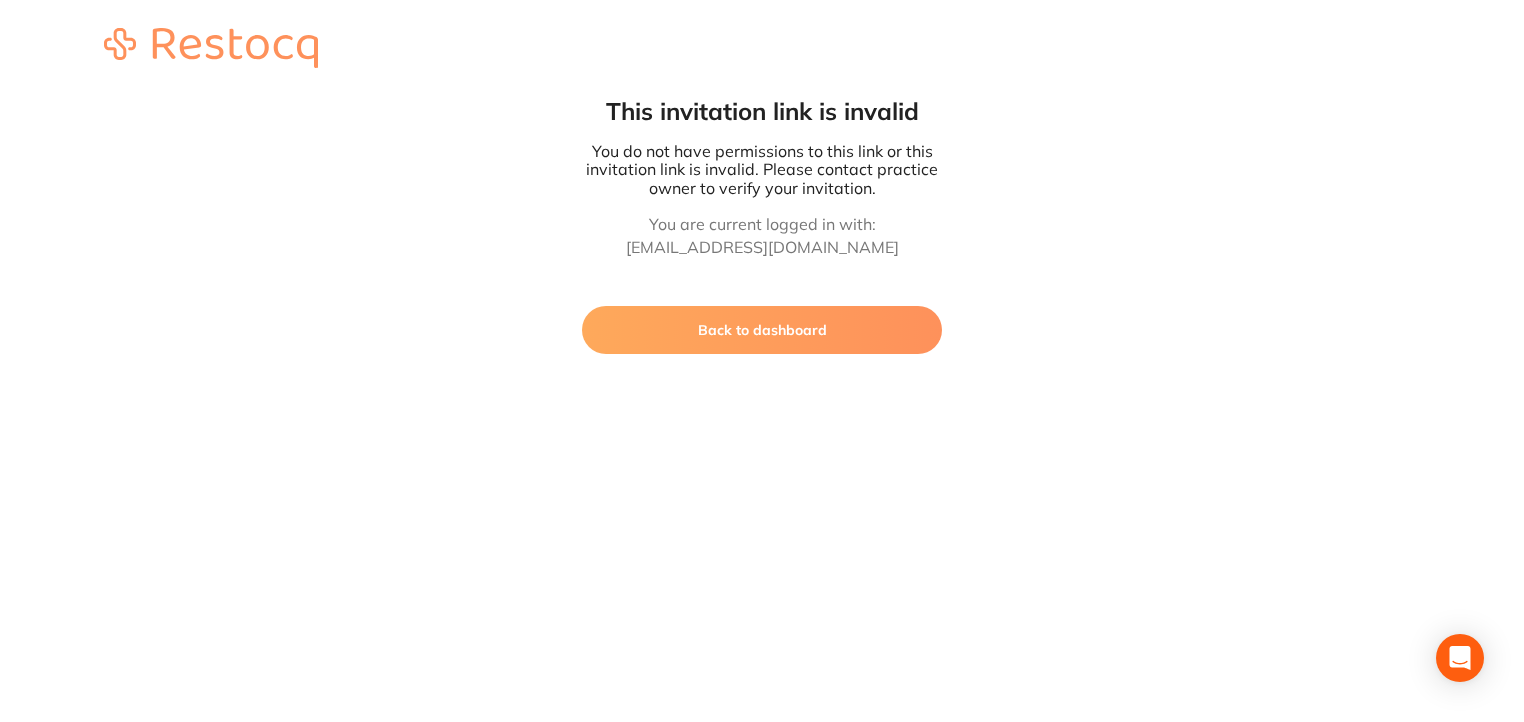 click on "Back to dashboard" at bounding box center (762, 330) 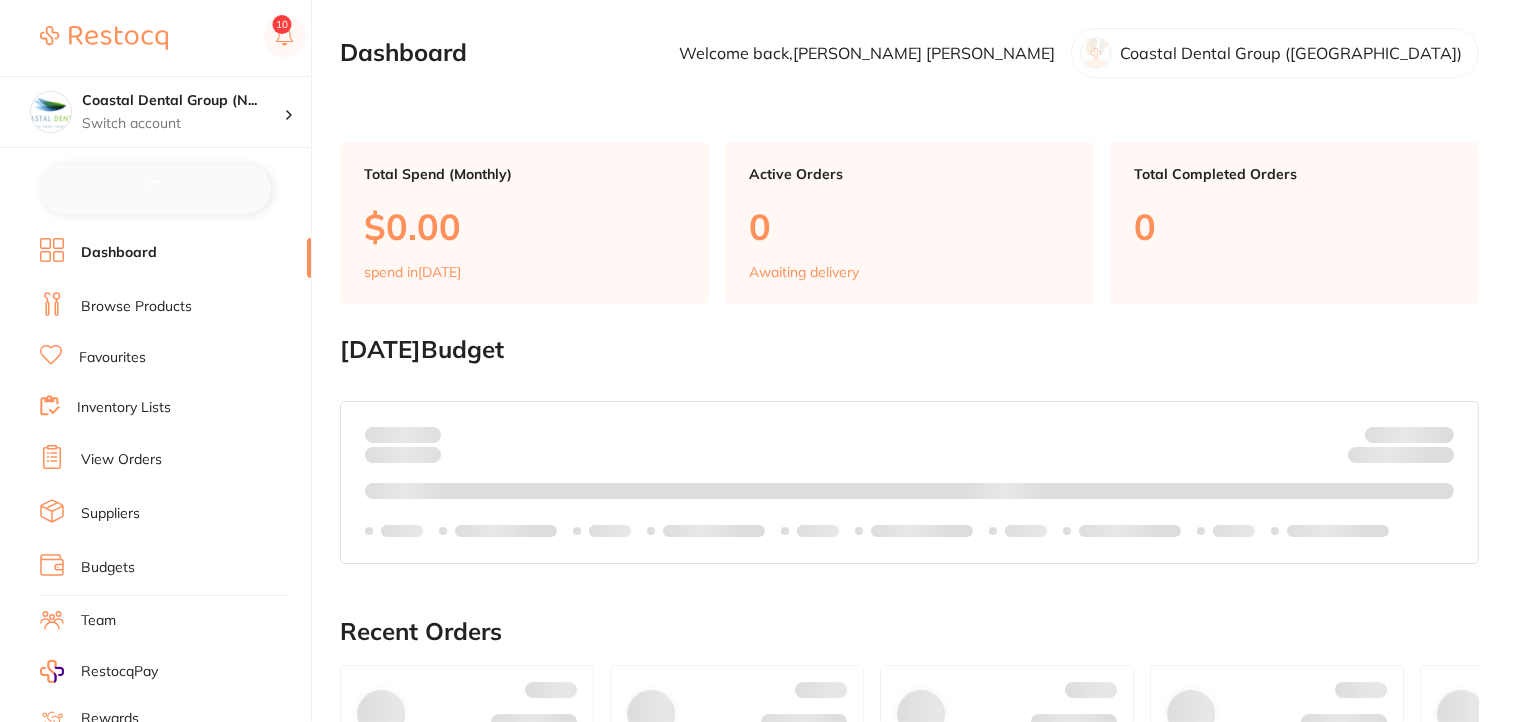 checkbox on "false" 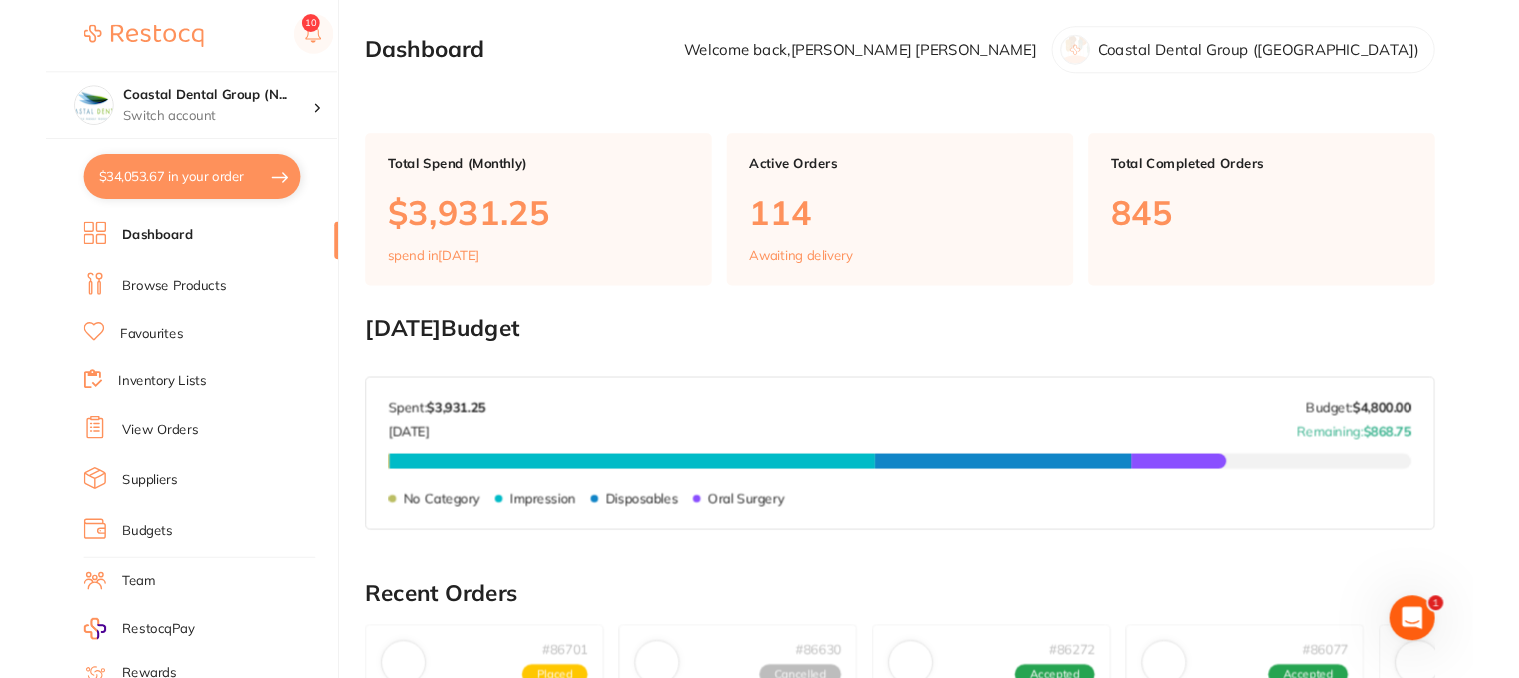 scroll, scrollTop: 0, scrollLeft: 0, axis: both 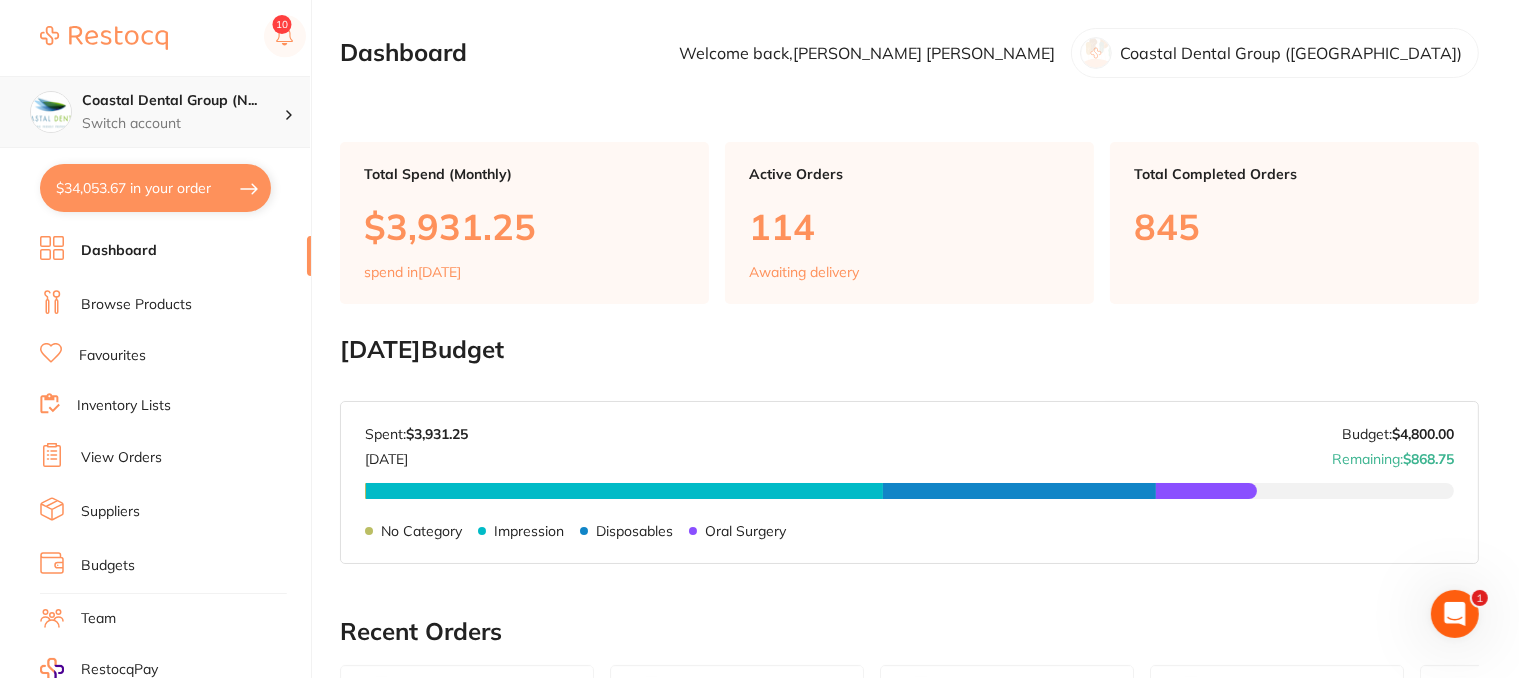 click on "Coastal Dental Group (N... Switch account" at bounding box center (183, 112) 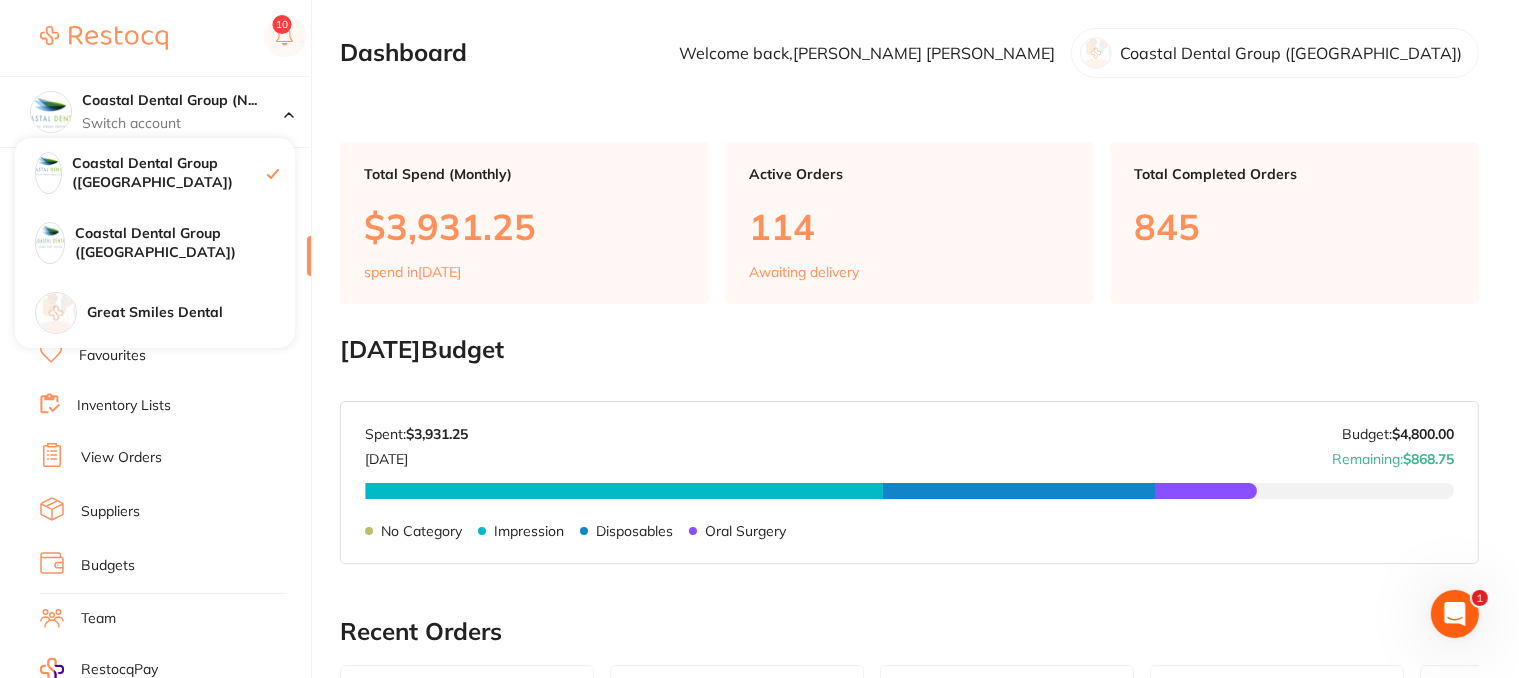 click on "Dashboard Welcome back,  Samantha   Sullivan Coastal Dental Group (Newcastle)" at bounding box center (909, 53) 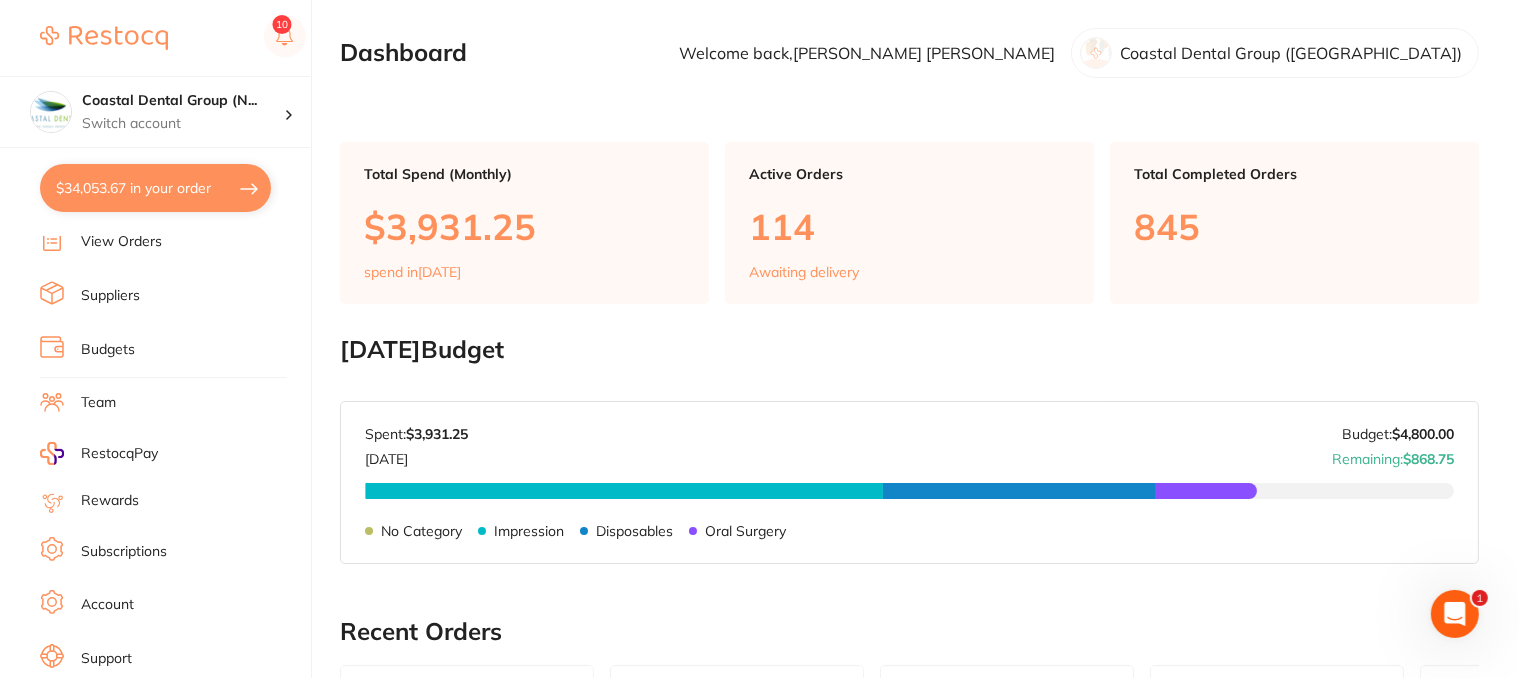 scroll, scrollTop: 253, scrollLeft: 0, axis: vertical 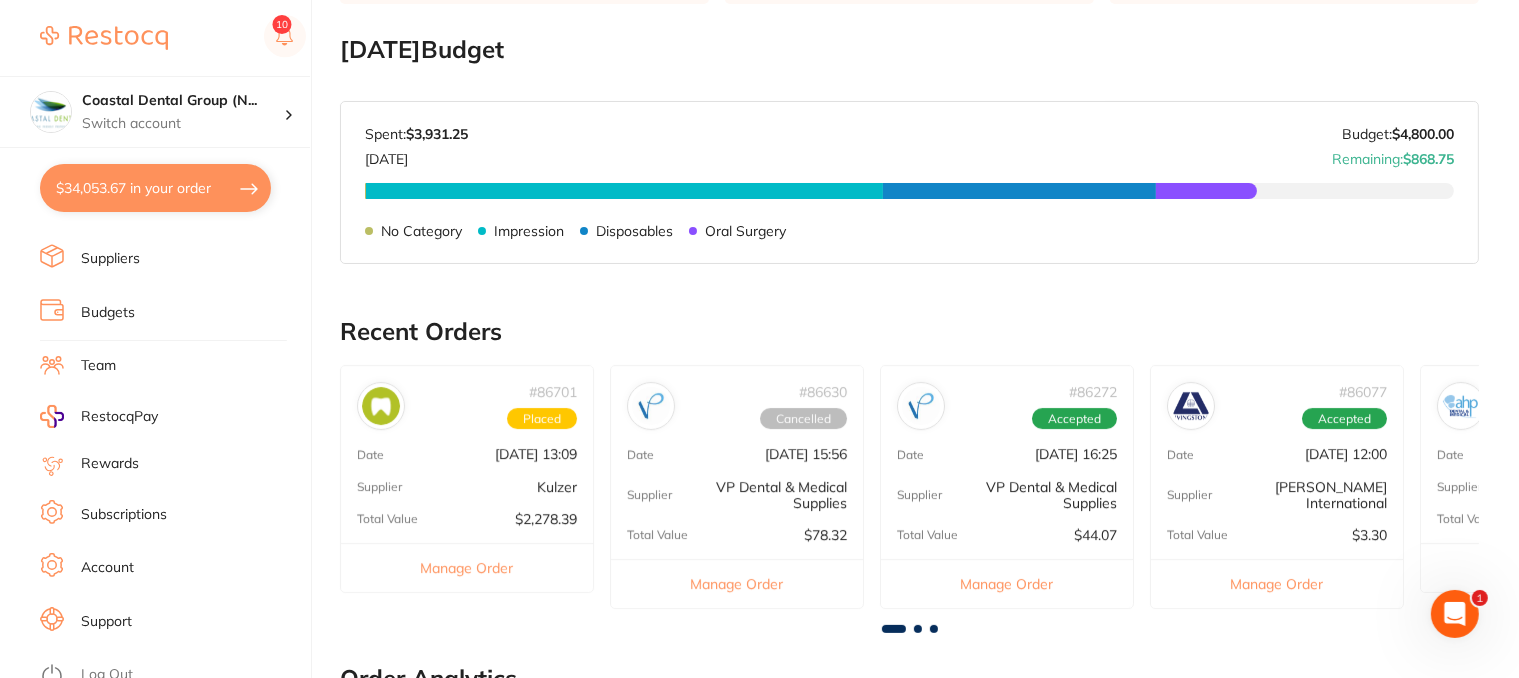 click on "Support" at bounding box center [106, 622] 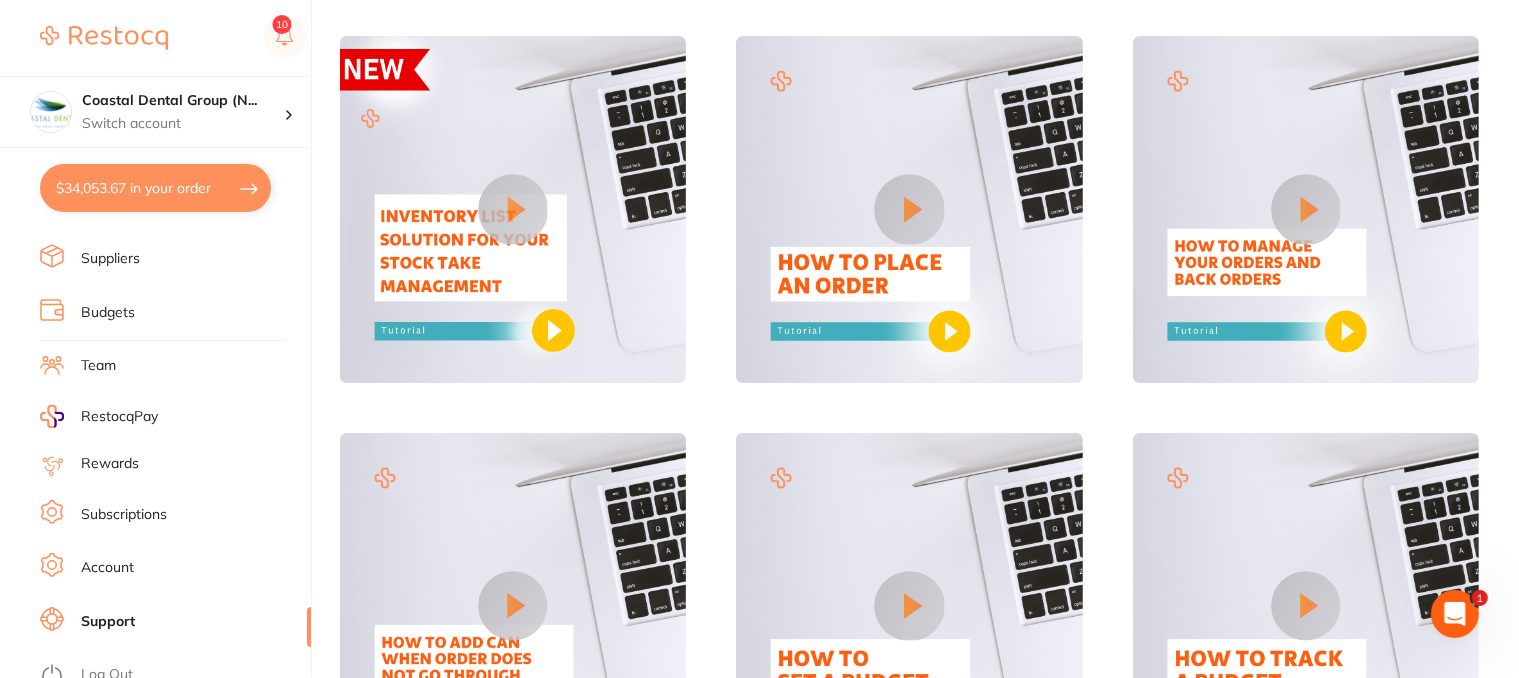 scroll, scrollTop: 0, scrollLeft: 0, axis: both 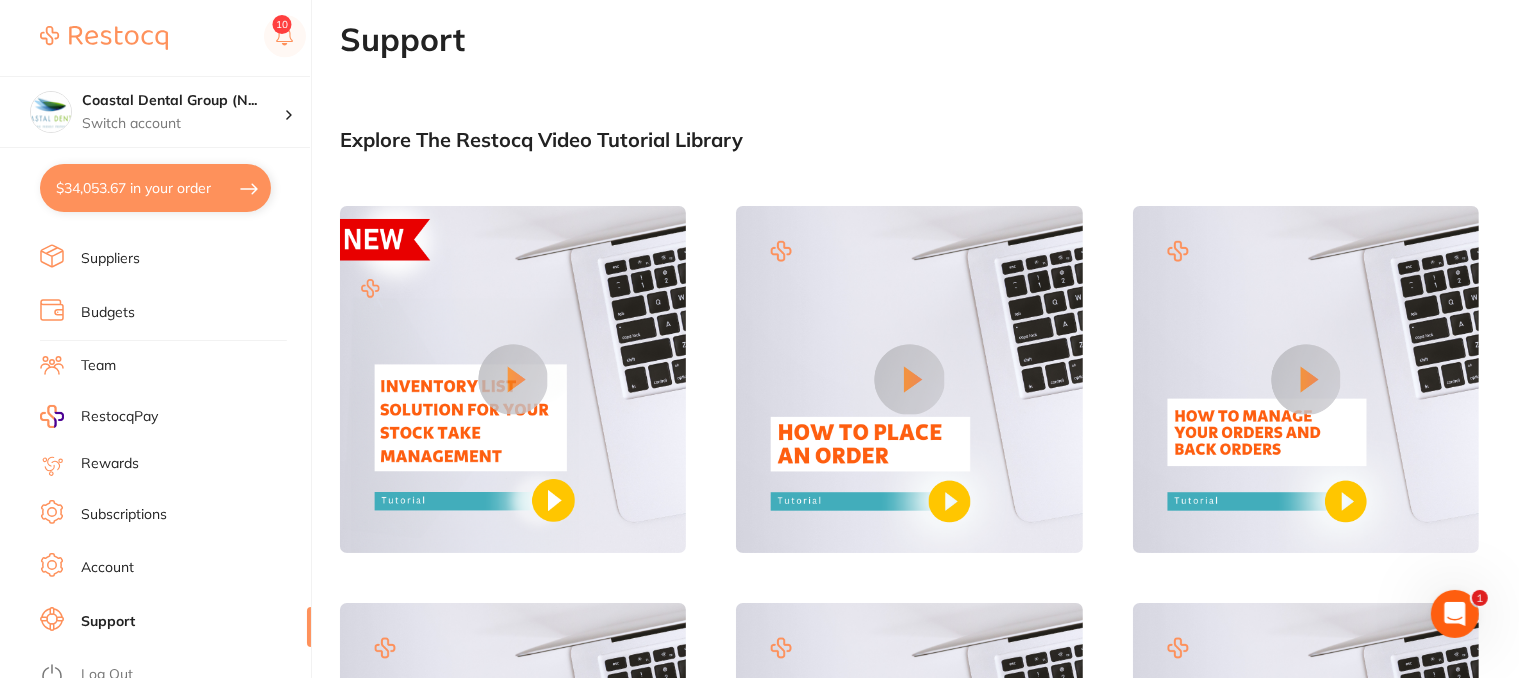 click 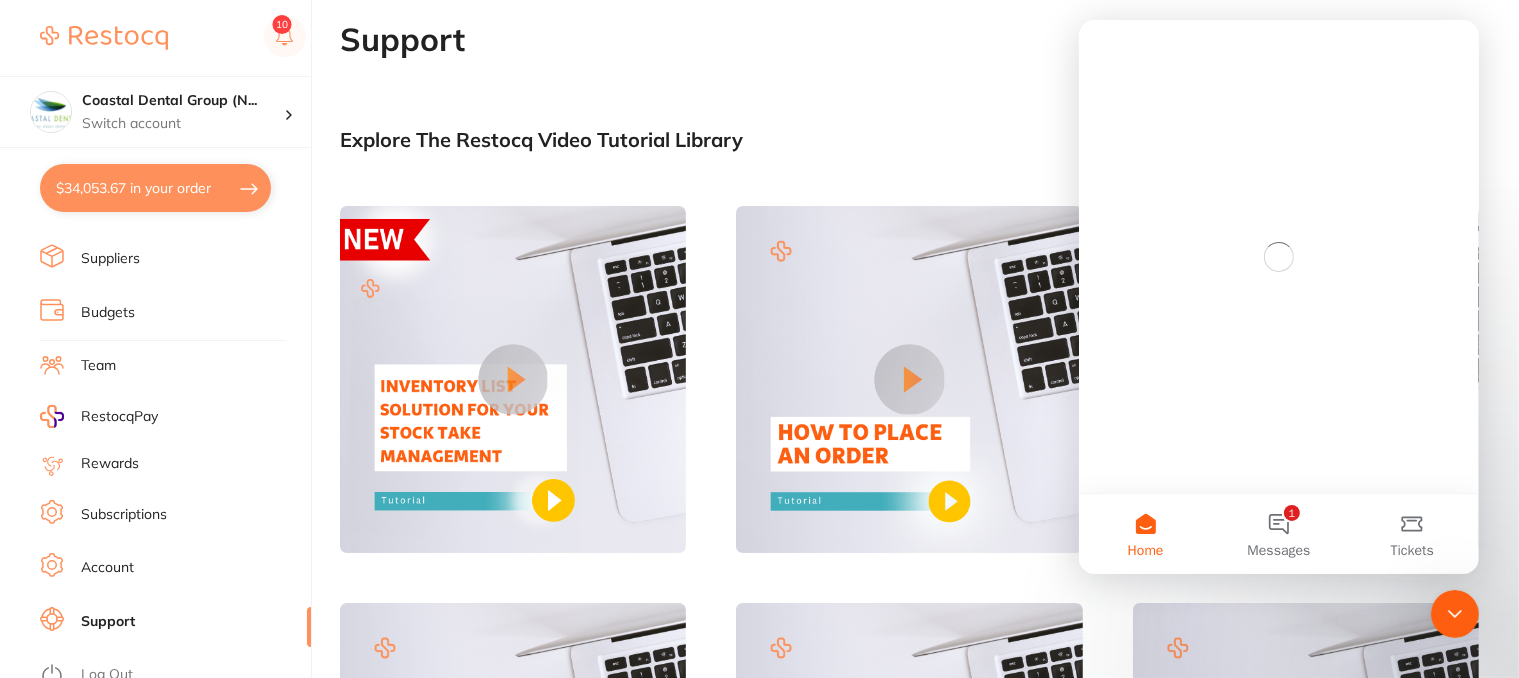 scroll, scrollTop: 0, scrollLeft: 0, axis: both 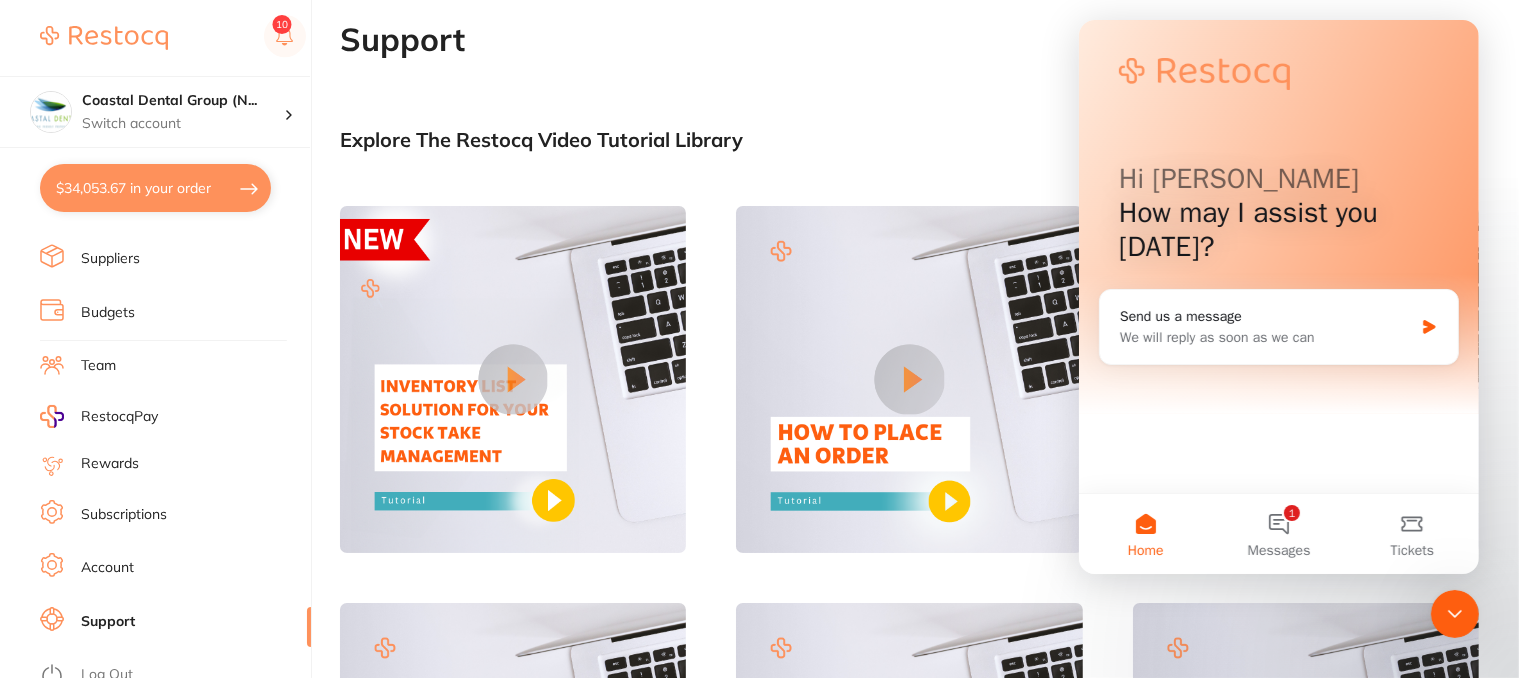 click 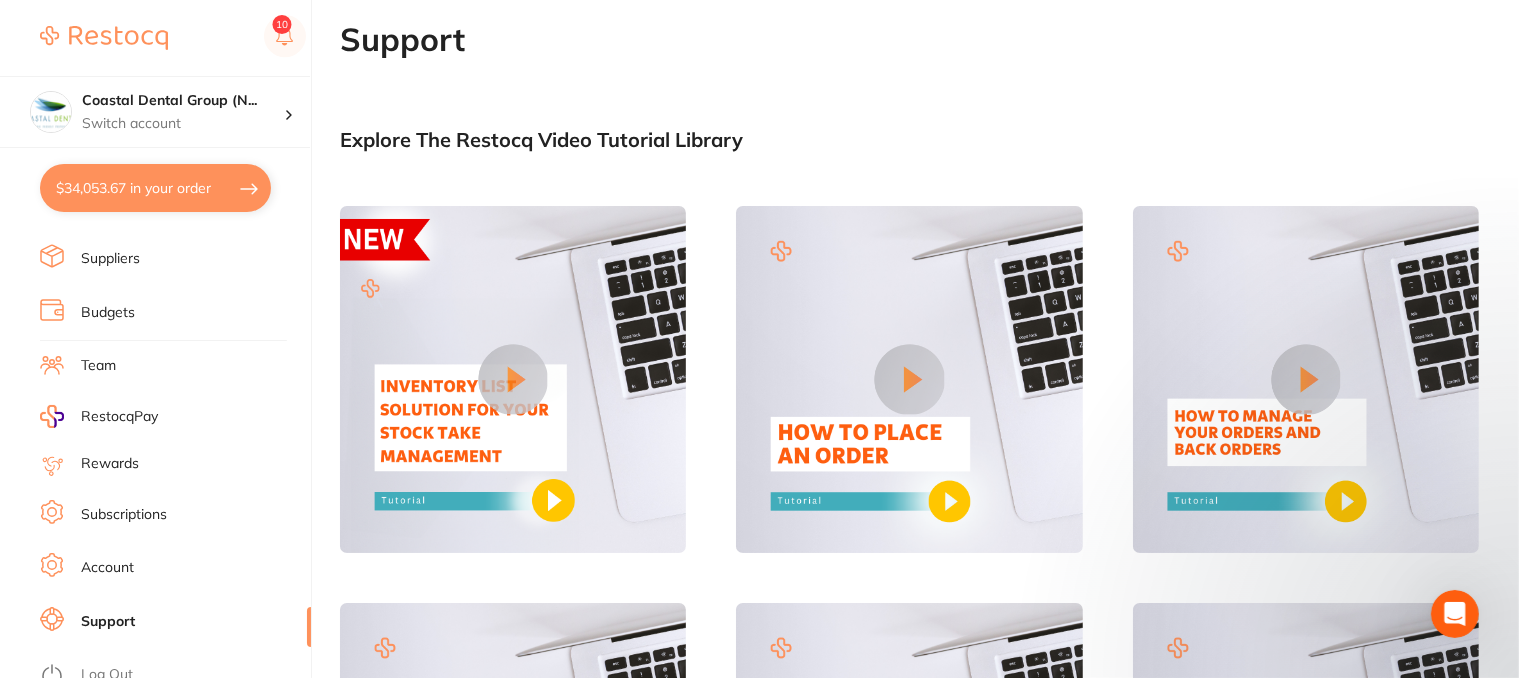 scroll, scrollTop: 0, scrollLeft: 0, axis: both 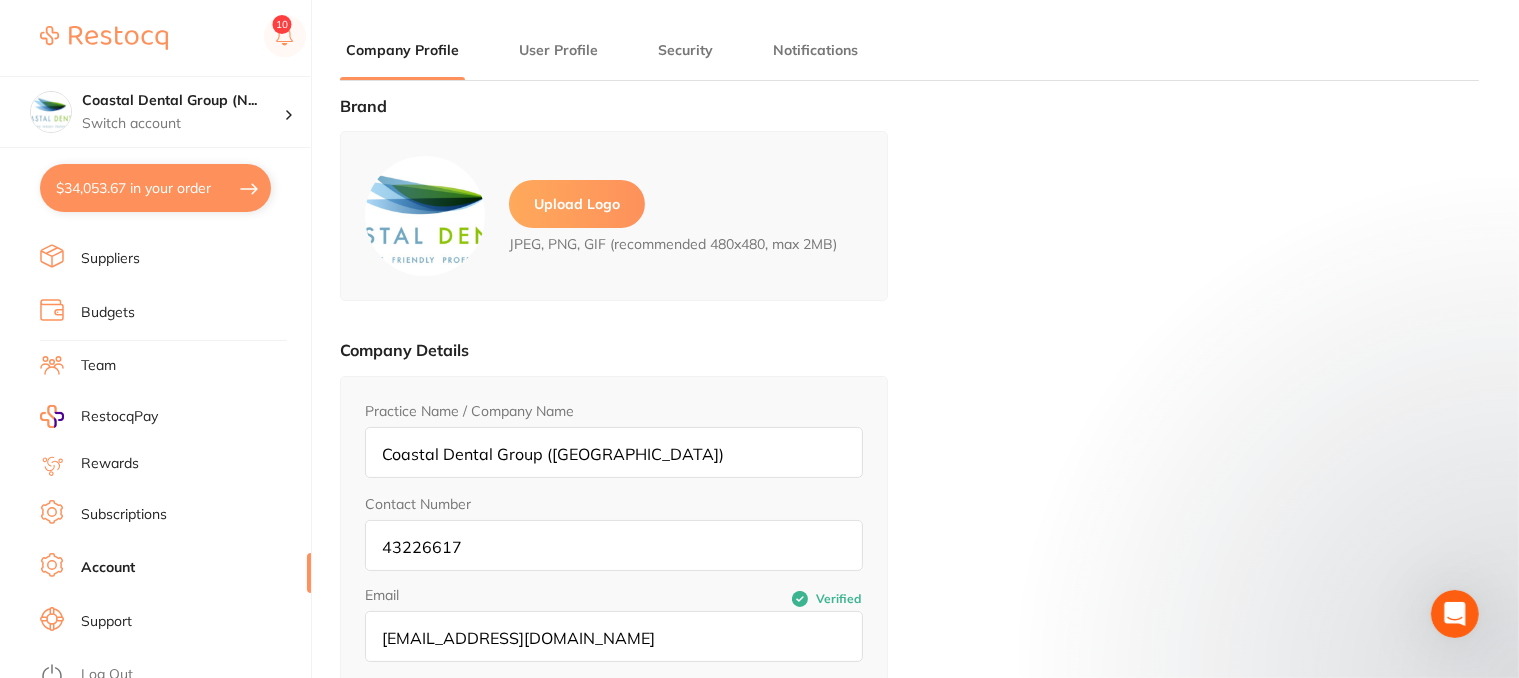 type on "Samantha" 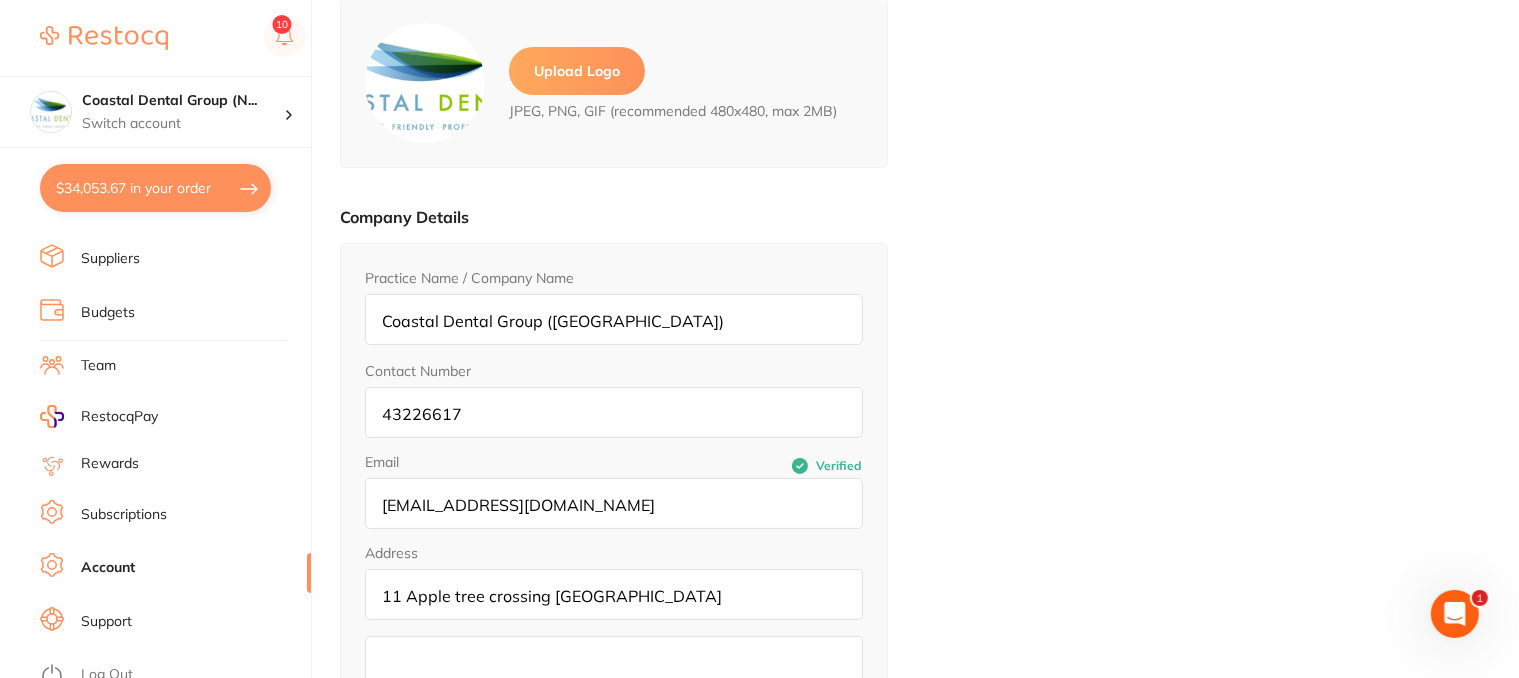 scroll, scrollTop: 0, scrollLeft: 0, axis: both 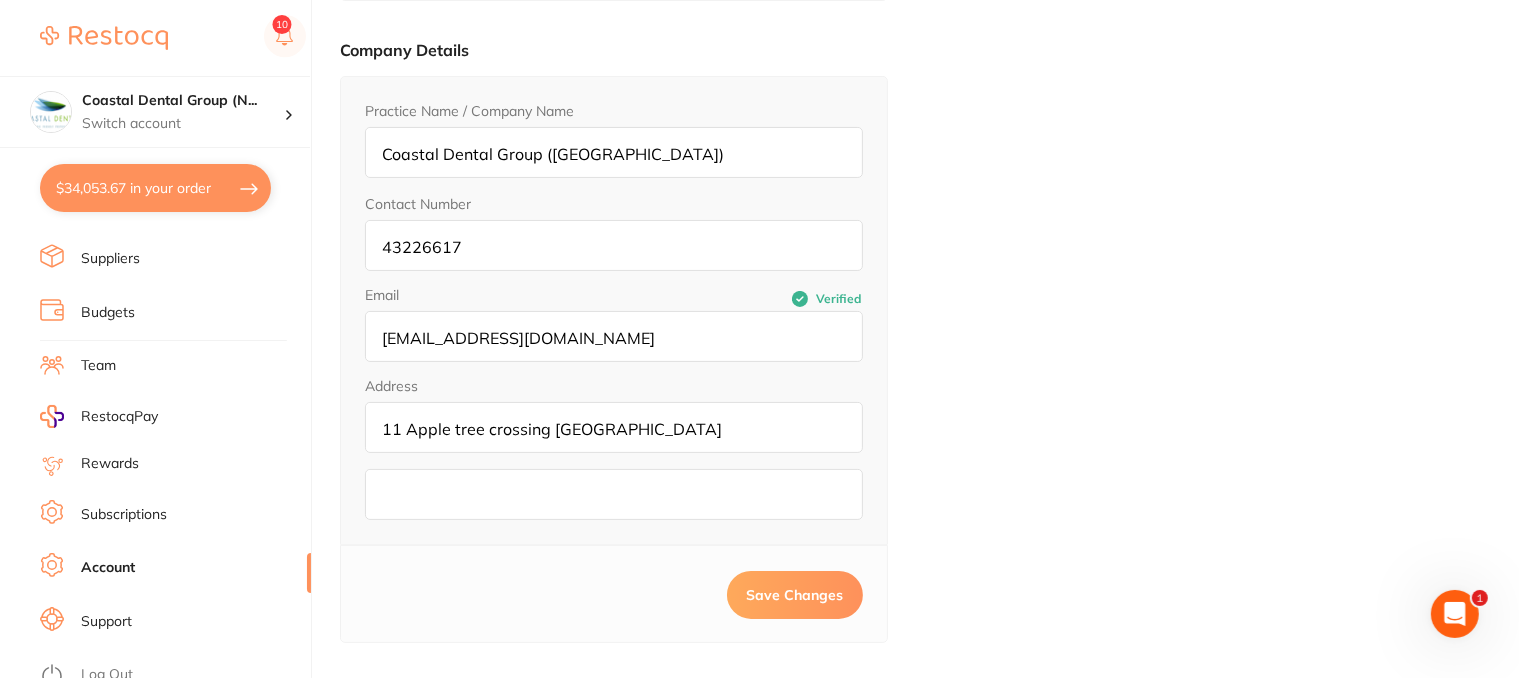 click on "Subscriptions" at bounding box center (124, 515) 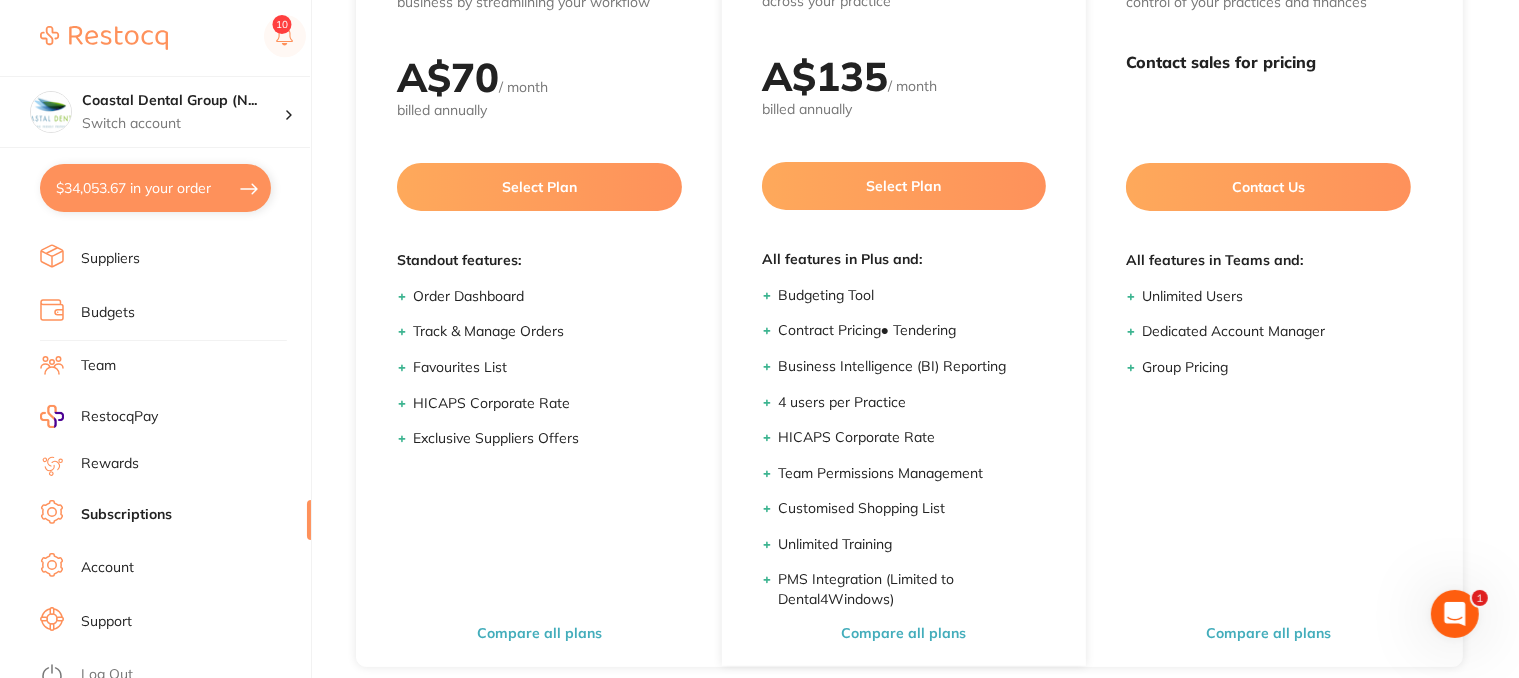 scroll, scrollTop: 0, scrollLeft: 0, axis: both 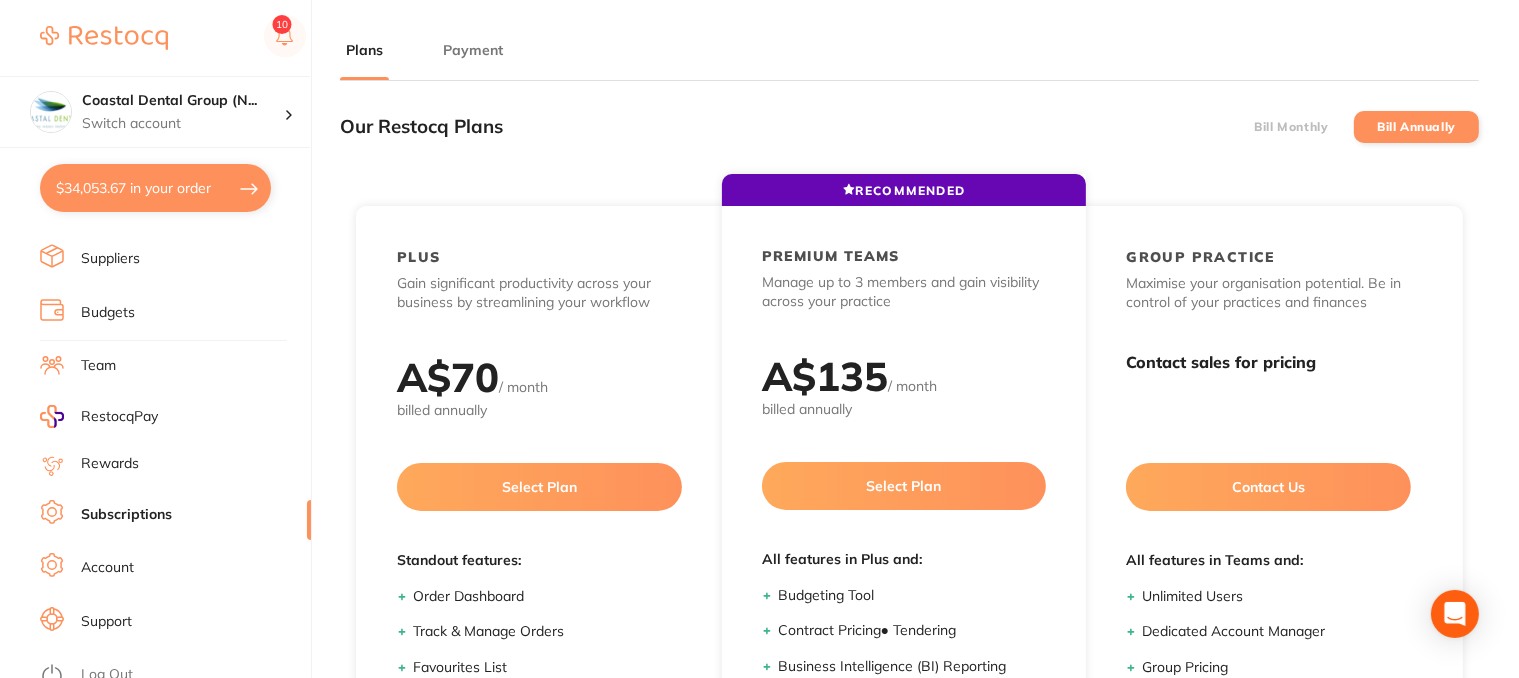 click on "Payment" at bounding box center [473, 50] 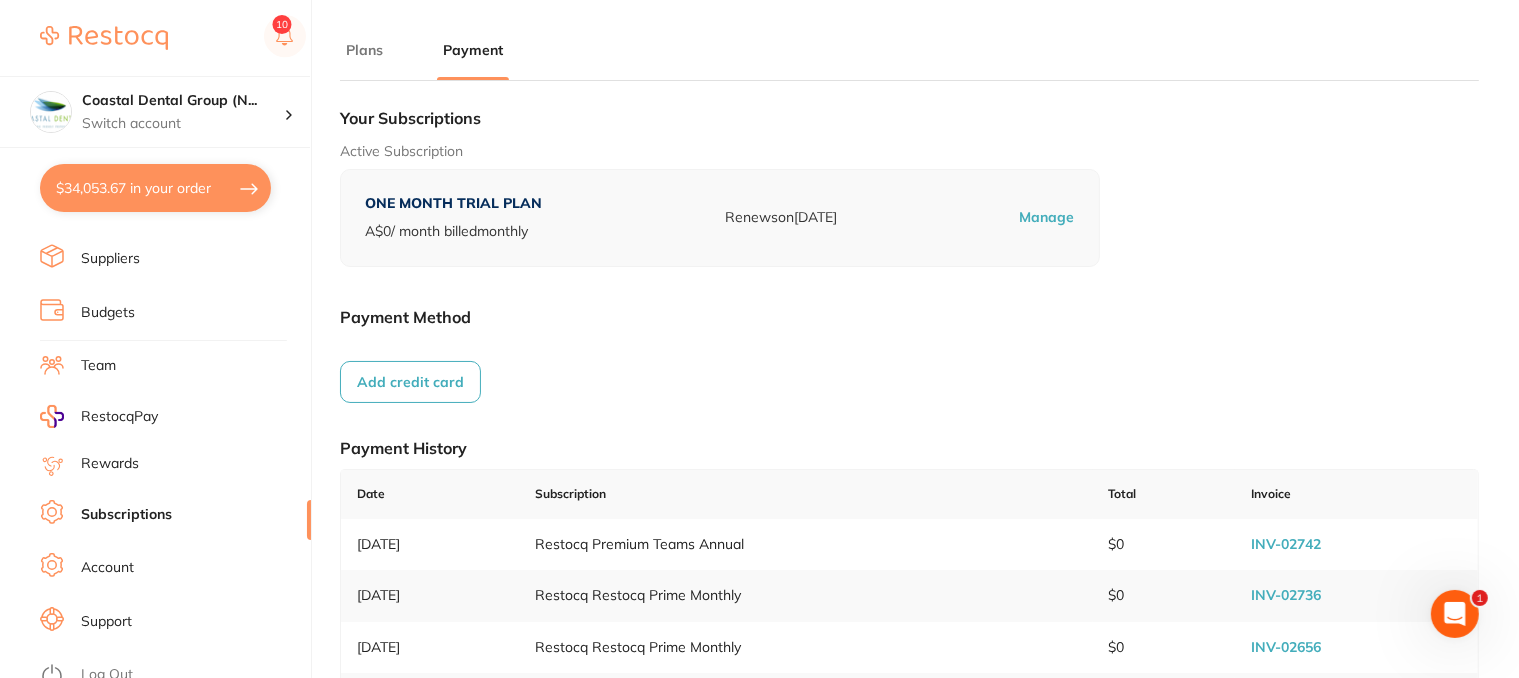 scroll, scrollTop: 0, scrollLeft: 0, axis: both 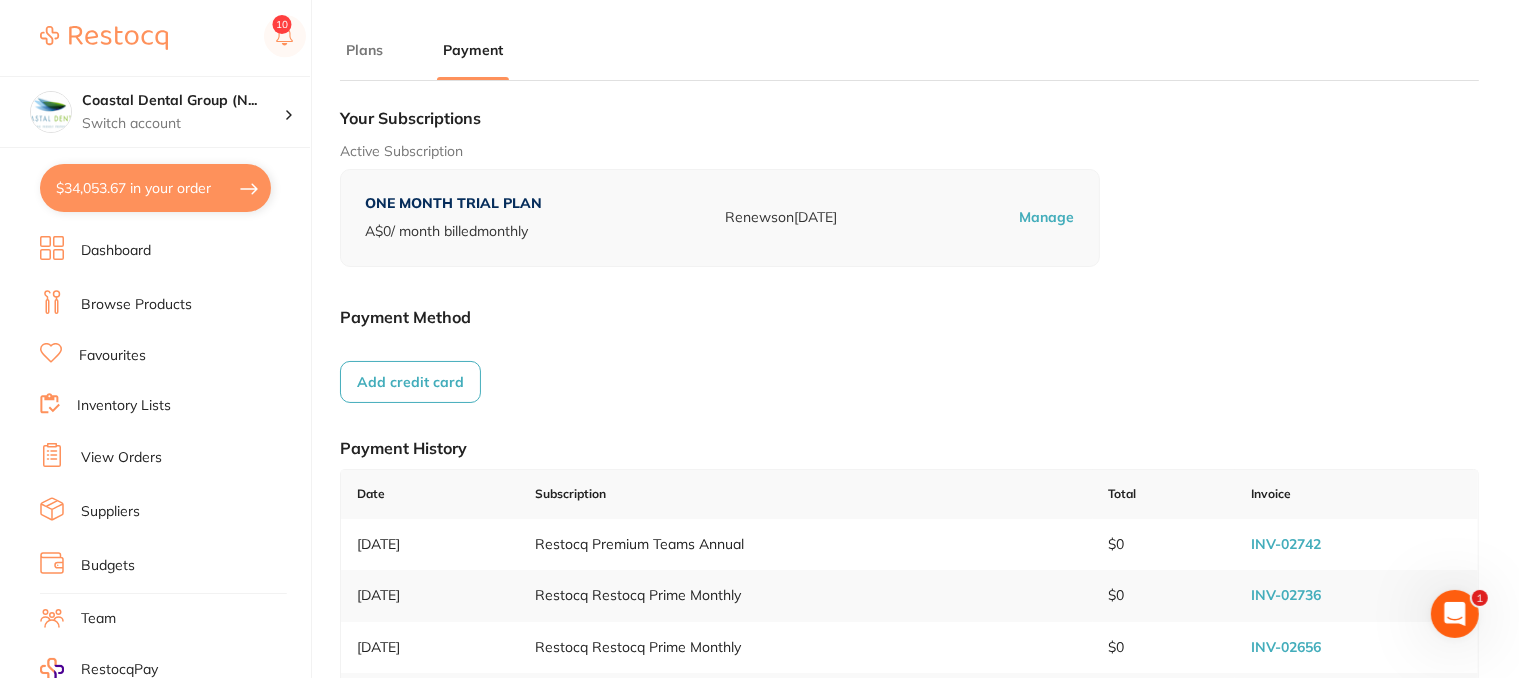 click on "Team" at bounding box center (98, 619) 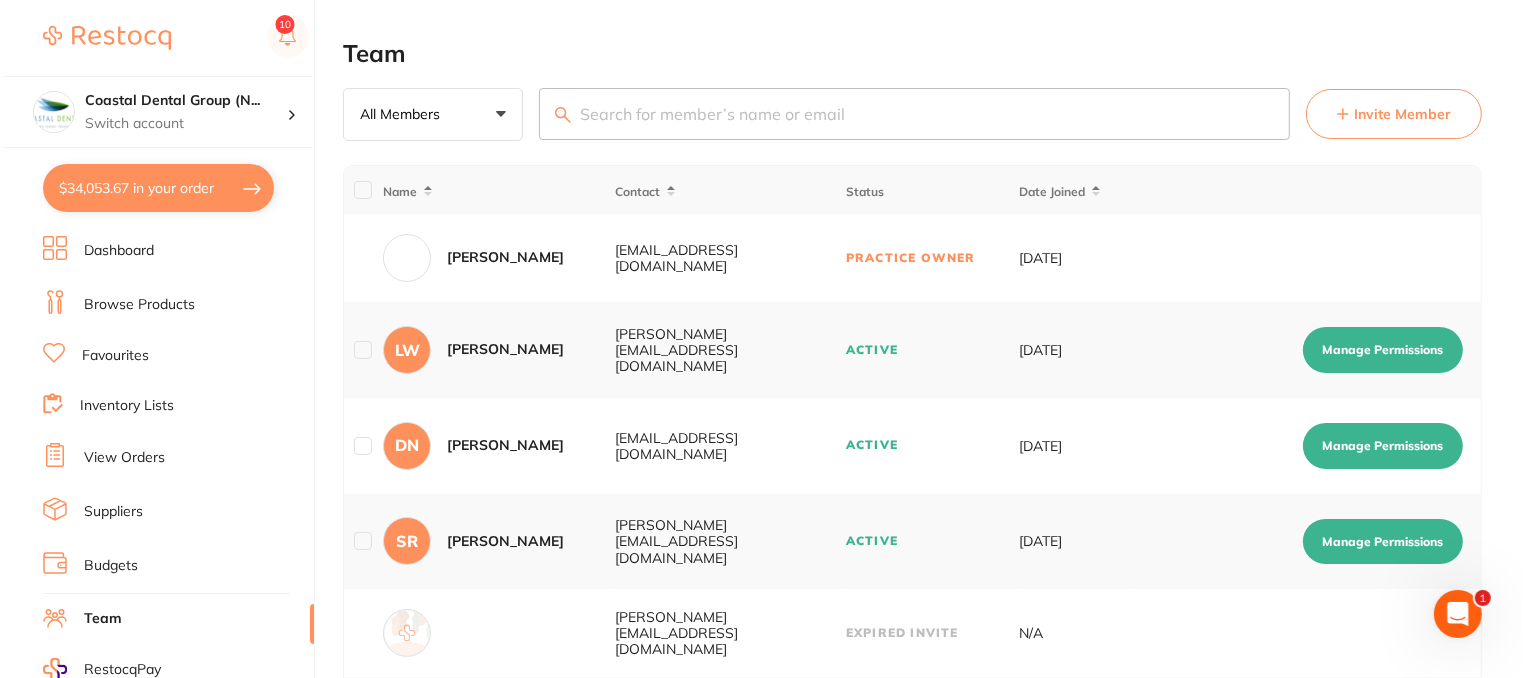 scroll, scrollTop: 0, scrollLeft: 0, axis: both 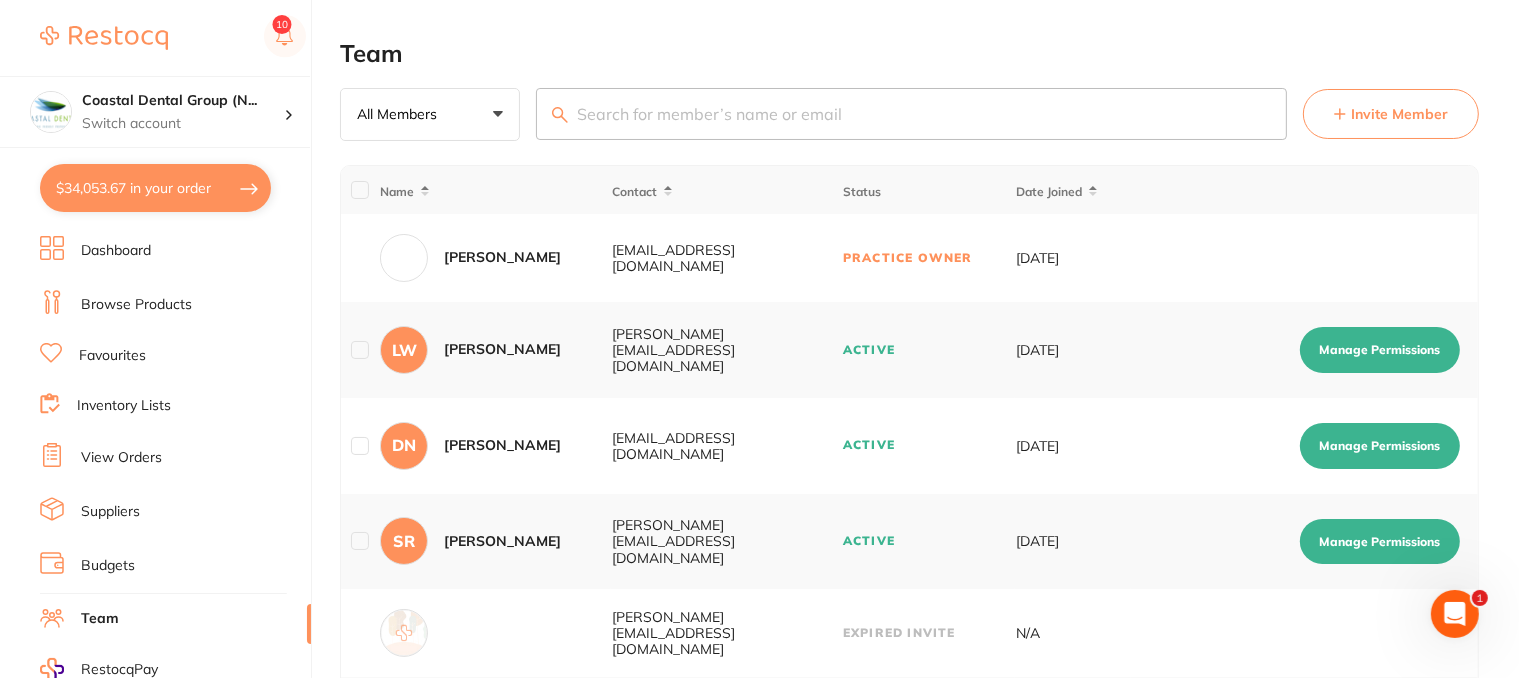 click on "Invite Member" at bounding box center [1399, 114] 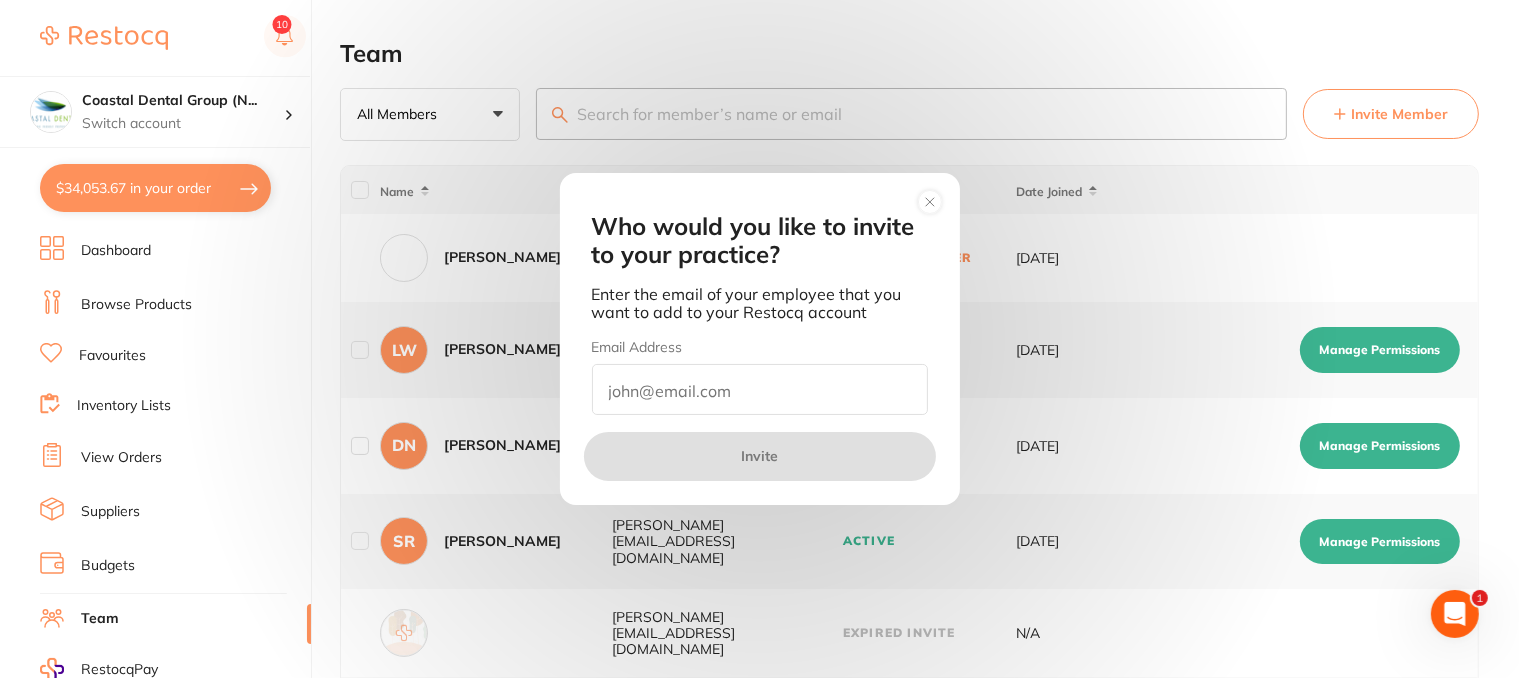 click 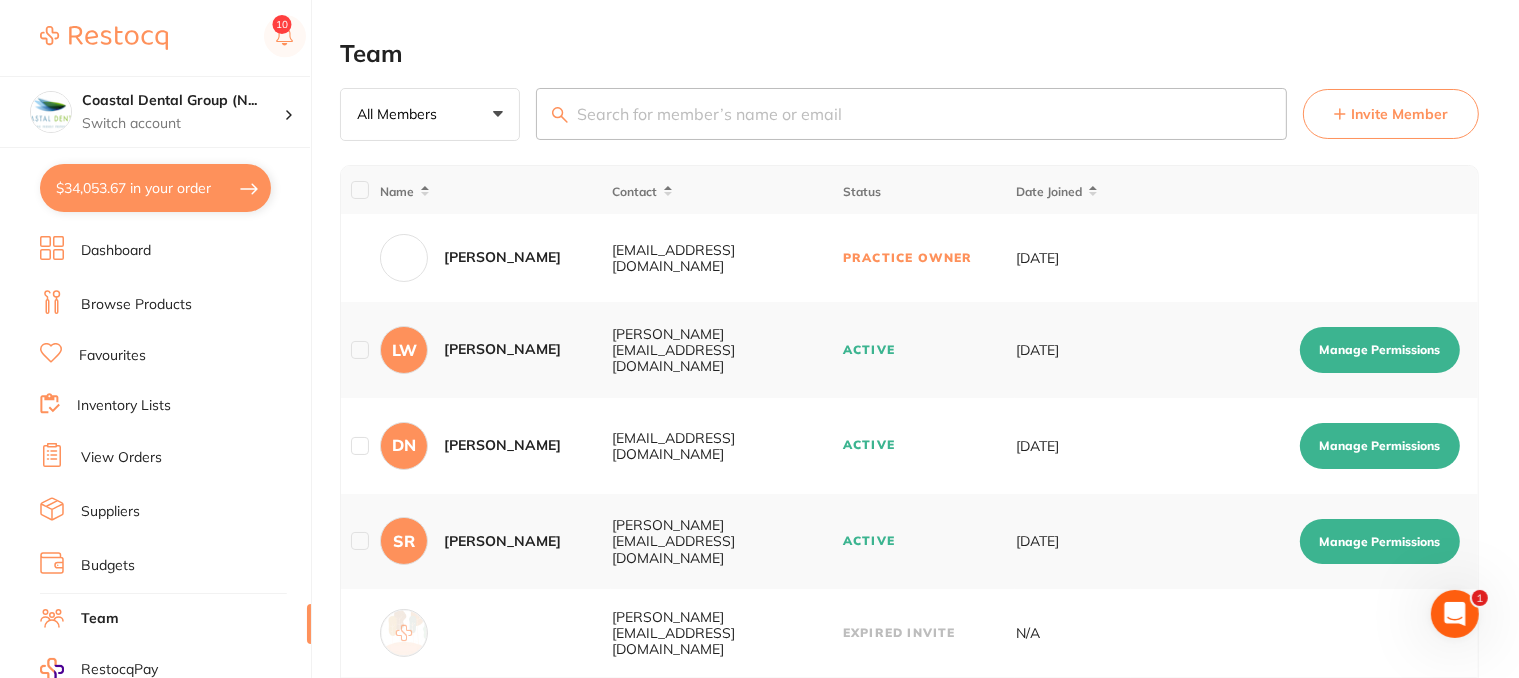 click on "Manage Permissions" at bounding box center (1380, 350) 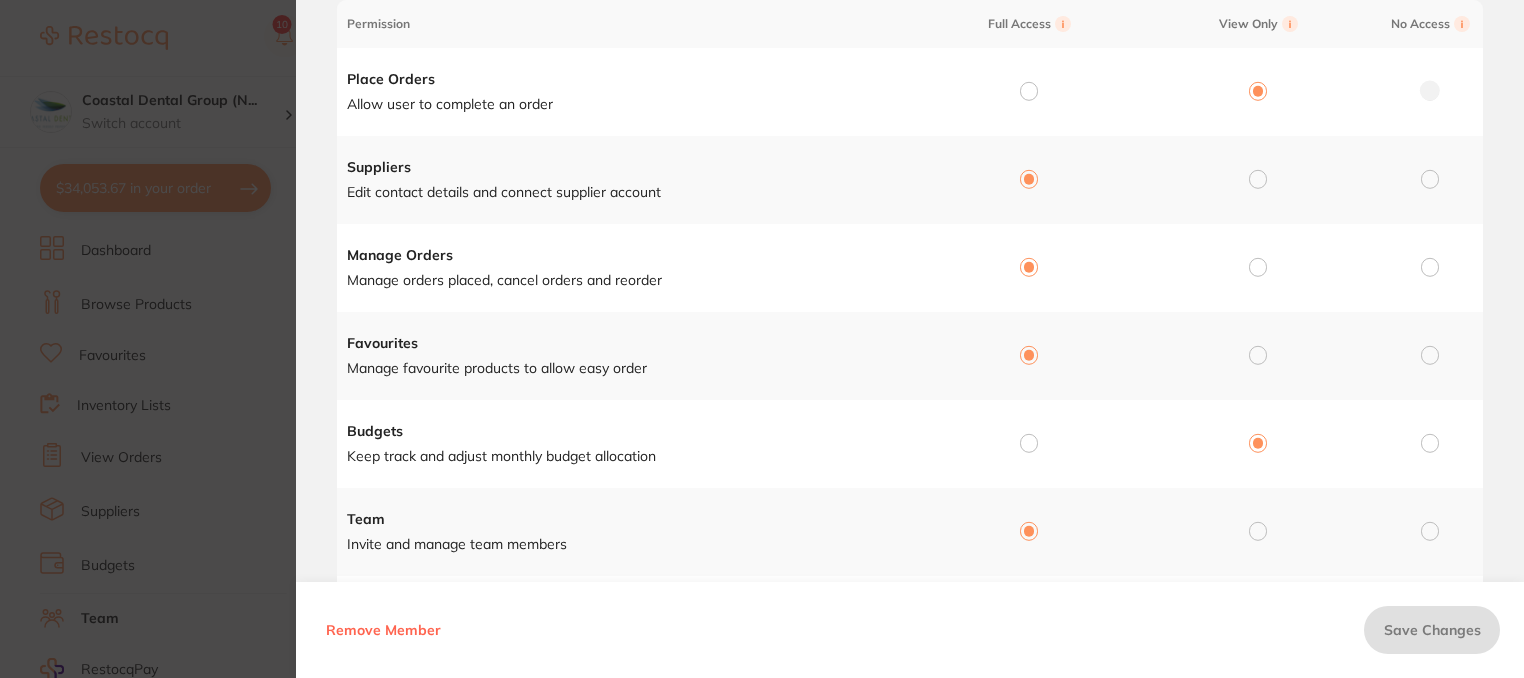 scroll, scrollTop: 0, scrollLeft: 0, axis: both 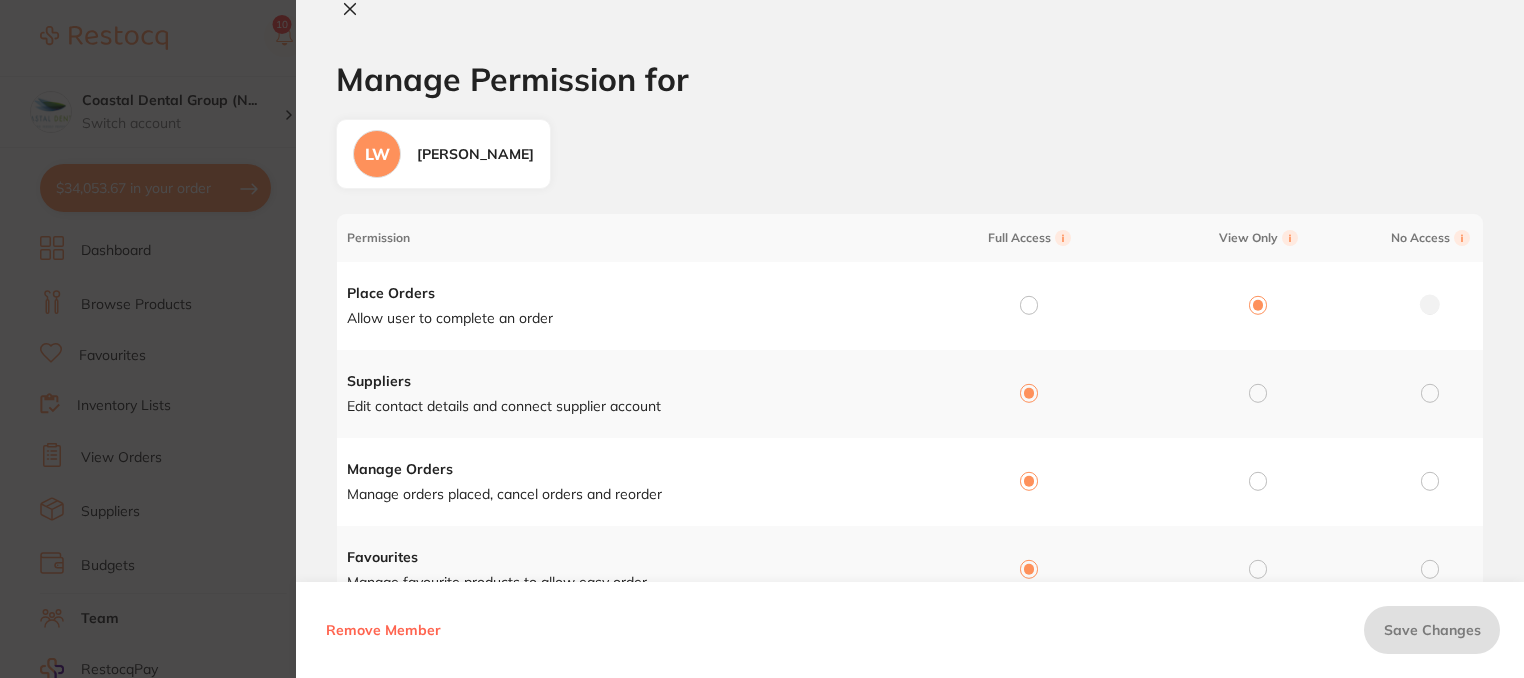 click 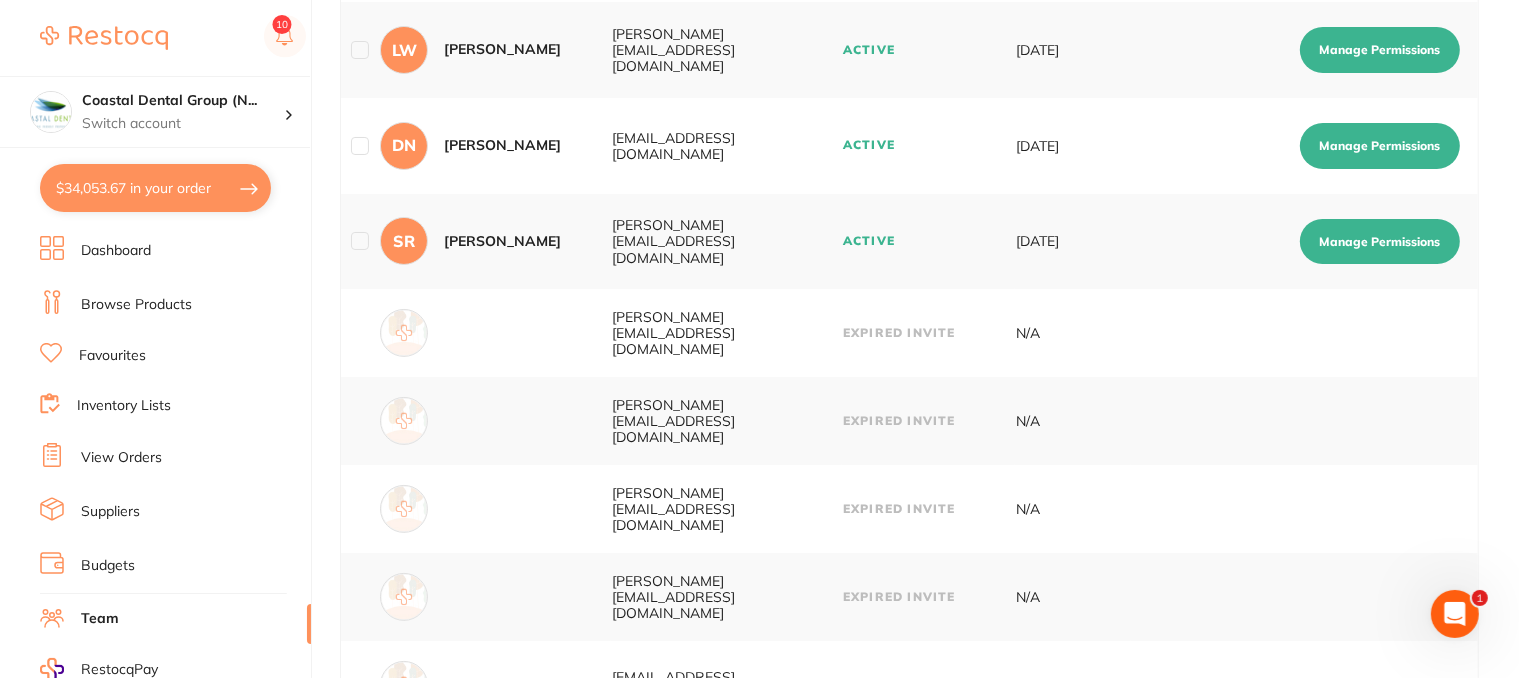scroll, scrollTop: 0, scrollLeft: 0, axis: both 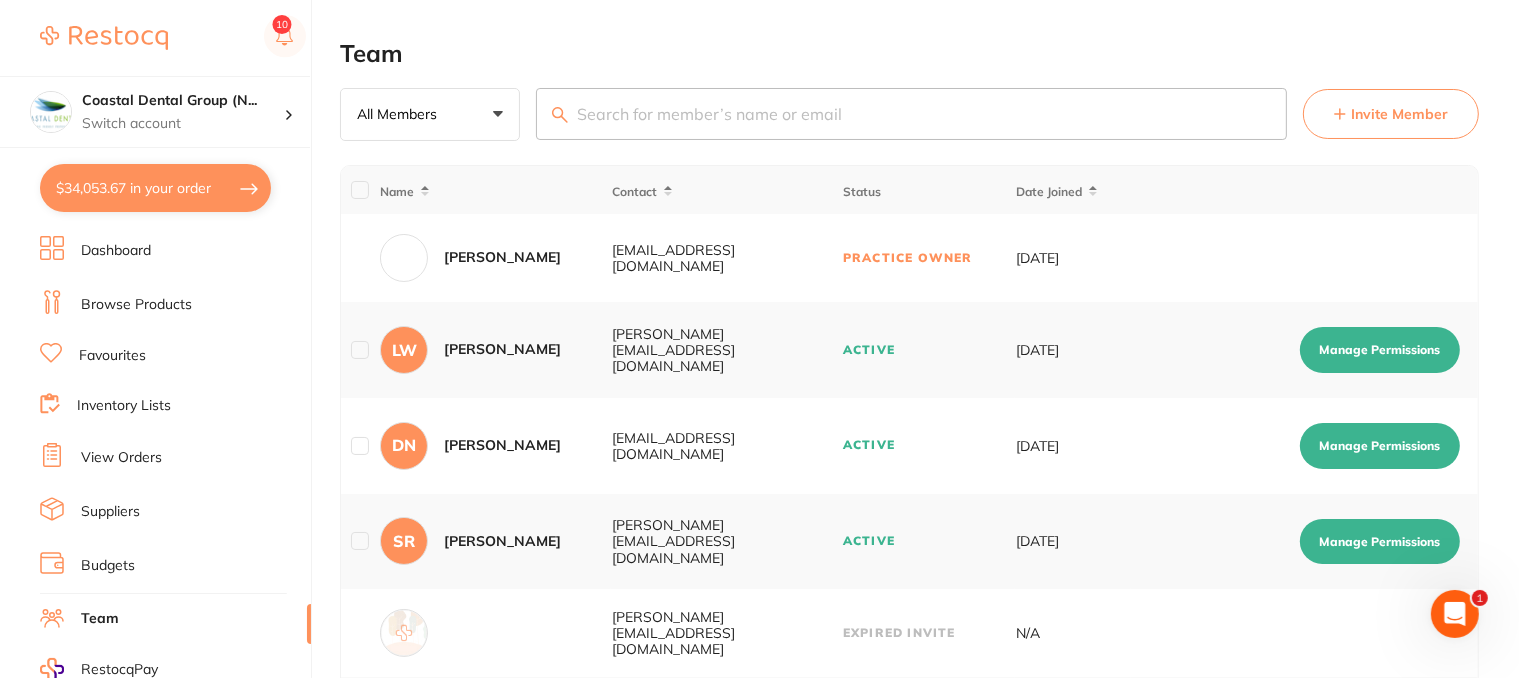 click on "Budgets" at bounding box center [108, 566] 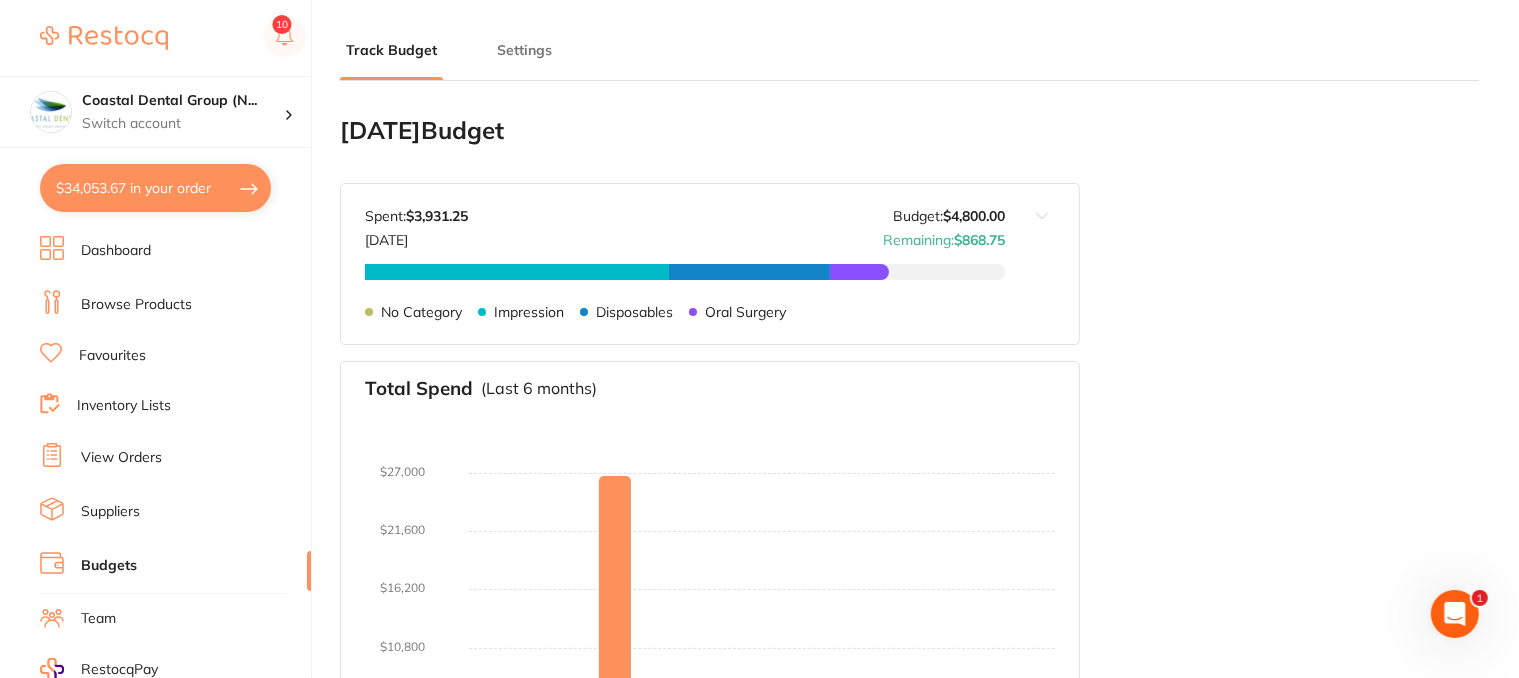 scroll, scrollTop: 0, scrollLeft: 0, axis: both 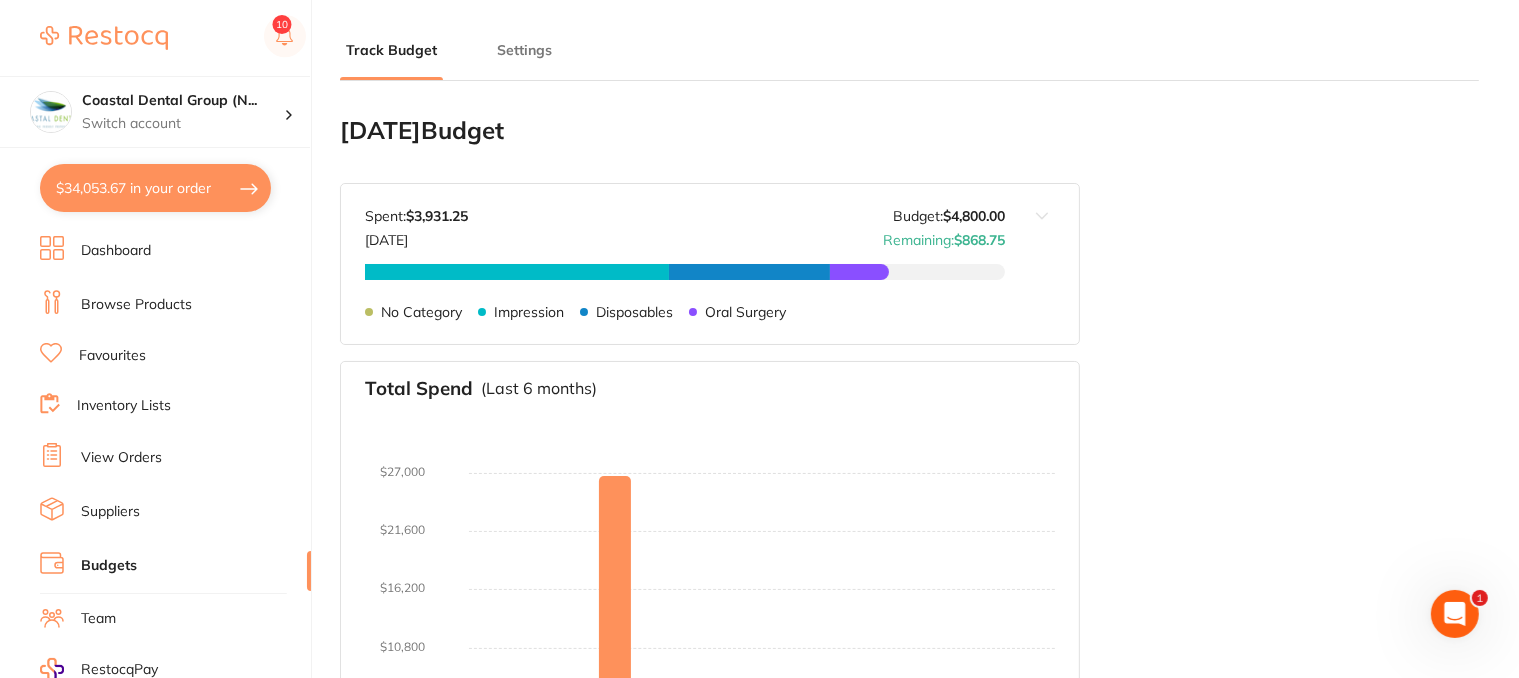 click on "Settings" at bounding box center (524, 50) 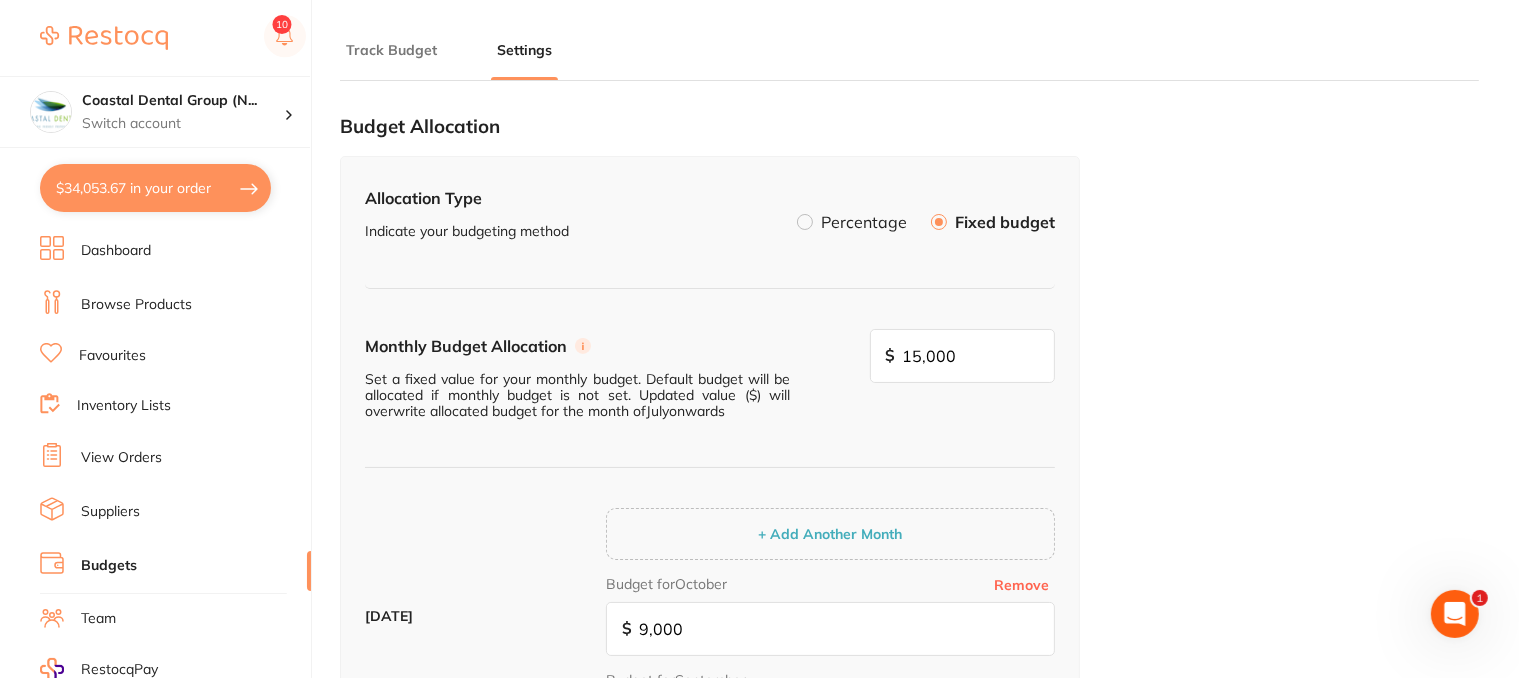 click on "Percentage" at bounding box center (864, 222) 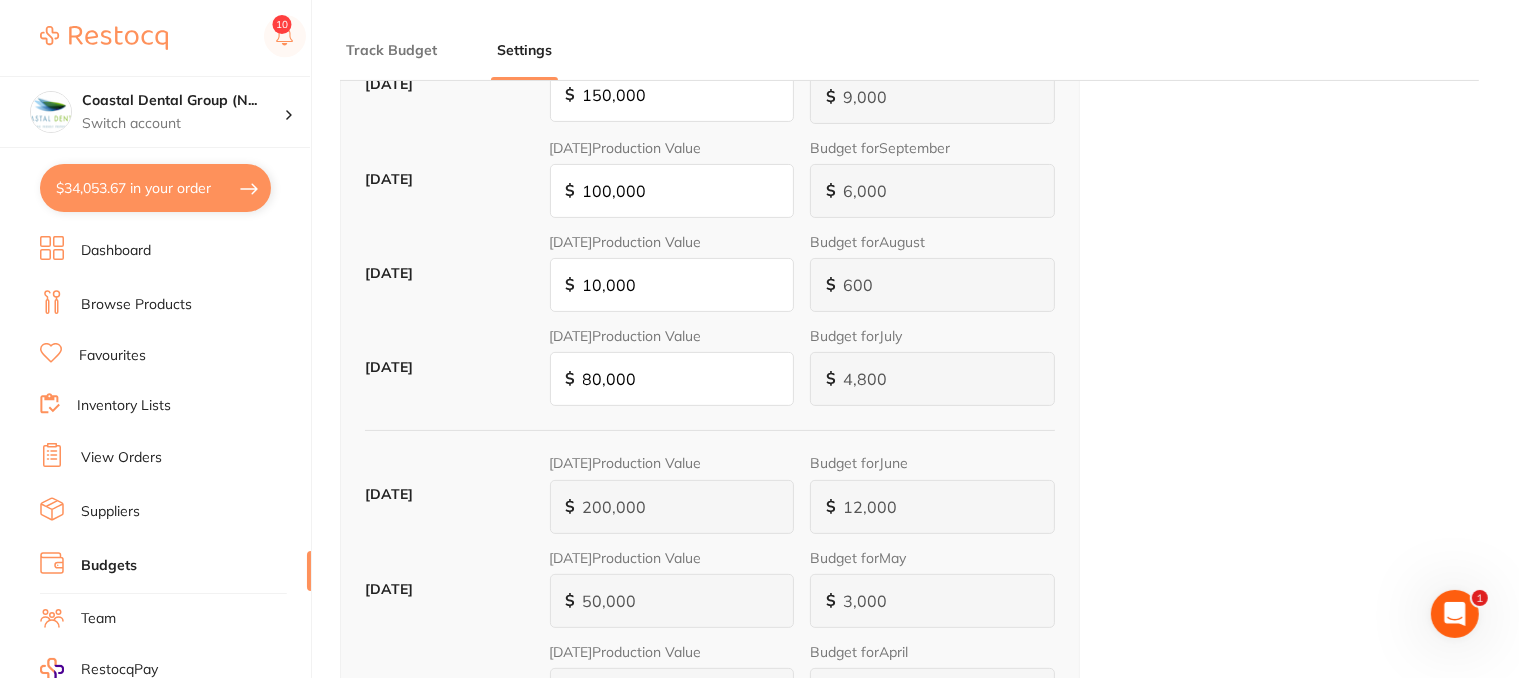 scroll, scrollTop: 0, scrollLeft: 0, axis: both 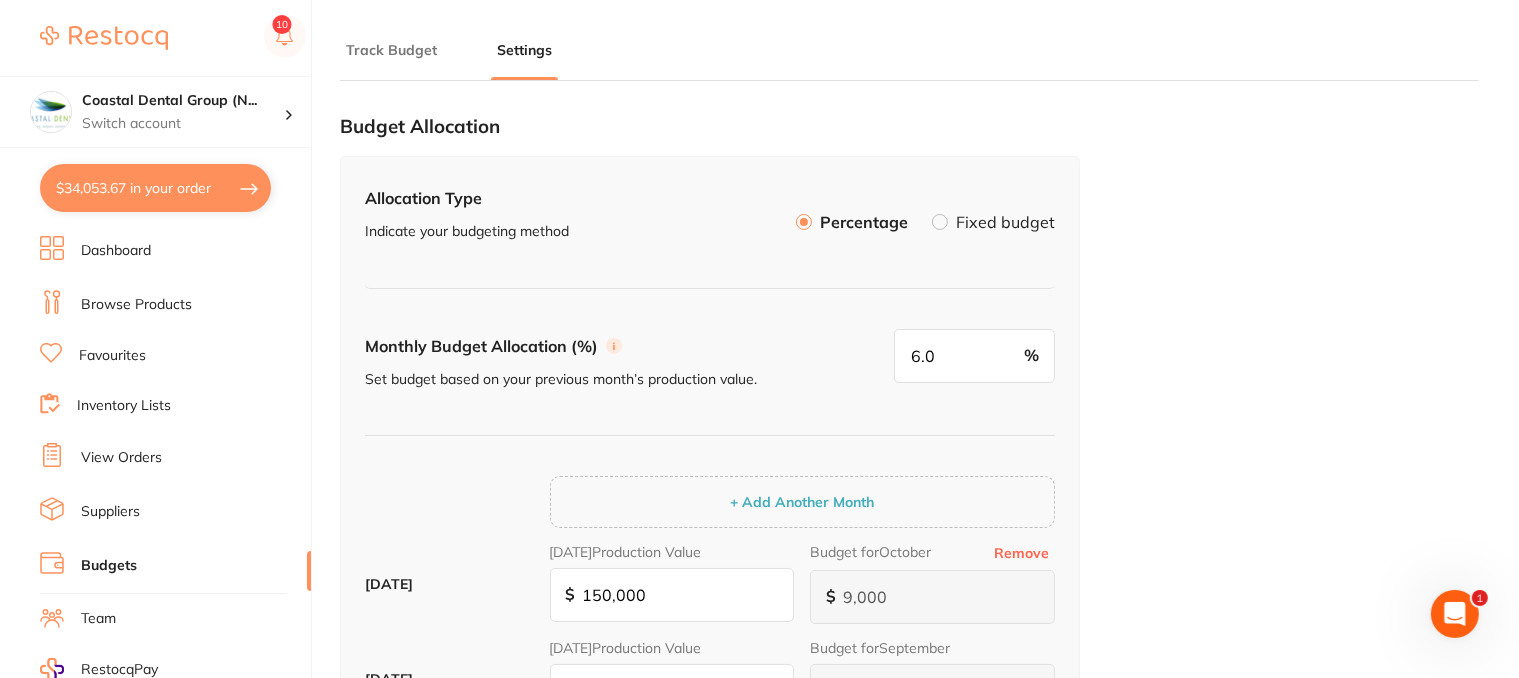 click at bounding box center [940, 222] 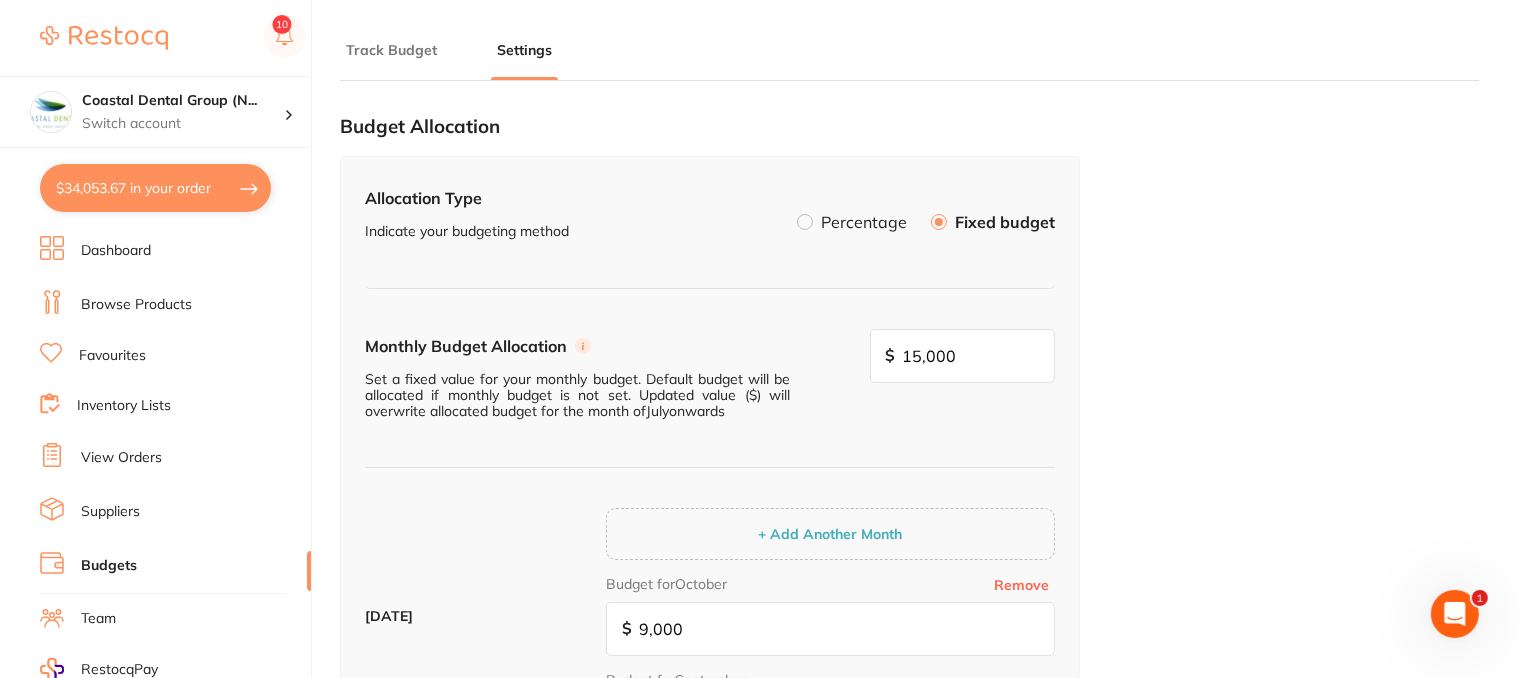 click on "Track Budget" at bounding box center [391, 60] 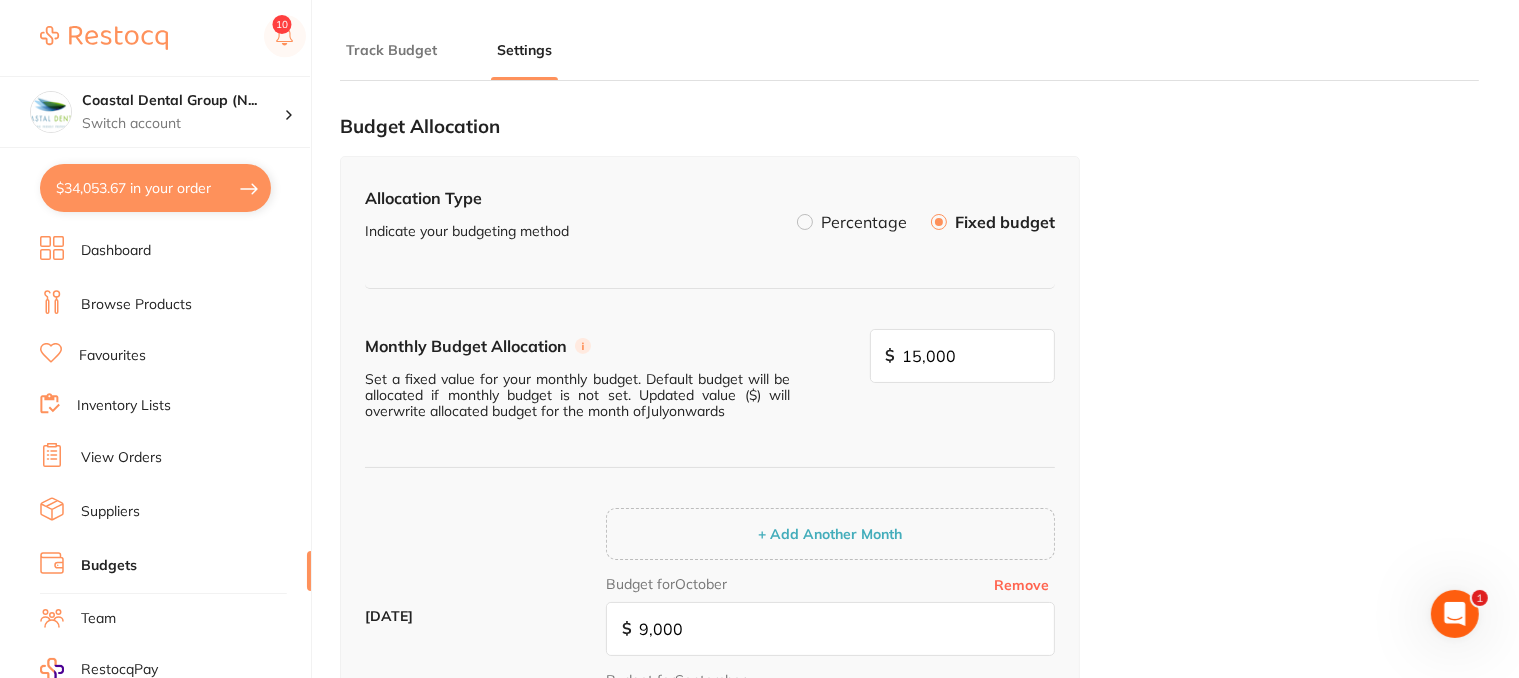 click on "Track Budget" at bounding box center (391, 50) 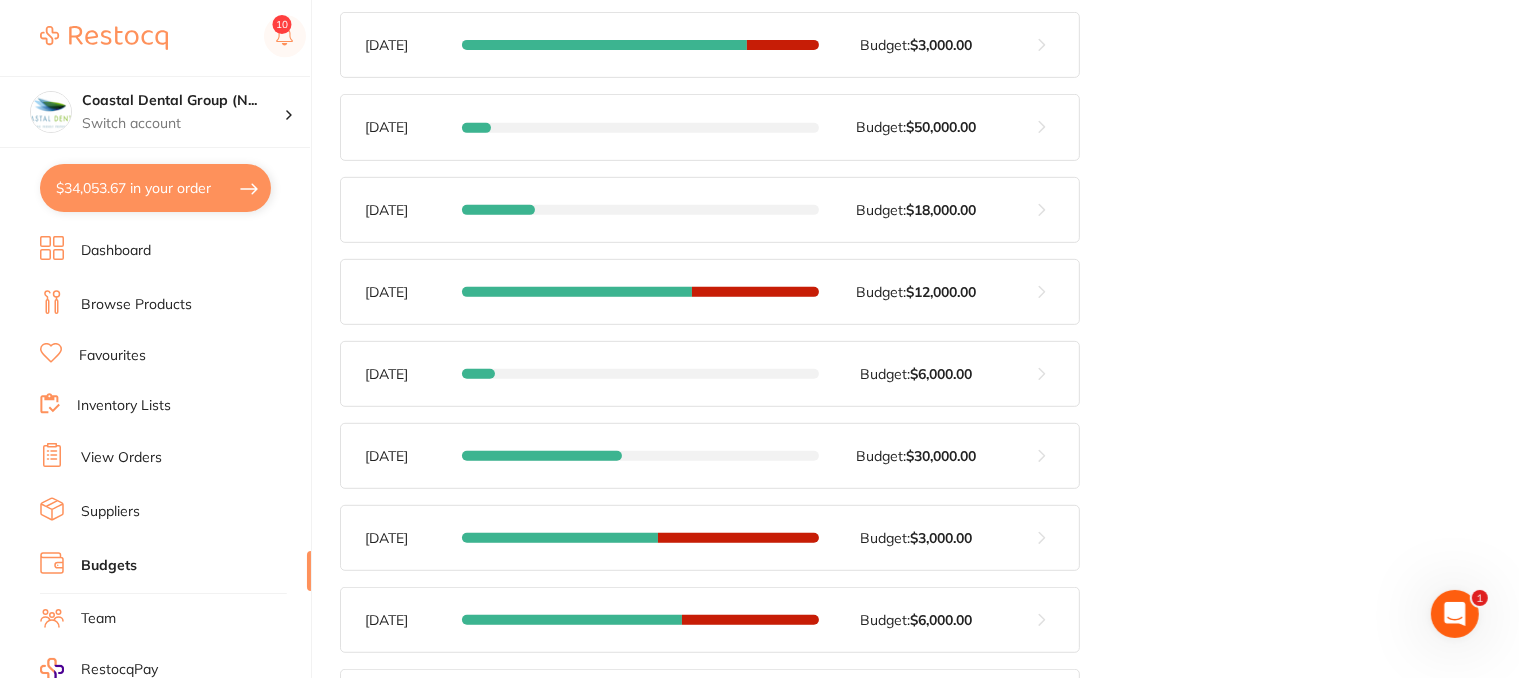 scroll, scrollTop: 1100, scrollLeft: 0, axis: vertical 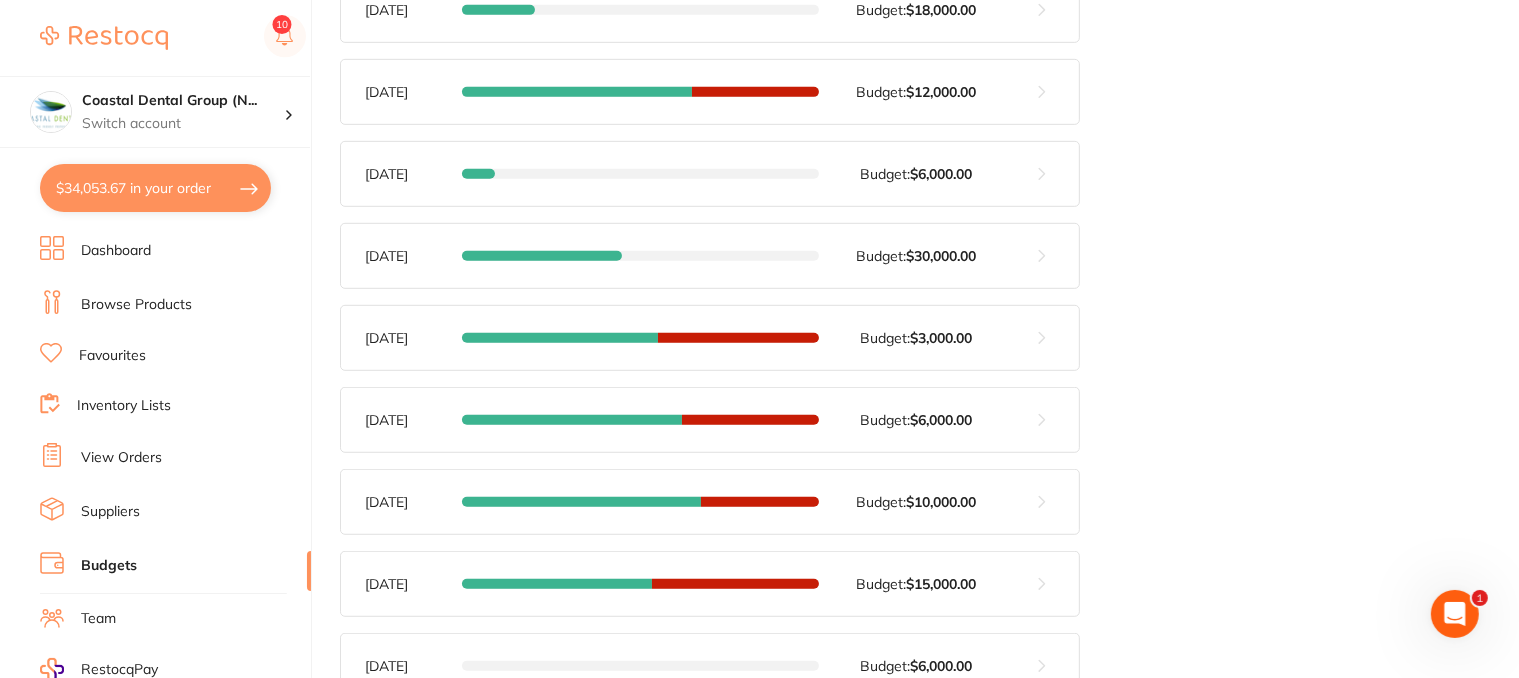 click at bounding box center (1042, 338) 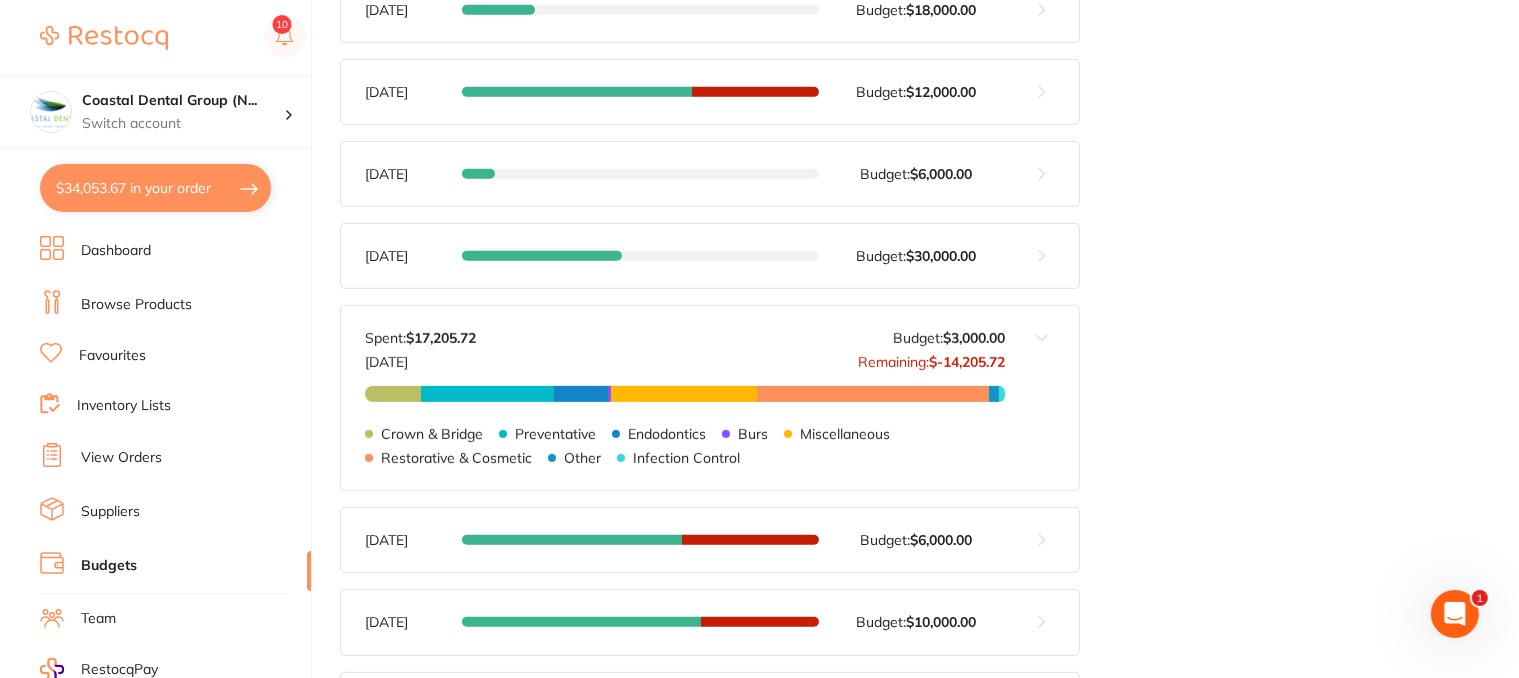 click on "Suppliers" at bounding box center (110, 512) 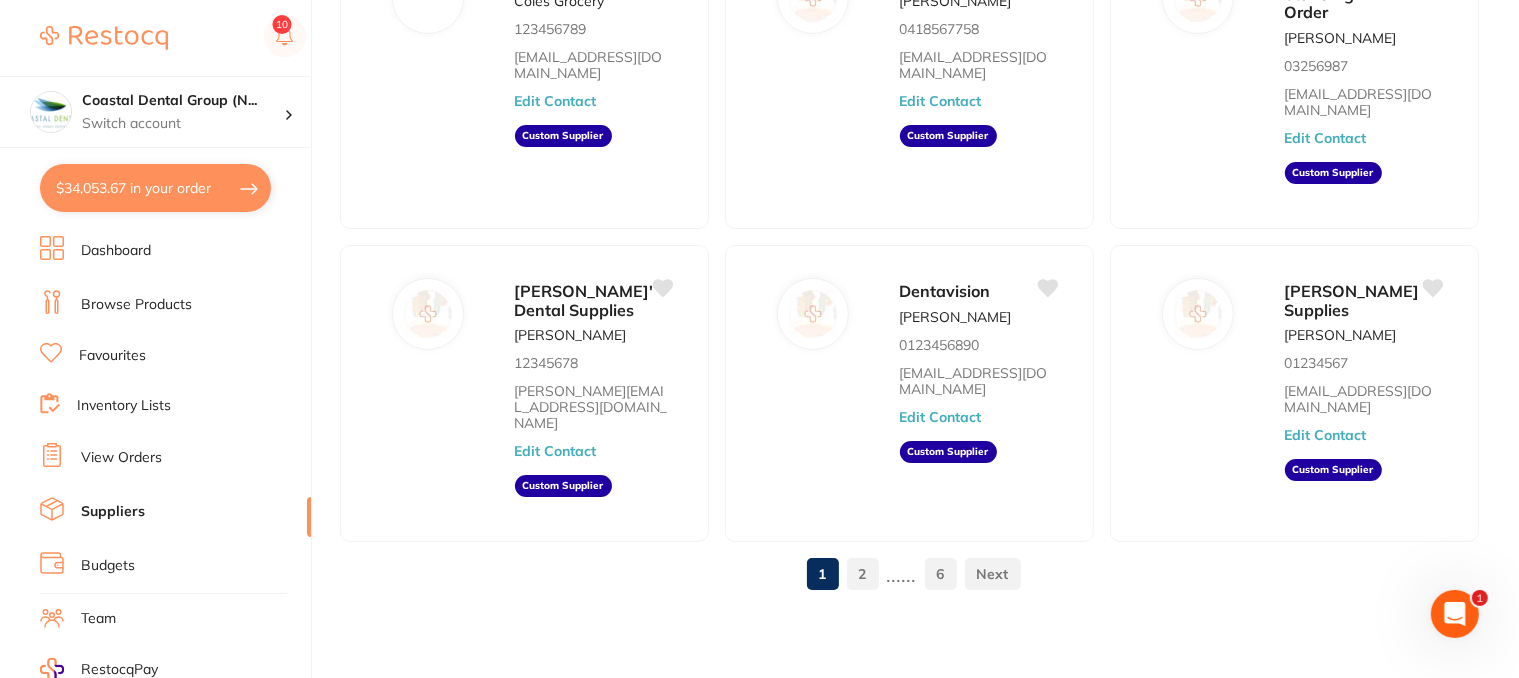 scroll, scrollTop: 0, scrollLeft: 0, axis: both 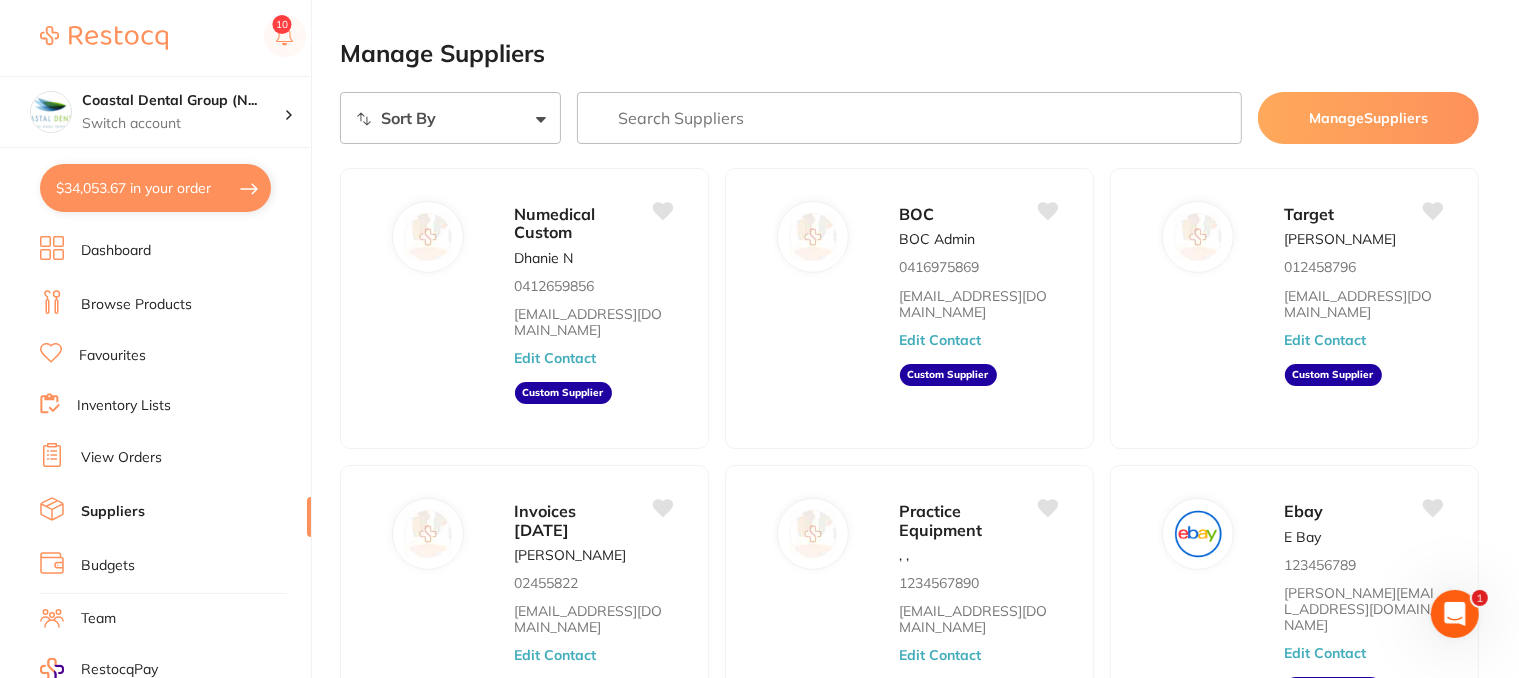 click at bounding box center (909, 118) 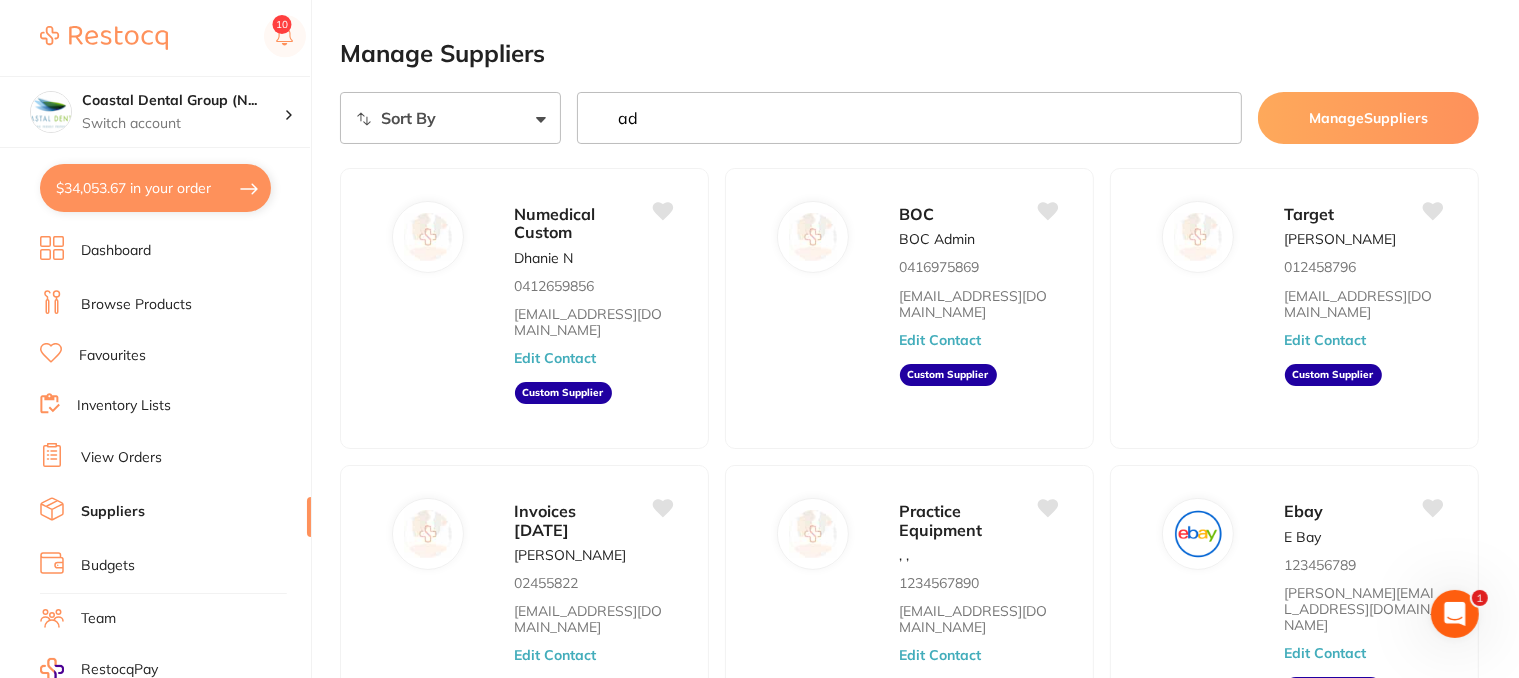 type on "a" 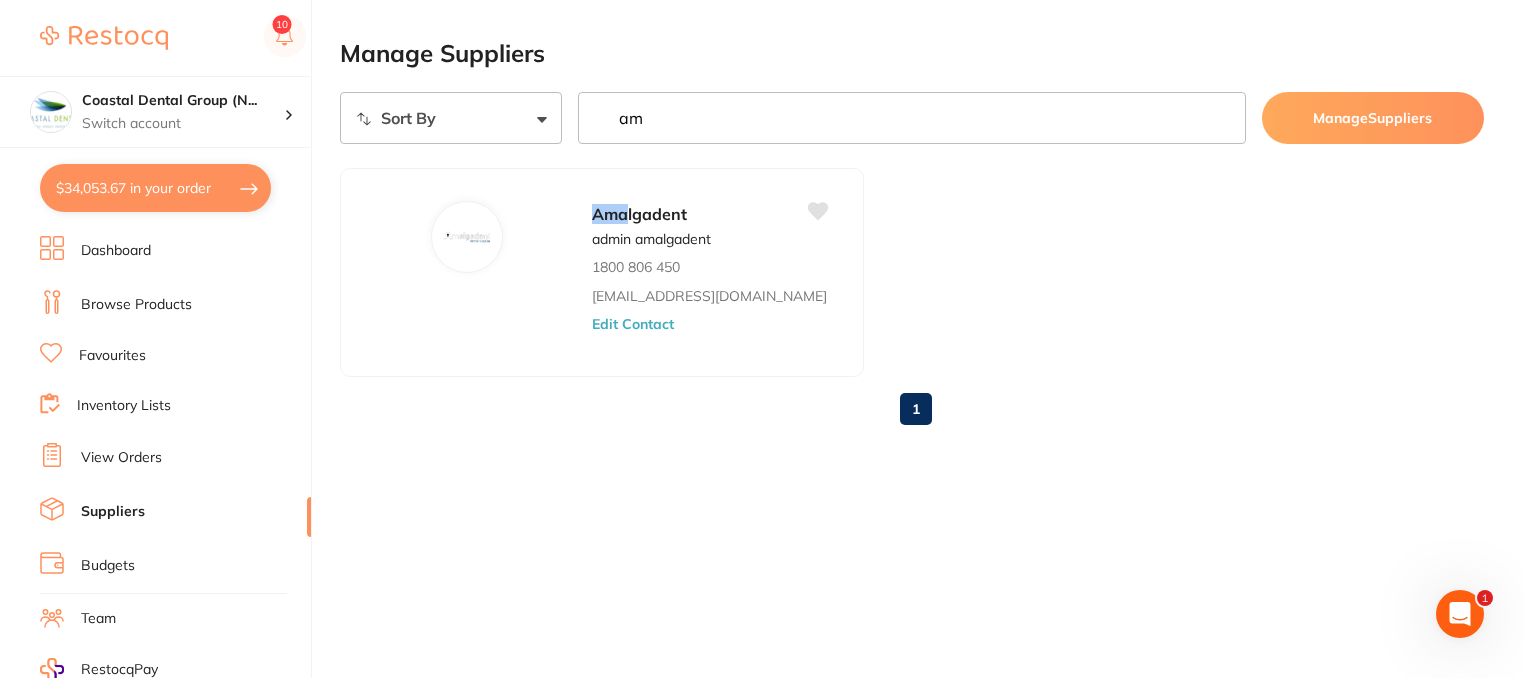 type on "a" 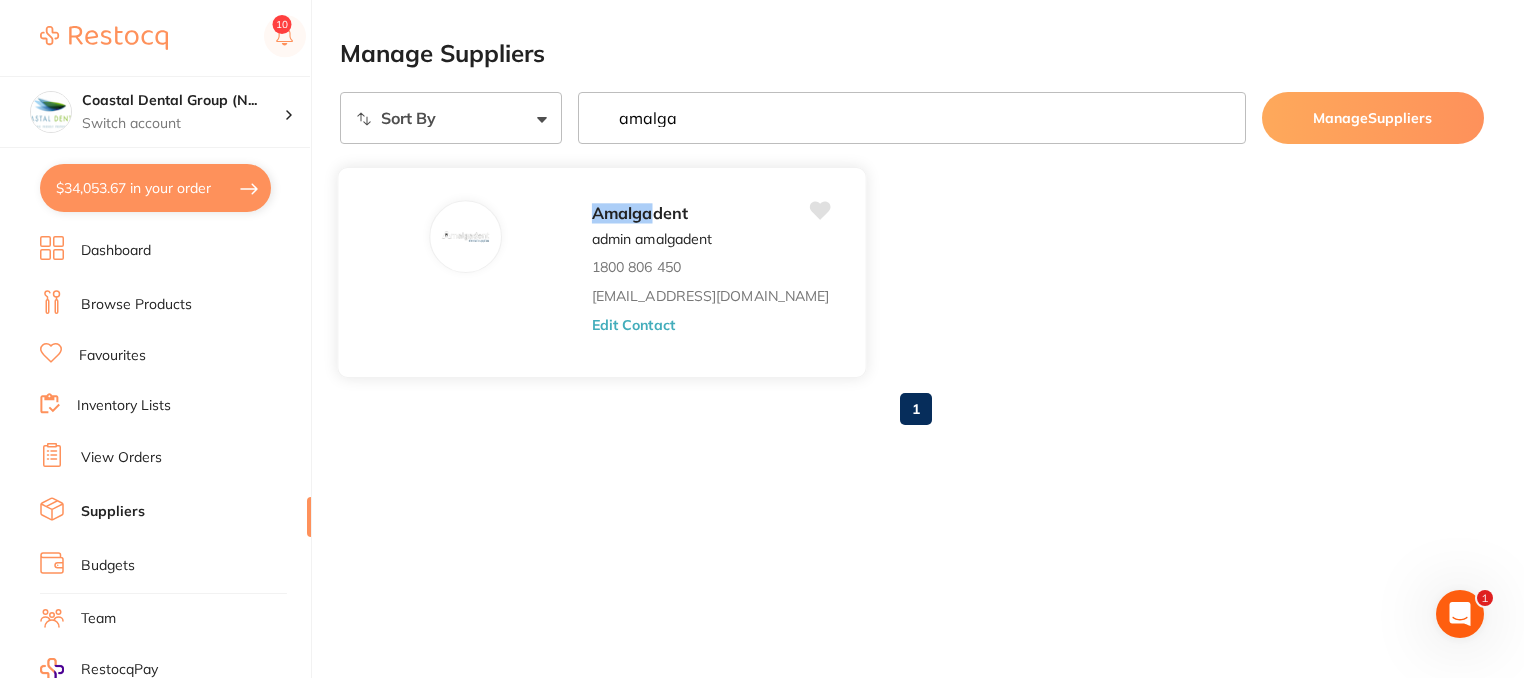 type on "amalga" 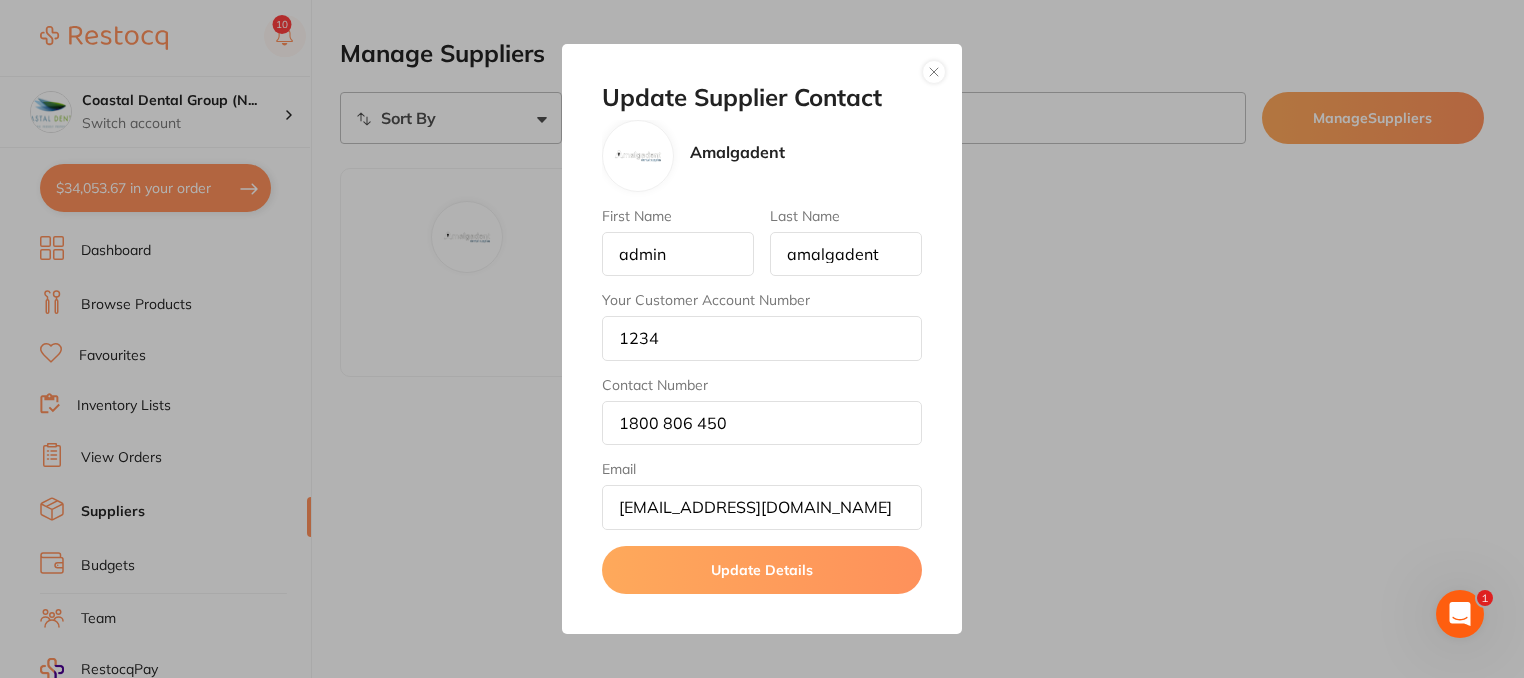 drag, startPoint x: 936, startPoint y: 73, endPoint x: 926, endPoint y: 89, distance: 18.867962 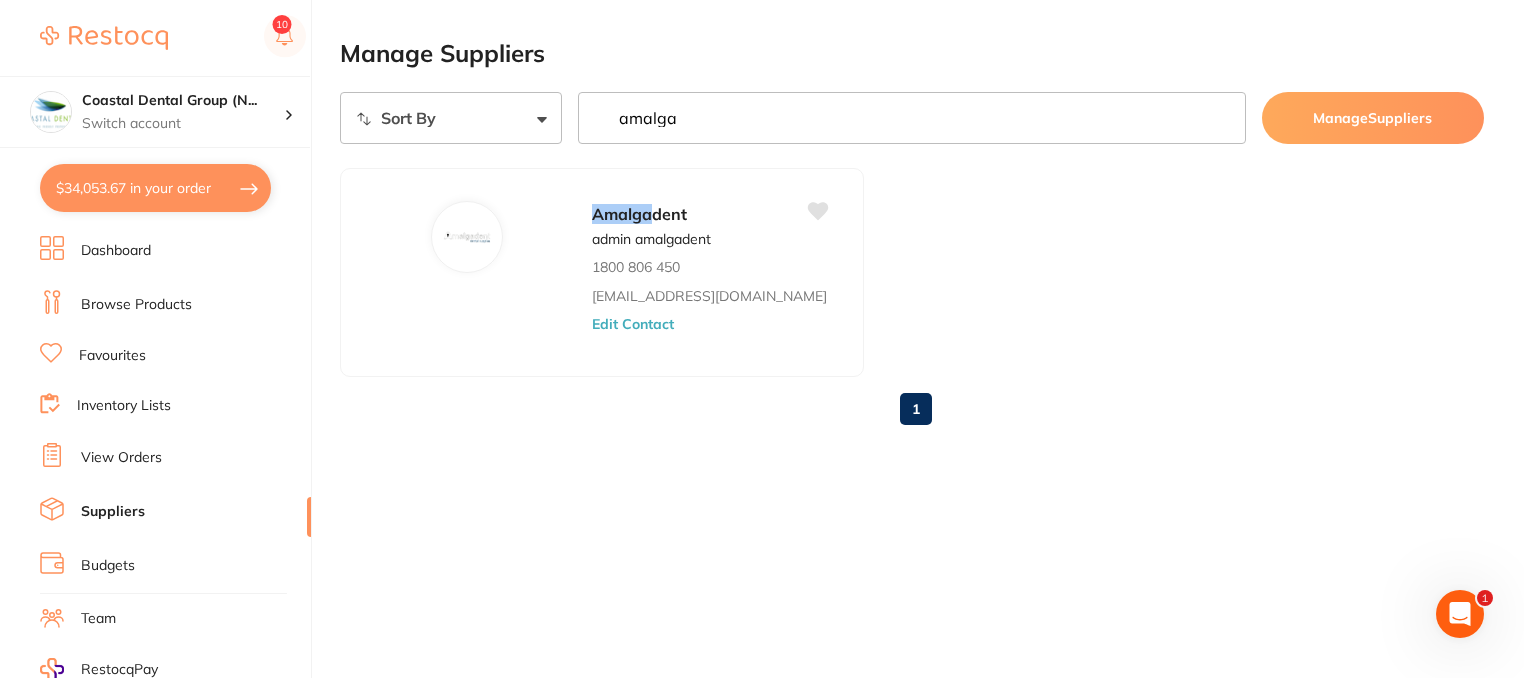 click on "amalga" at bounding box center [911, 118] 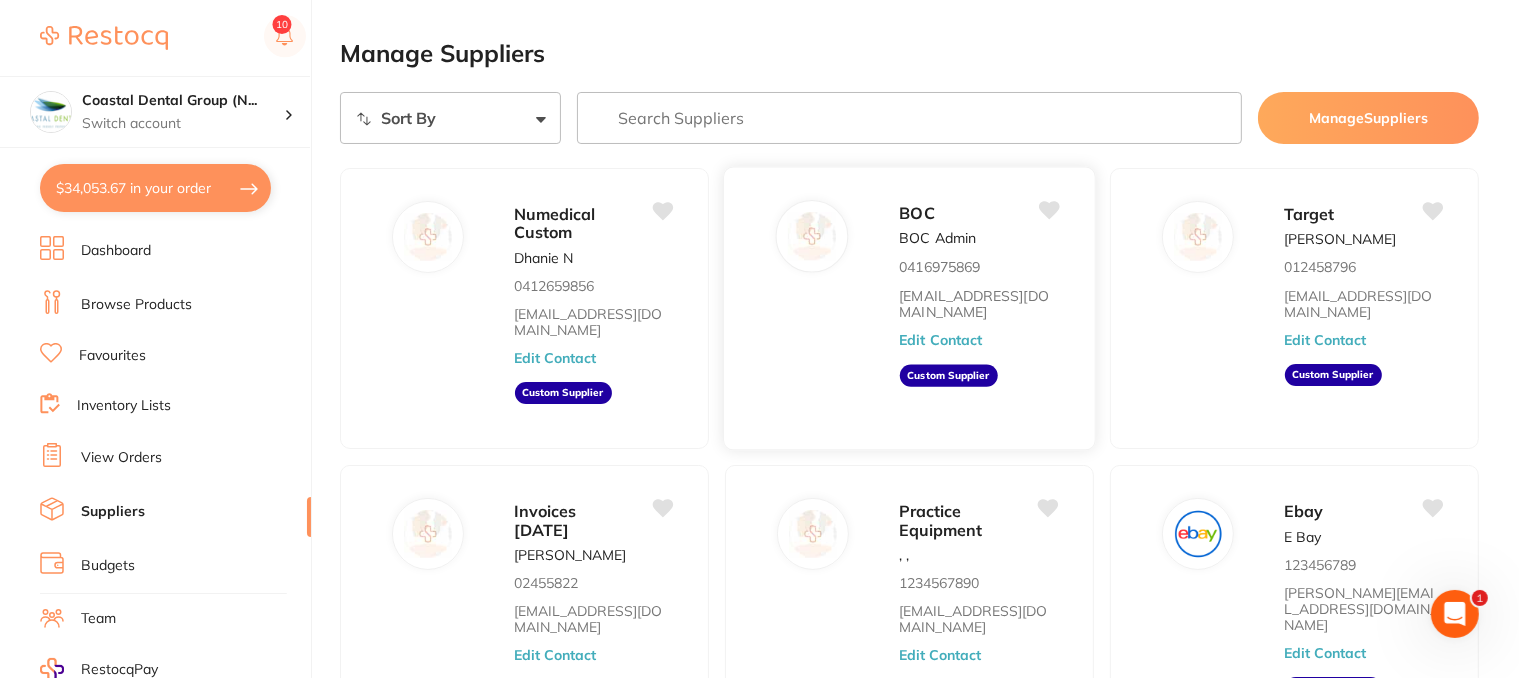 type 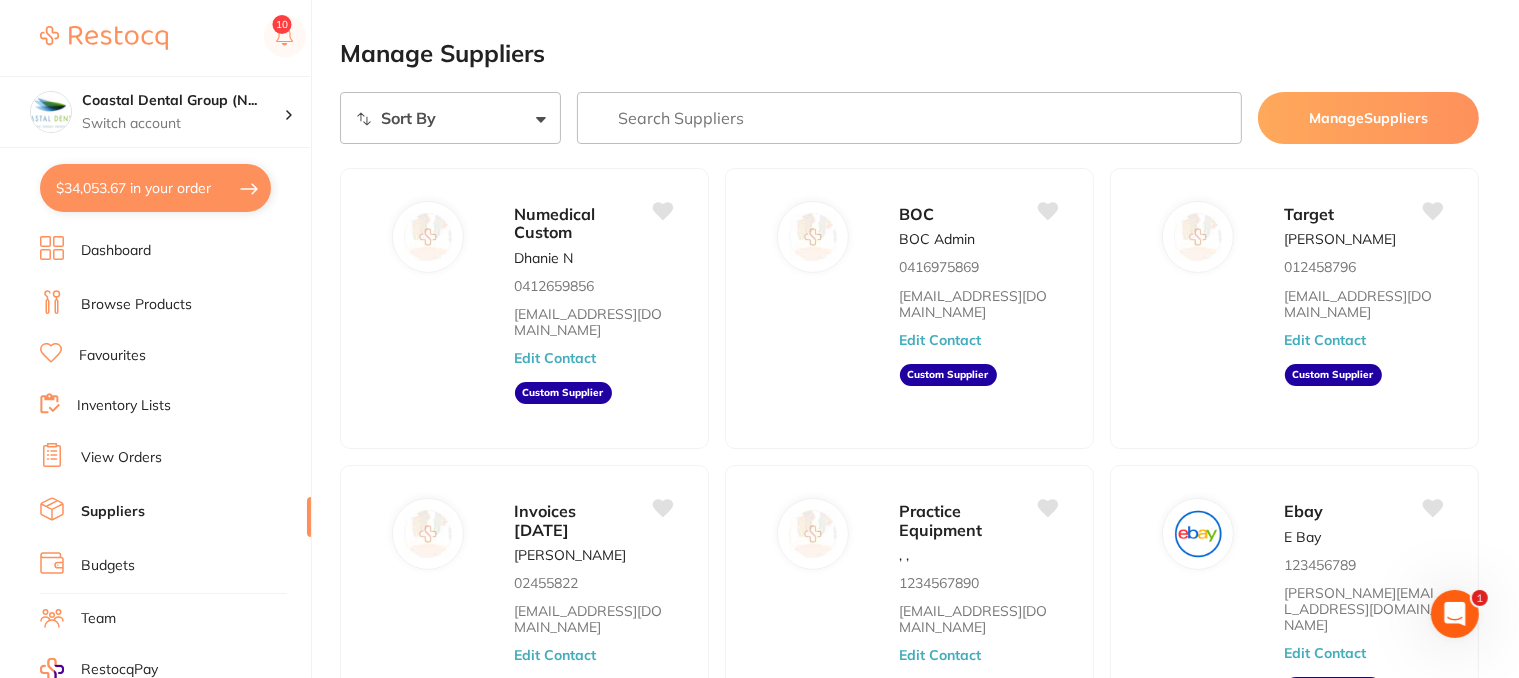 click at bounding box center (909, 118) 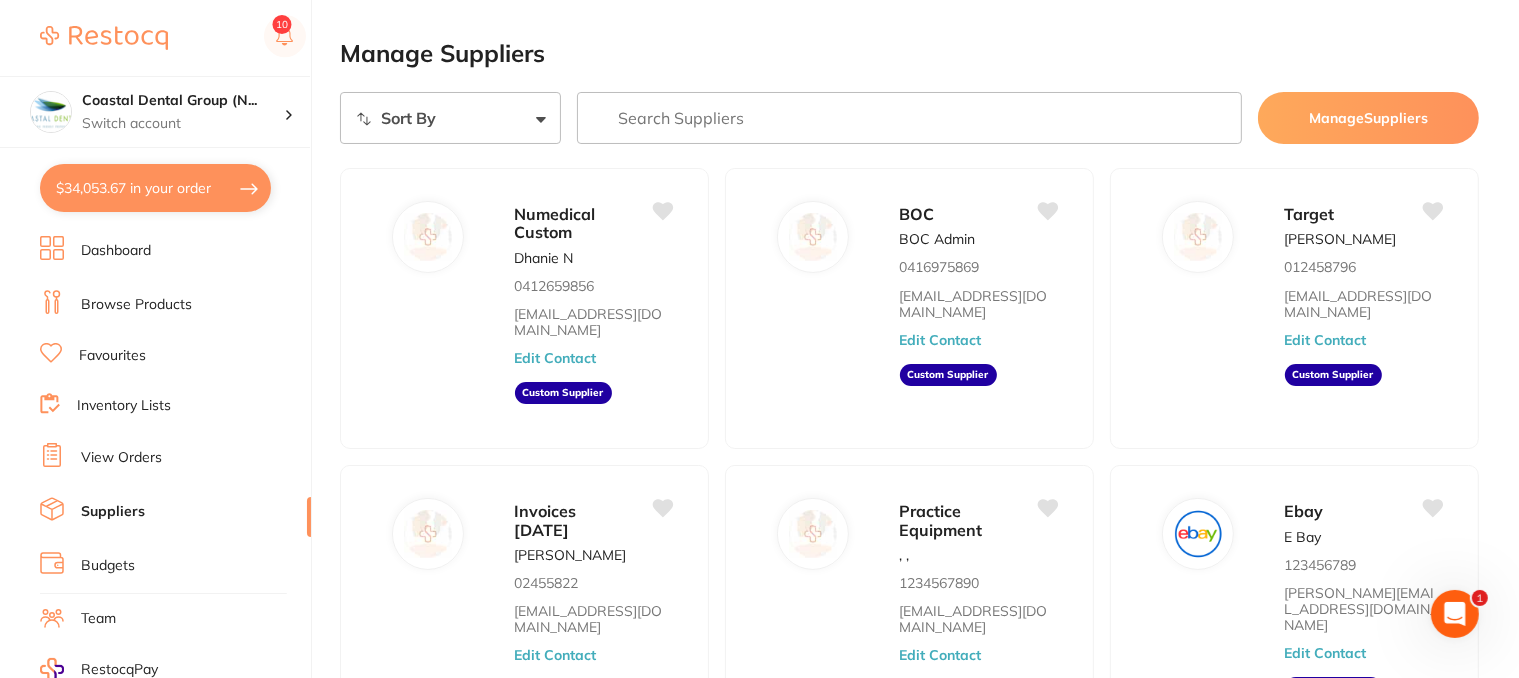 click on "Favourites" at bounding box center (112, 356) 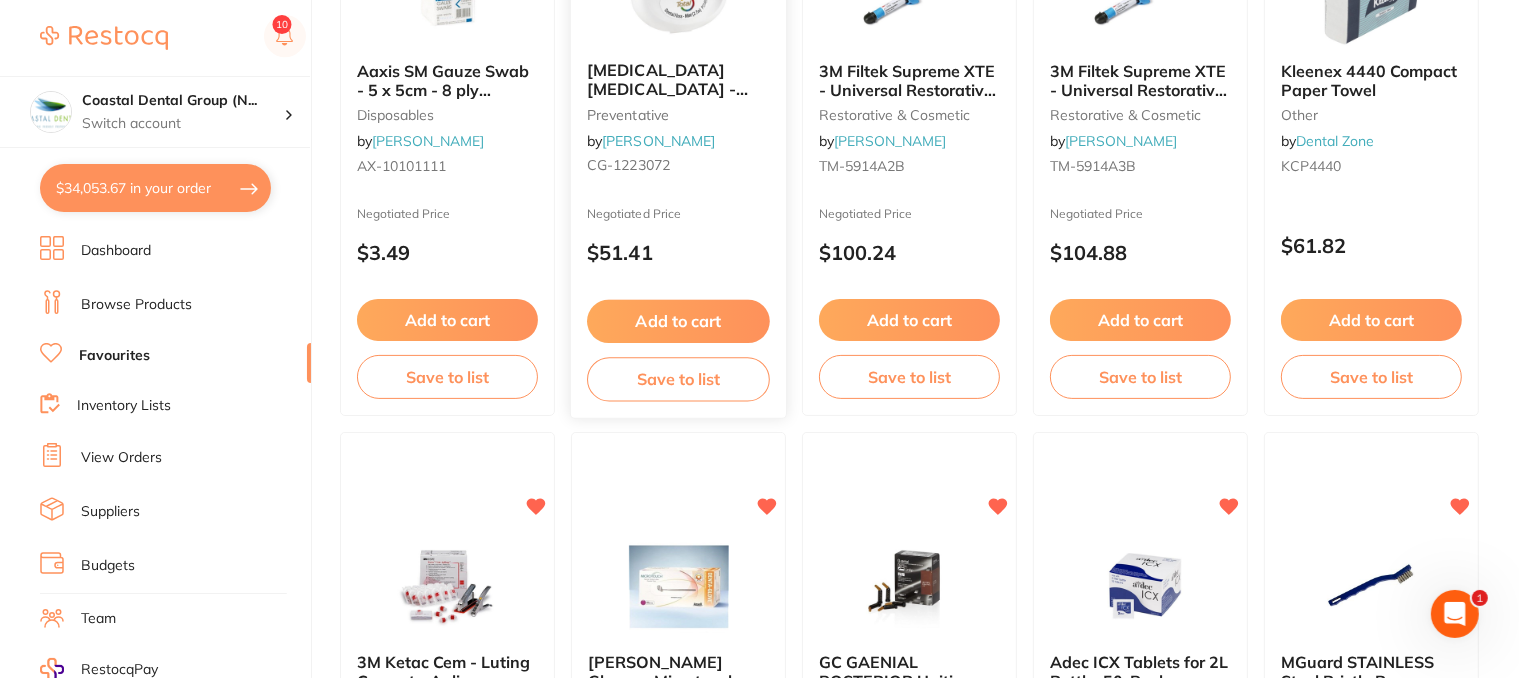 scroll, scrollTop: 0, scrollLeft: 0, axis: both 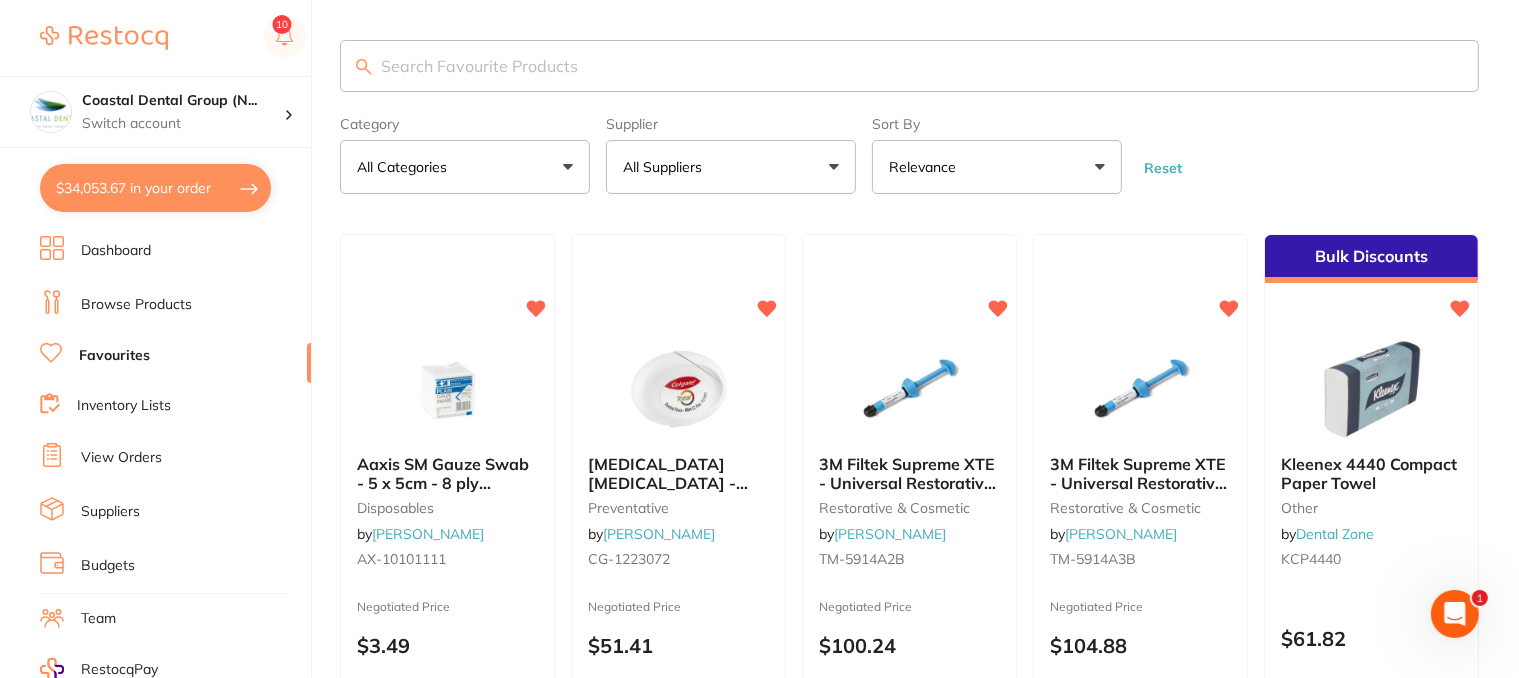 click on "Suppliers" at bounding box center (110, 512) 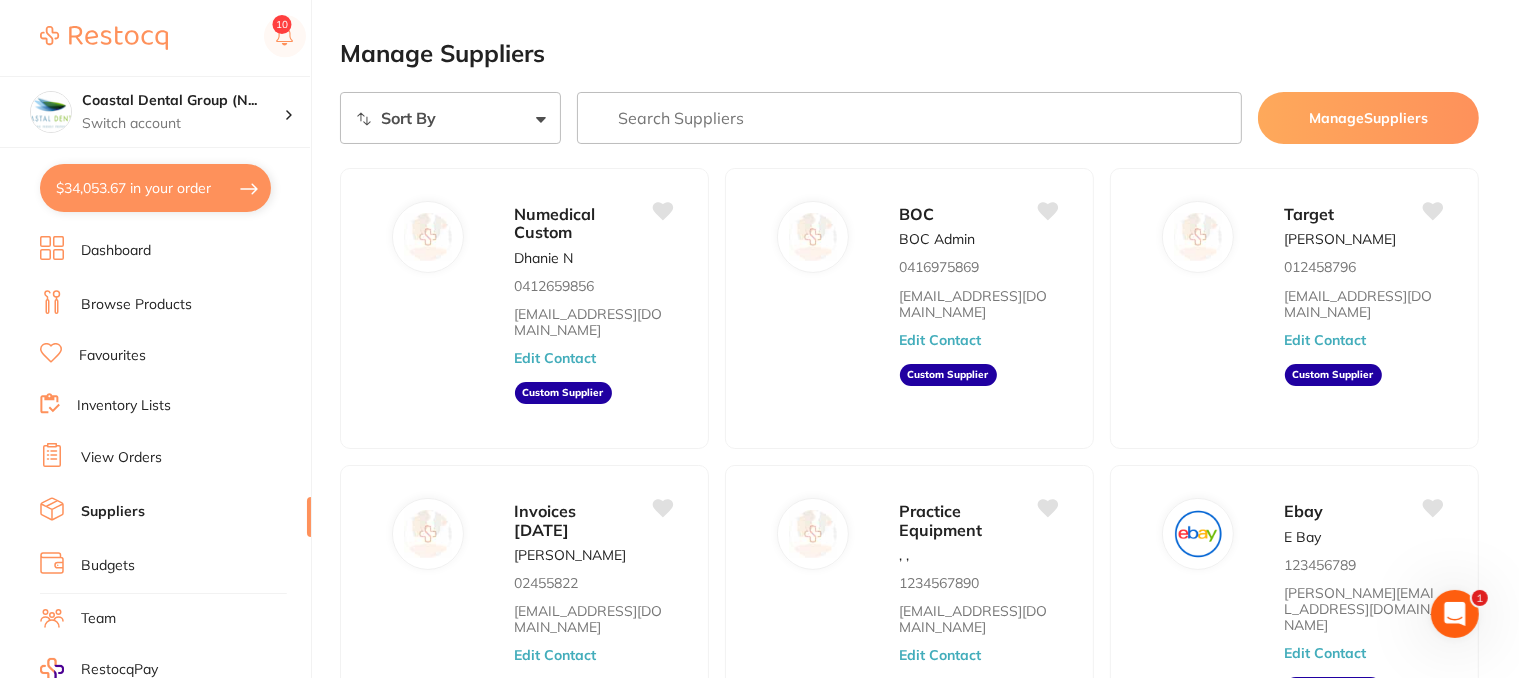 scroll, scrollTop: 0, scrollLeft: 0, axis: both 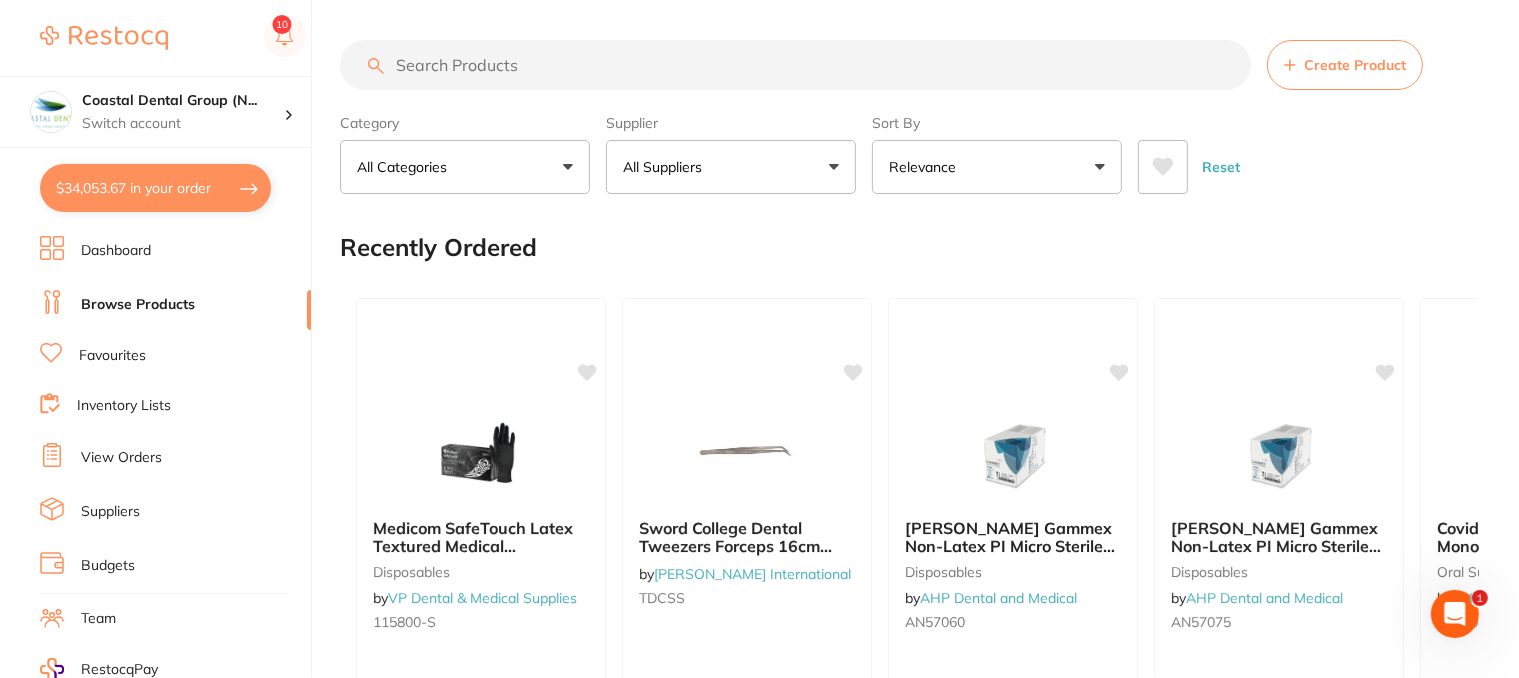 click at bounding box center [795, 65] 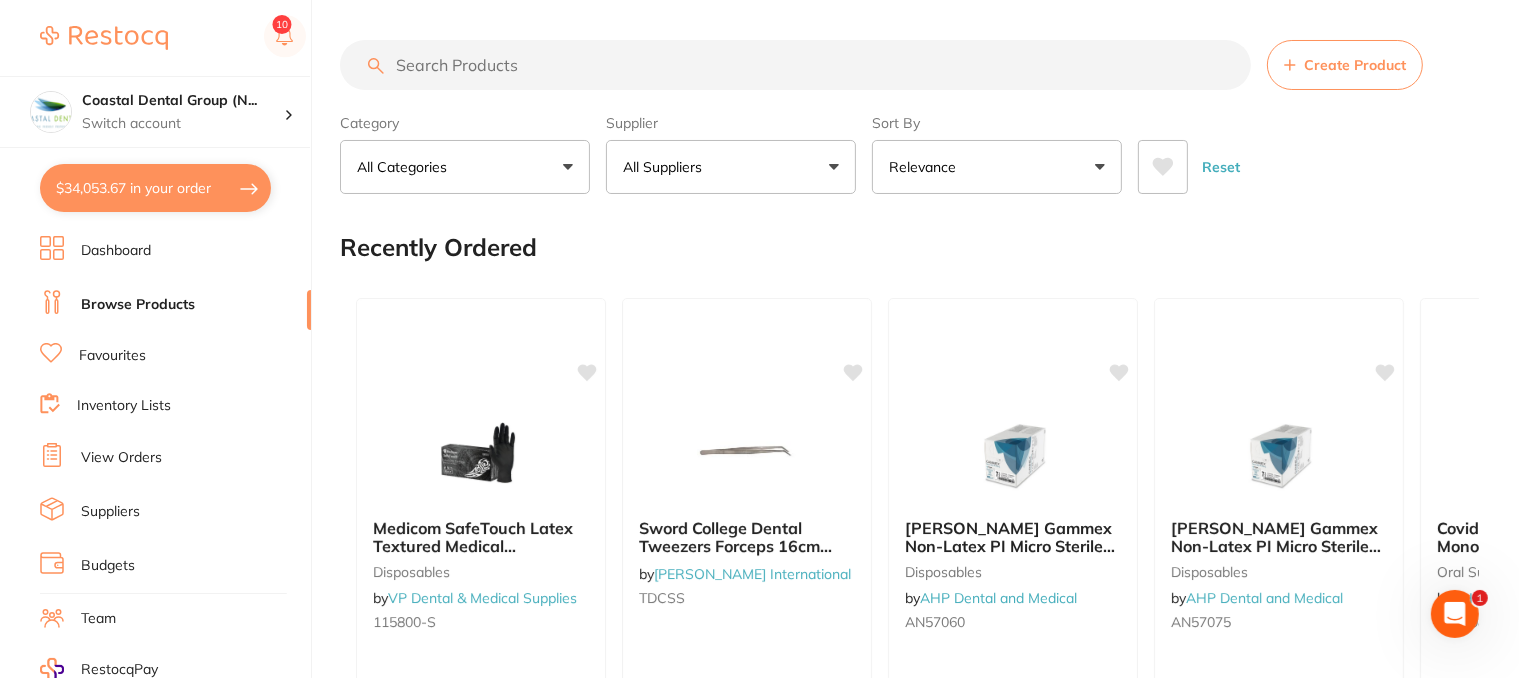 scroll, scrollTop: 0, scrollLeft: 0, axis: both 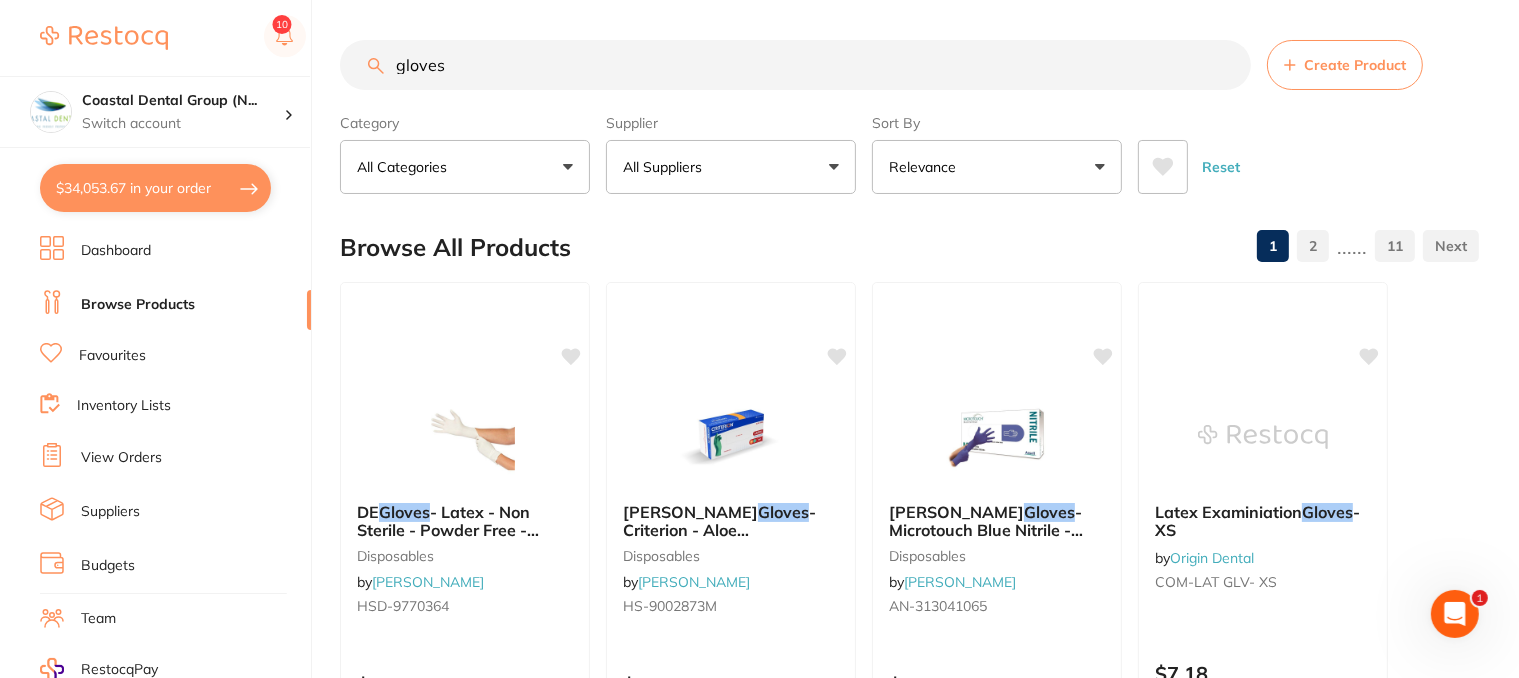 click on "All Suppliers" at bounding box center [731, 167] 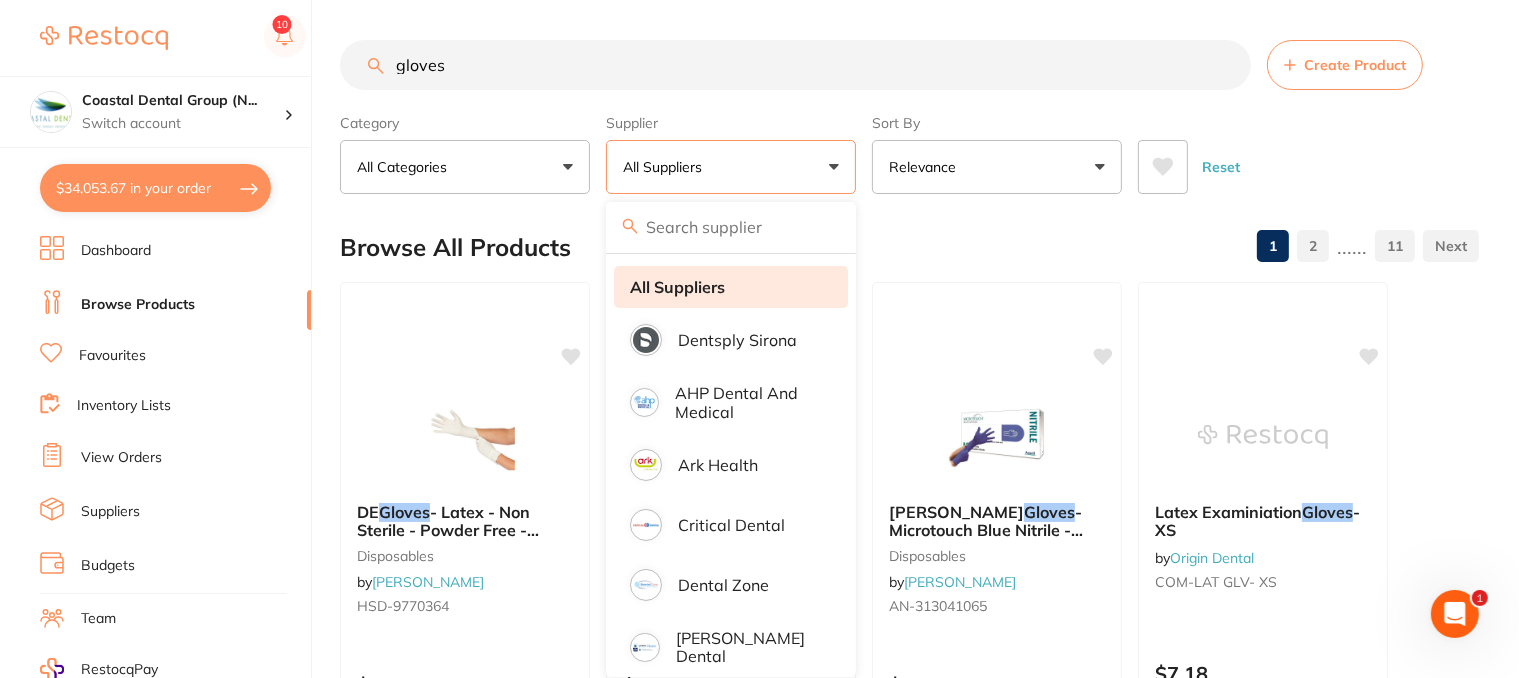 scroll, scrollTop: 0, scrollLeft: 0, axis: both 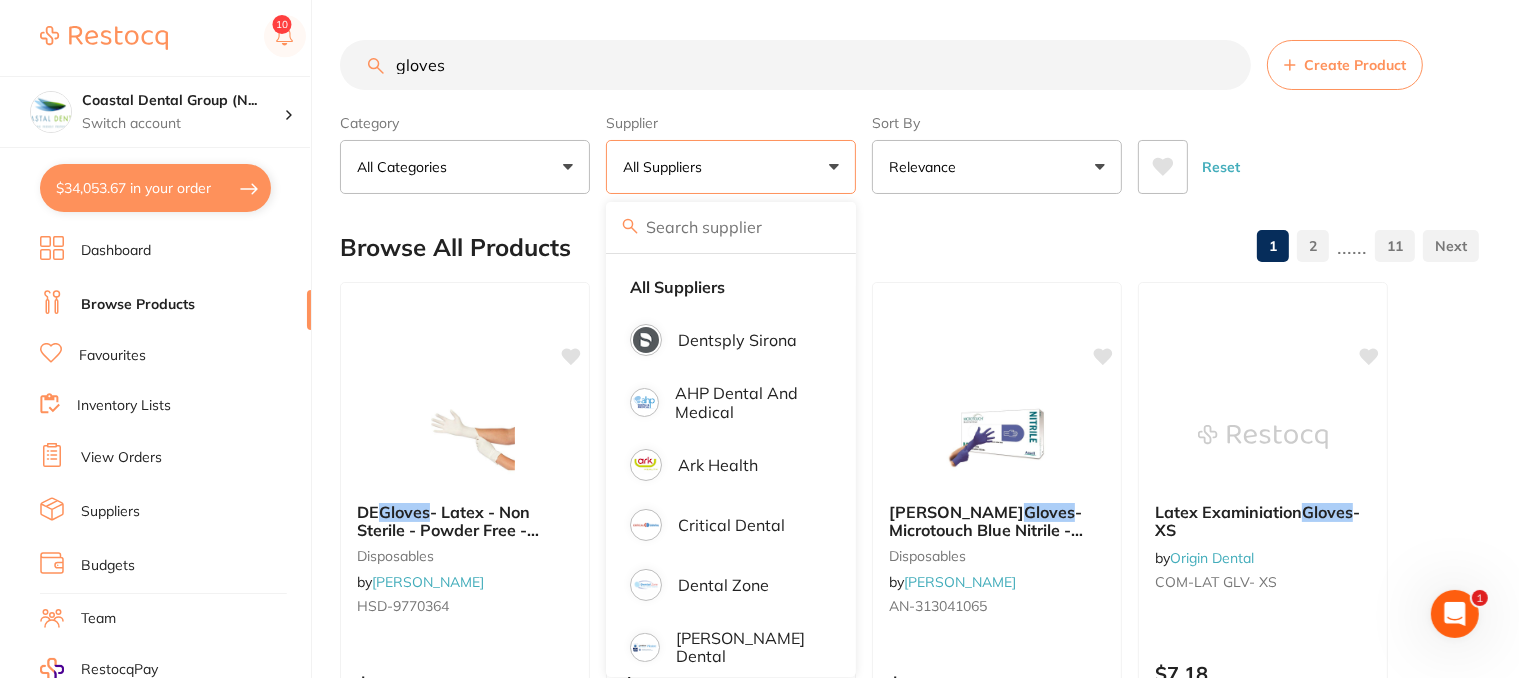 click on "gloves" at bounding box center [795, 65] 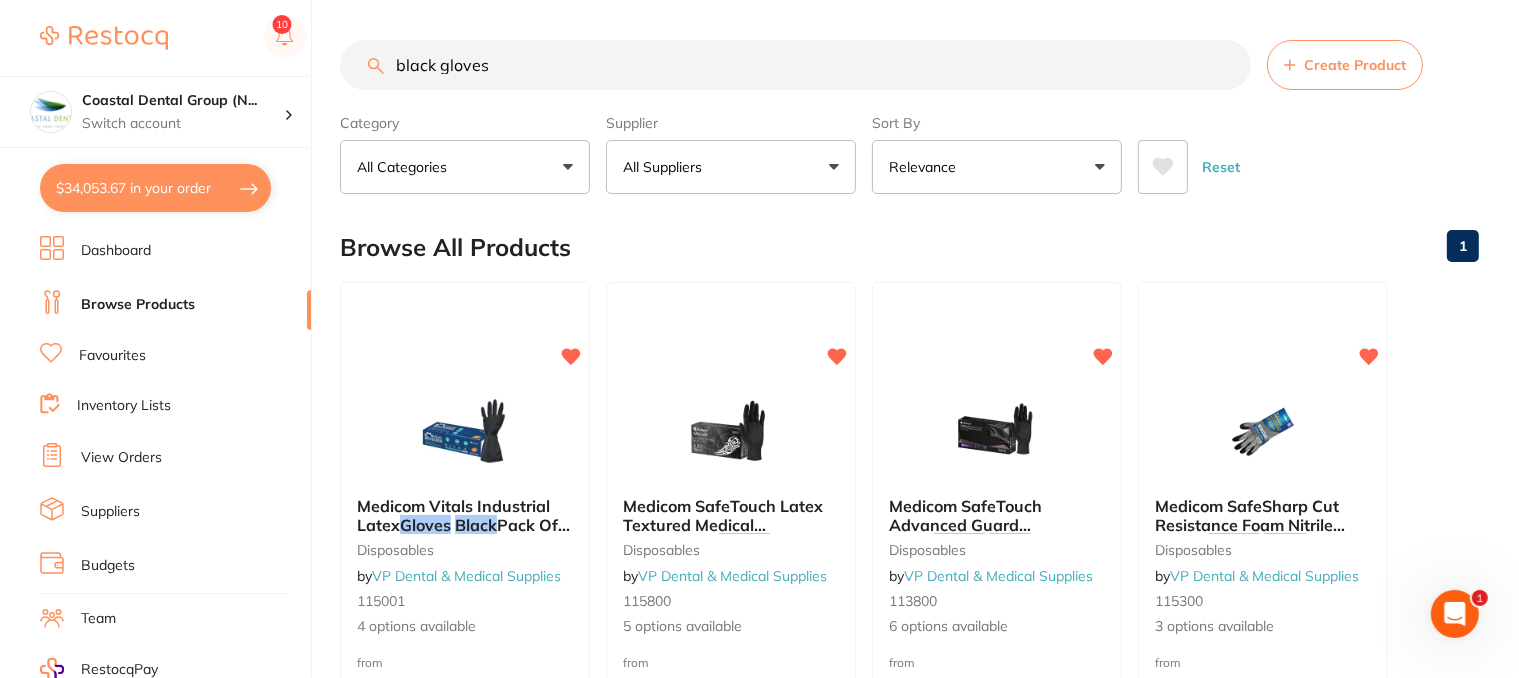 click on "All Suppliers" at bounding box center (731, 167) 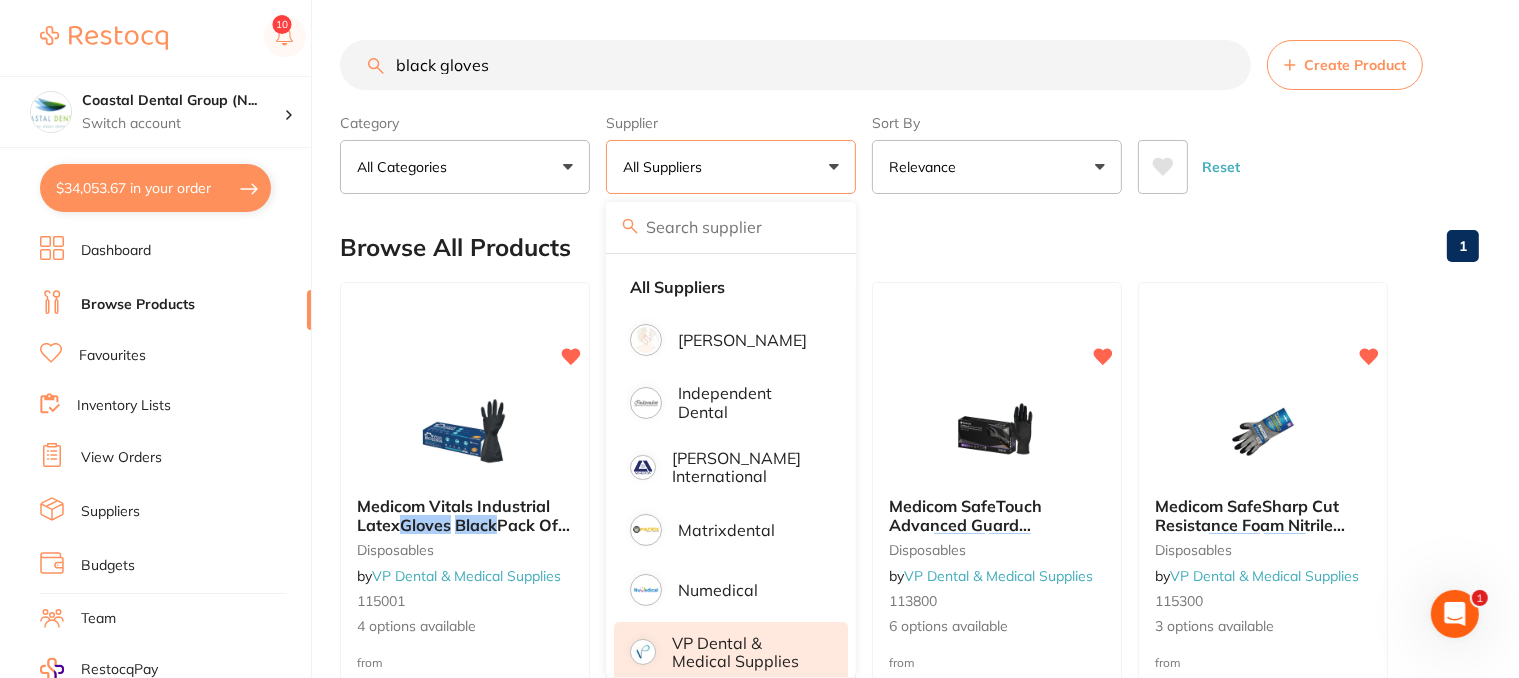 scroll, scrollTop: 0, scrollLeft: 0, axis: both 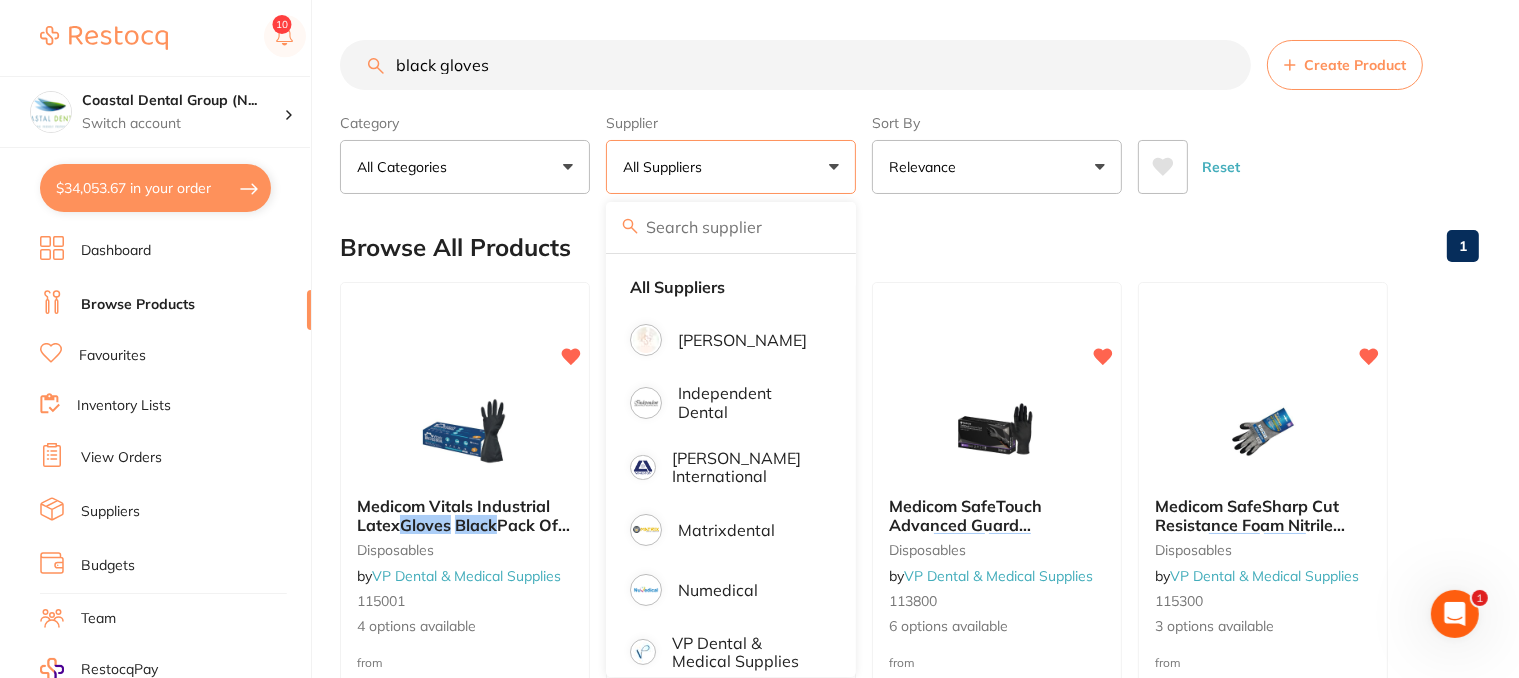 click on "black gloves" at bounding box center [795, 65] 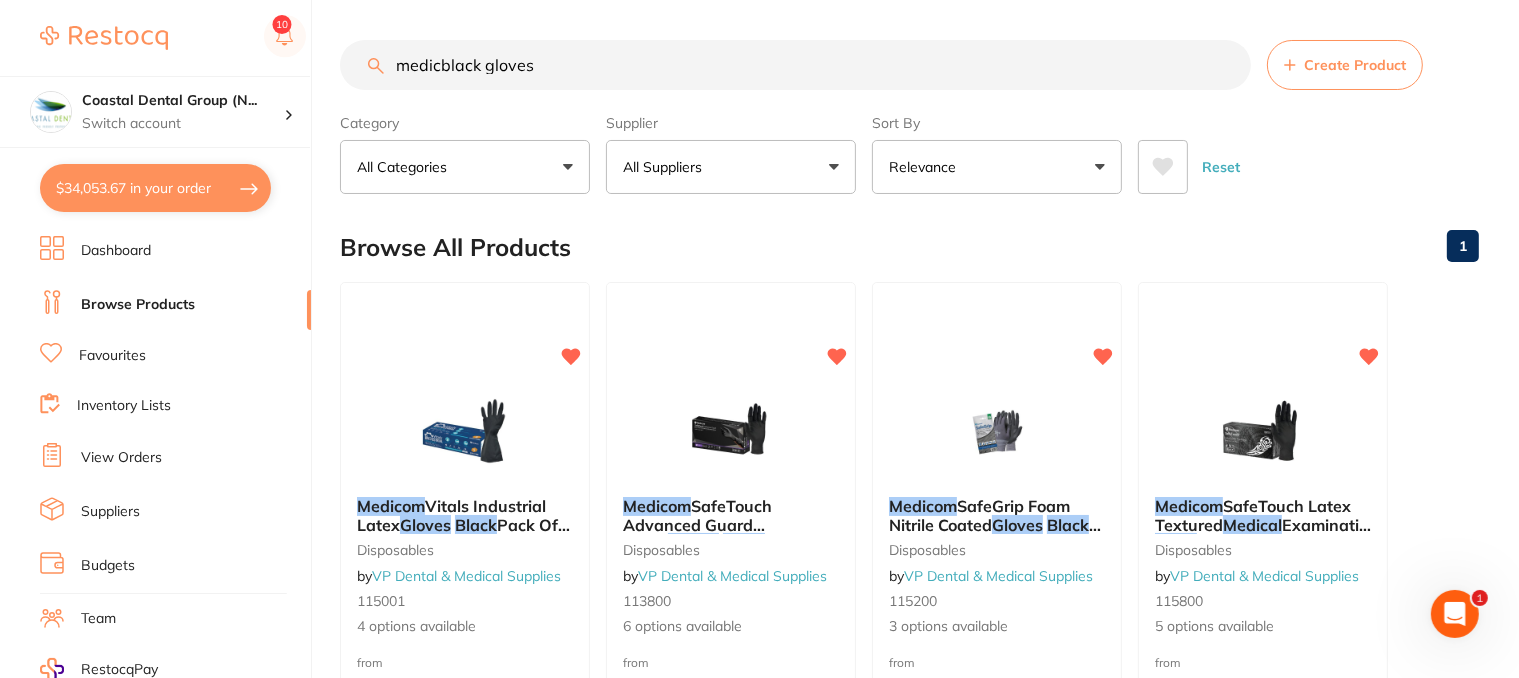 scroll, scrollTop: 0, scrollLeft: 0, axis: both 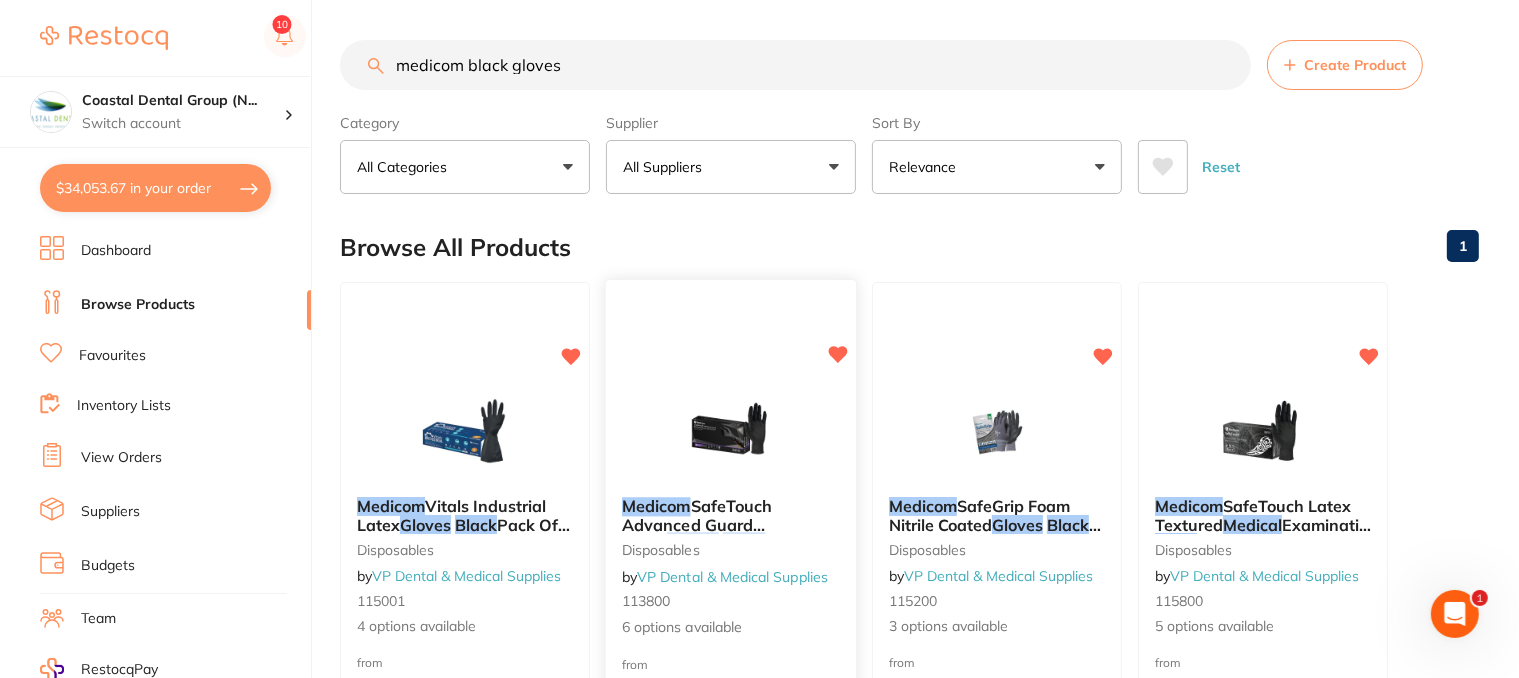 type on "medicom black gloves" 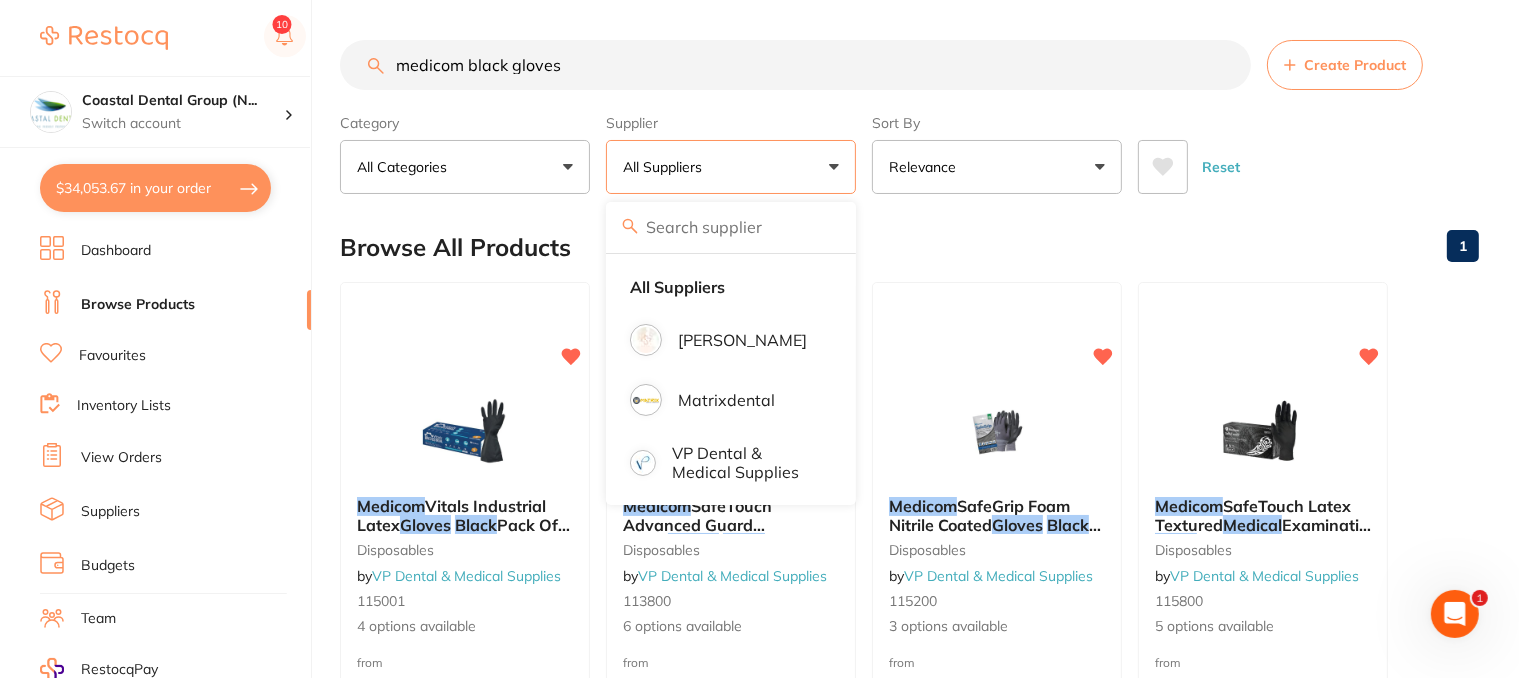 scroll, scrollTop: 0, scrollLeft: 0, axis: both 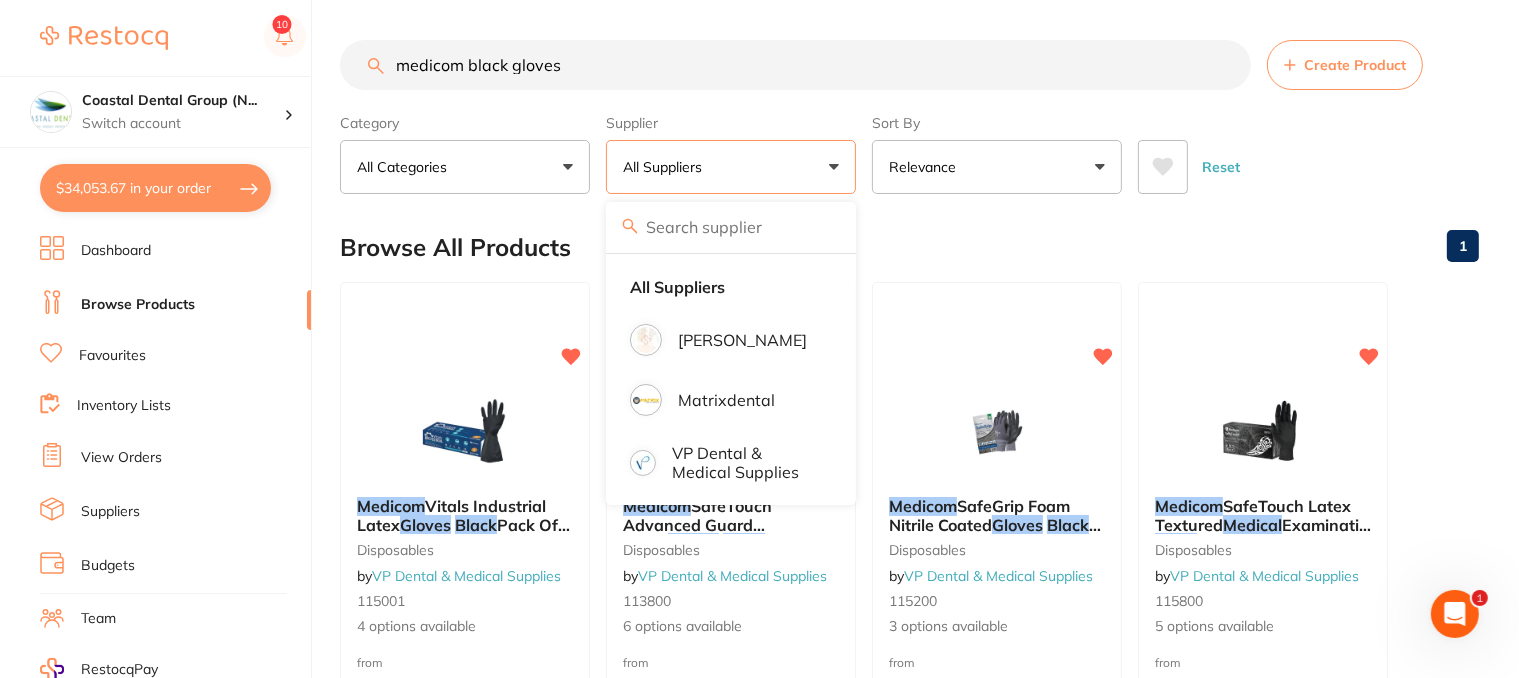 click on "medicom black gloves         Create Product Category All Categories All Categories disposables infection control Clear Category   false    All Categories Category All Categories disposables infection control Supplier All Suppliers All Suppliers Henry Schein Halas Matrixdental VP Dental & Medical Supplies Clear Supplier   true    All Suppliers Supplier Henry Schein Halas Matrixdental VP Dental & Medical Supplies Sort By Relevance Highest Price Lowest Price On Sale Relevance Clear Sort By   false    Relevance Sort By Highest Price Lowest Price On Sale Relevance Reset Filters Reset Filter By Category All Categories All Categories disposables infection control Clear Filter By Category   false    All Categories Filter By Category All Categories disposables infection control Filter By Supplier All Suppliers All Suppliers Henry Schein Halas Matrixdental VP Dental & Medical Supplies Clear Filter By Supplier   false    All Suppliers Filter By Supplier All Suppliers Henry Schein Halas Matrixdental Sort By Relevance   1" at bounding box center [929, 1367] 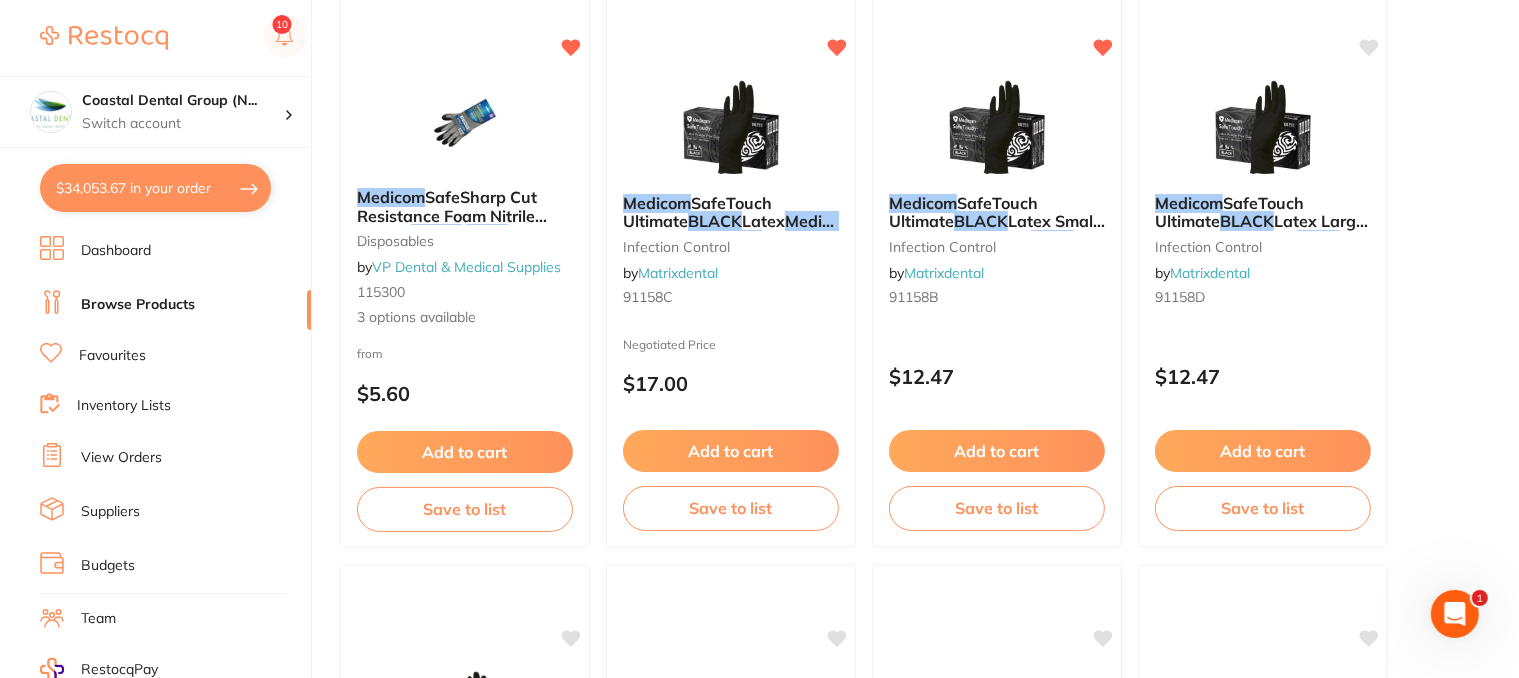 scroll, scrollTop: 400, scrollLeft: 0, axis: vertical 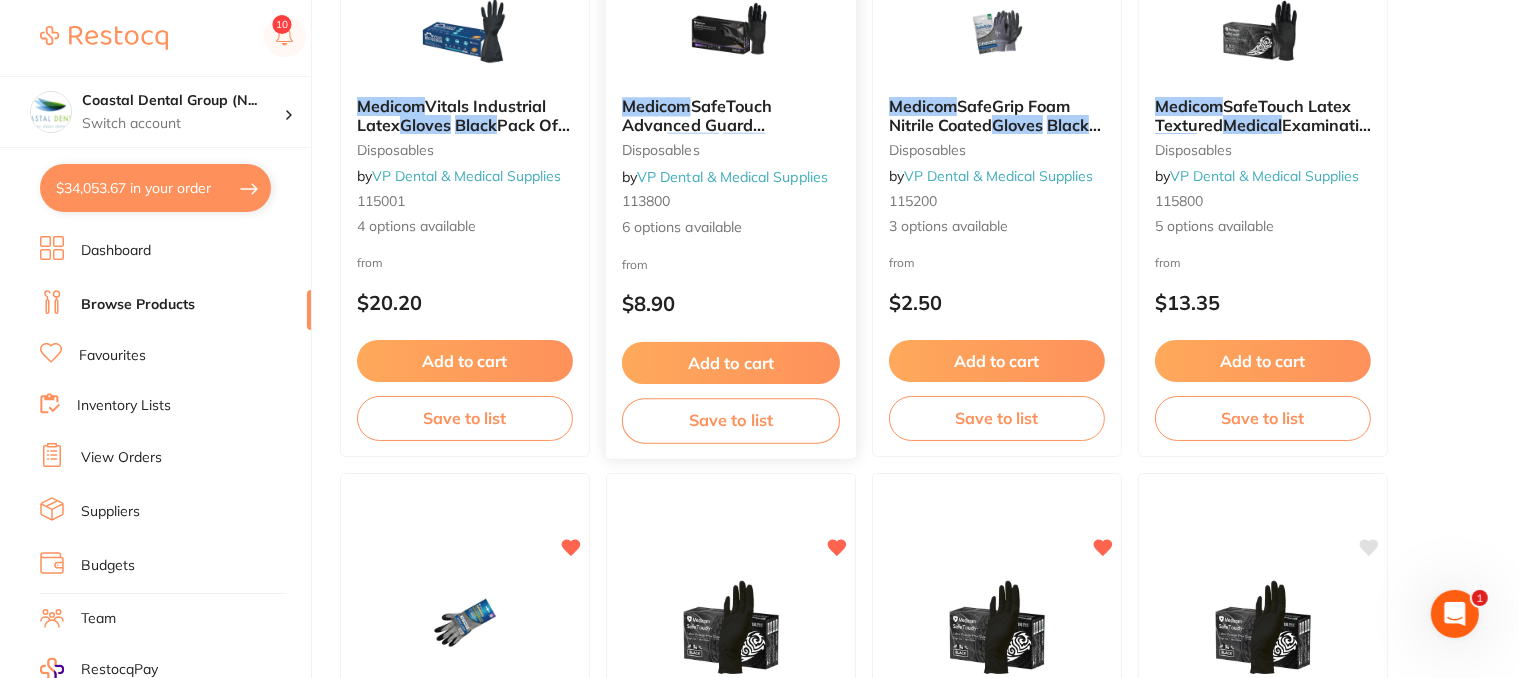 click on "6 options available" at bounding box center [731, 227] 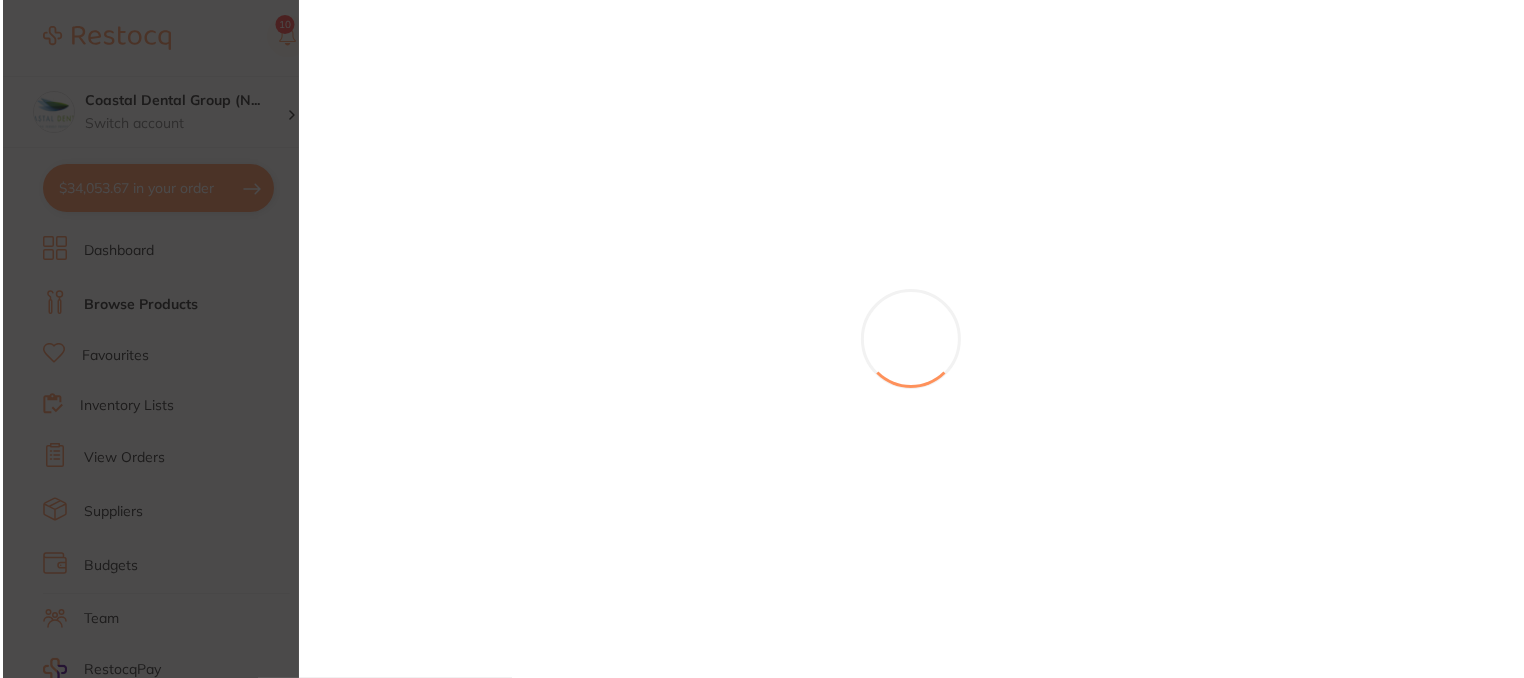 scroll, scrollTop: 0, scrollLeft: 0, axis: both 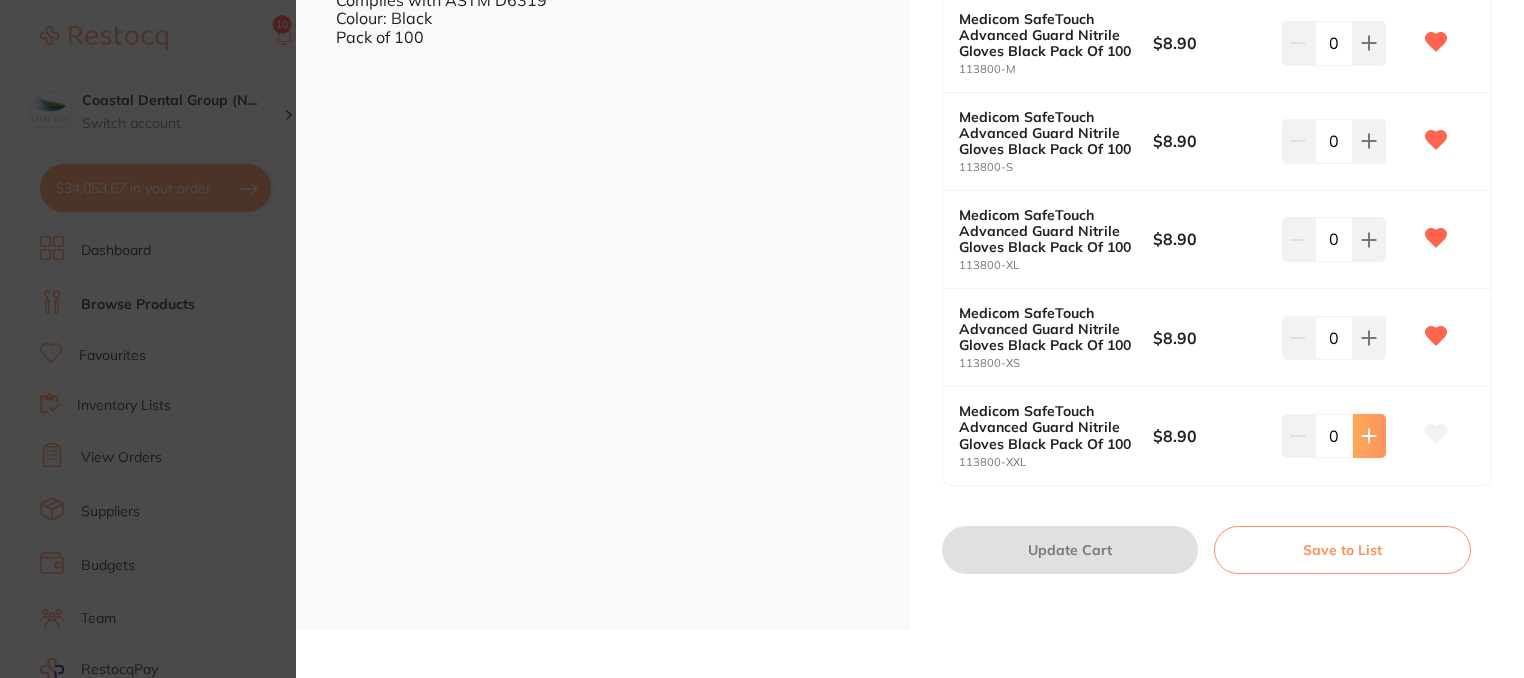 click at bounding box center (1369, -55) 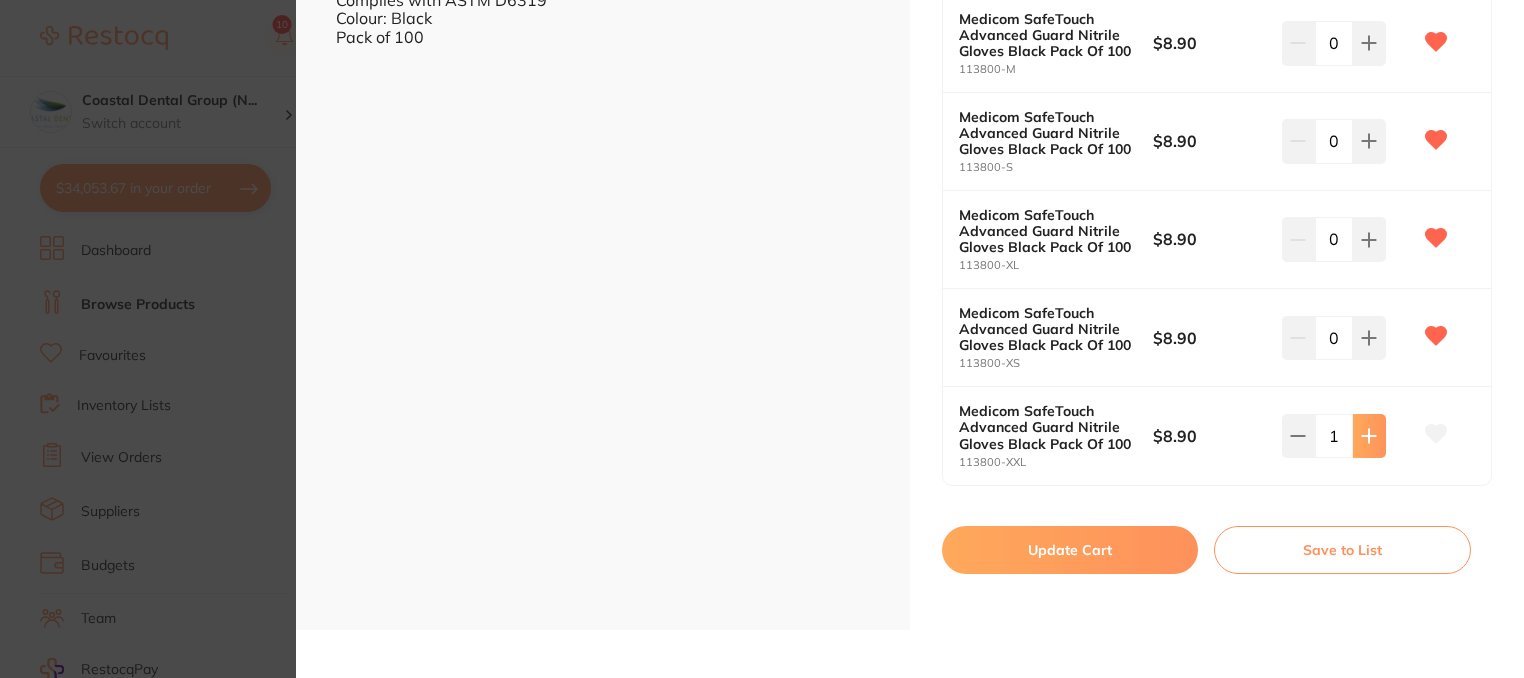 click at bounding box center [1369, -55] 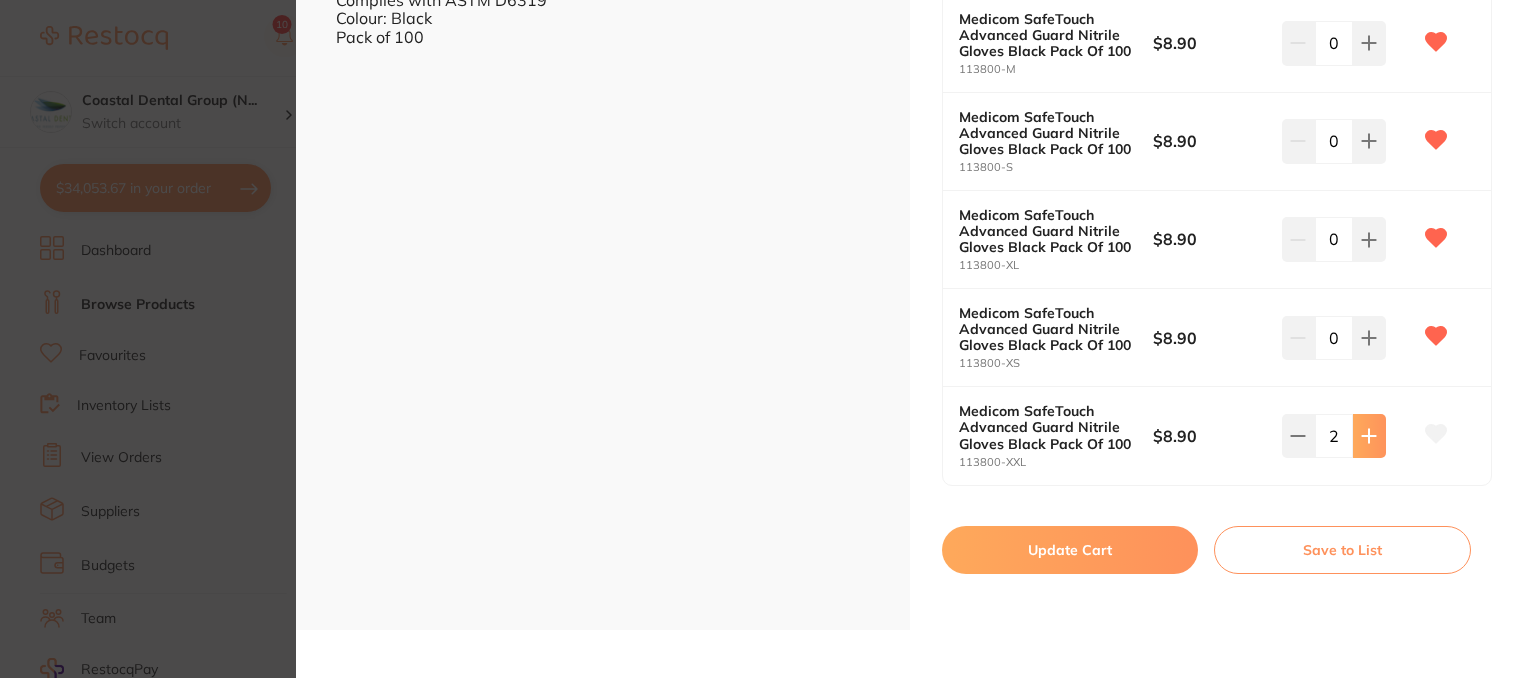 click at bounding box center (1369, -55) 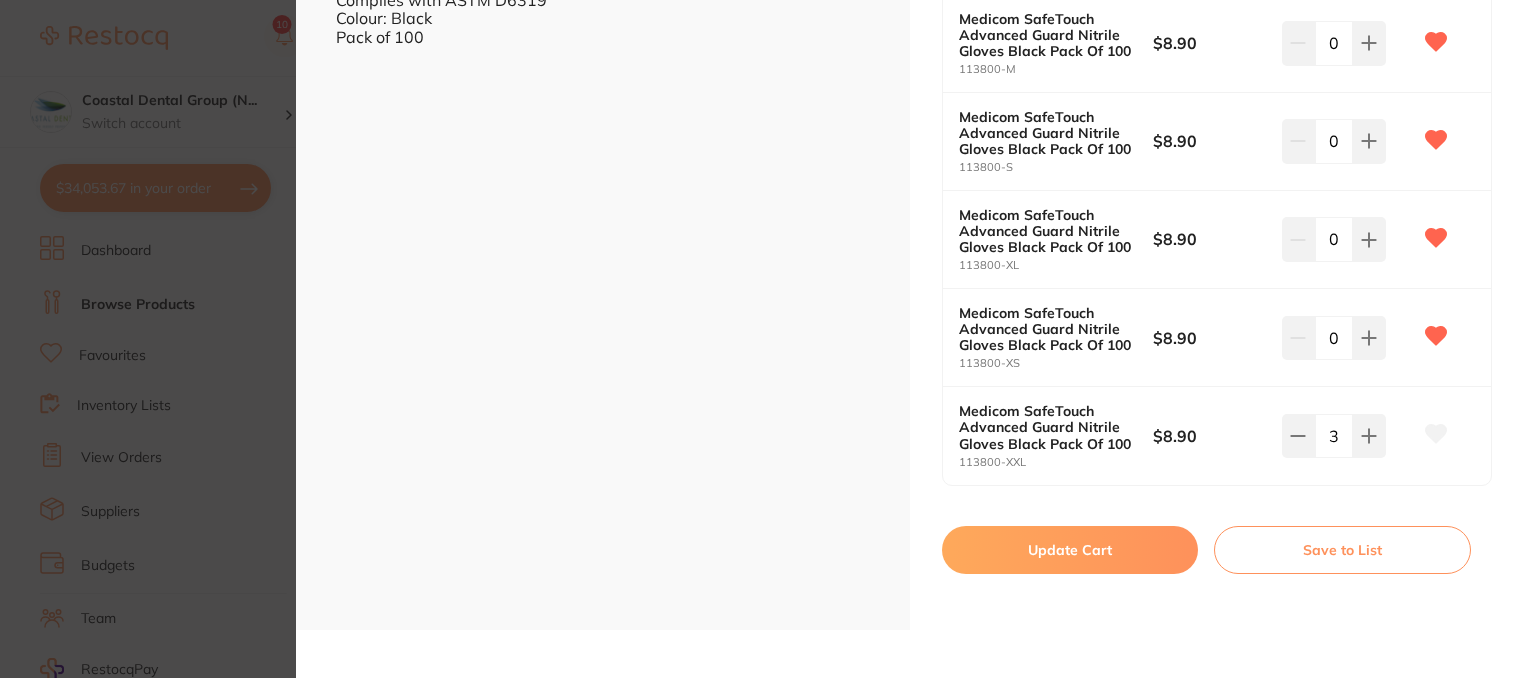 click 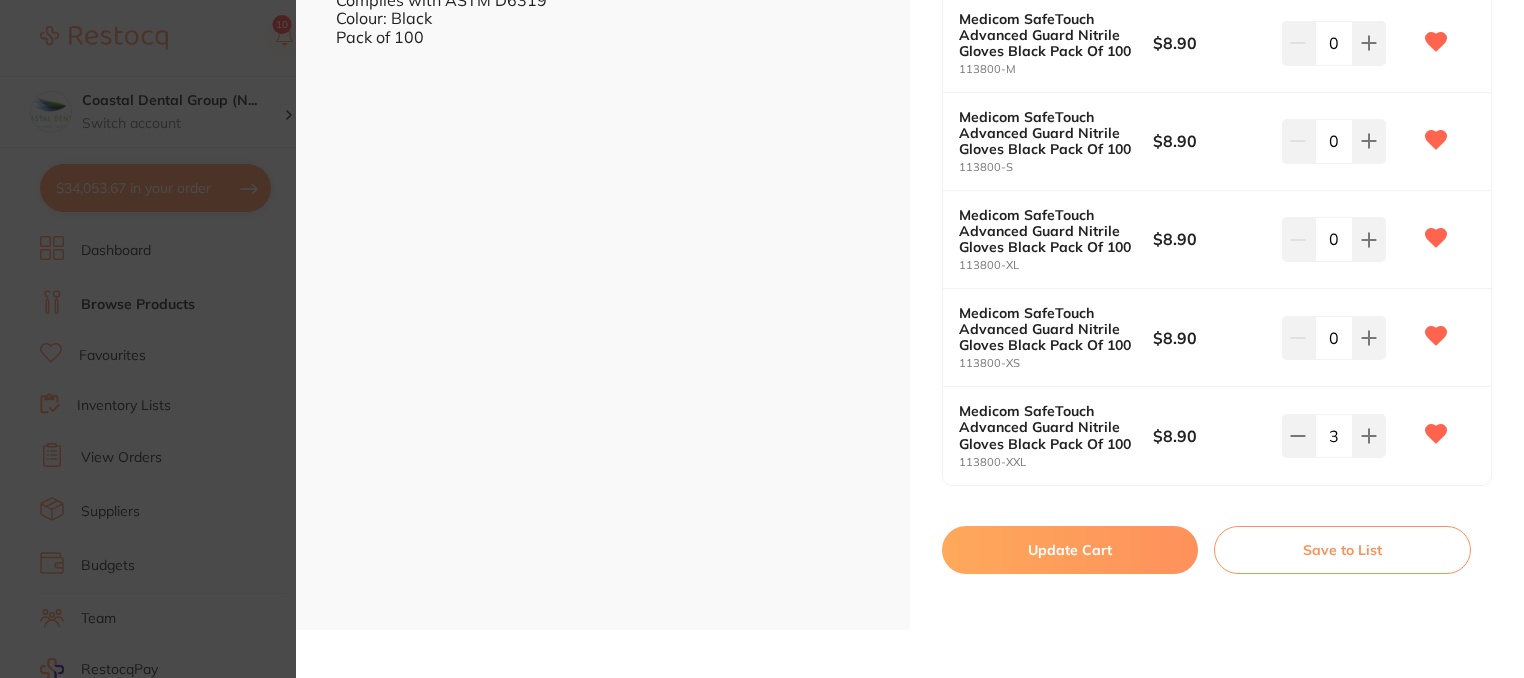 click on "Update Cart" at bounding box center (1070, 550) 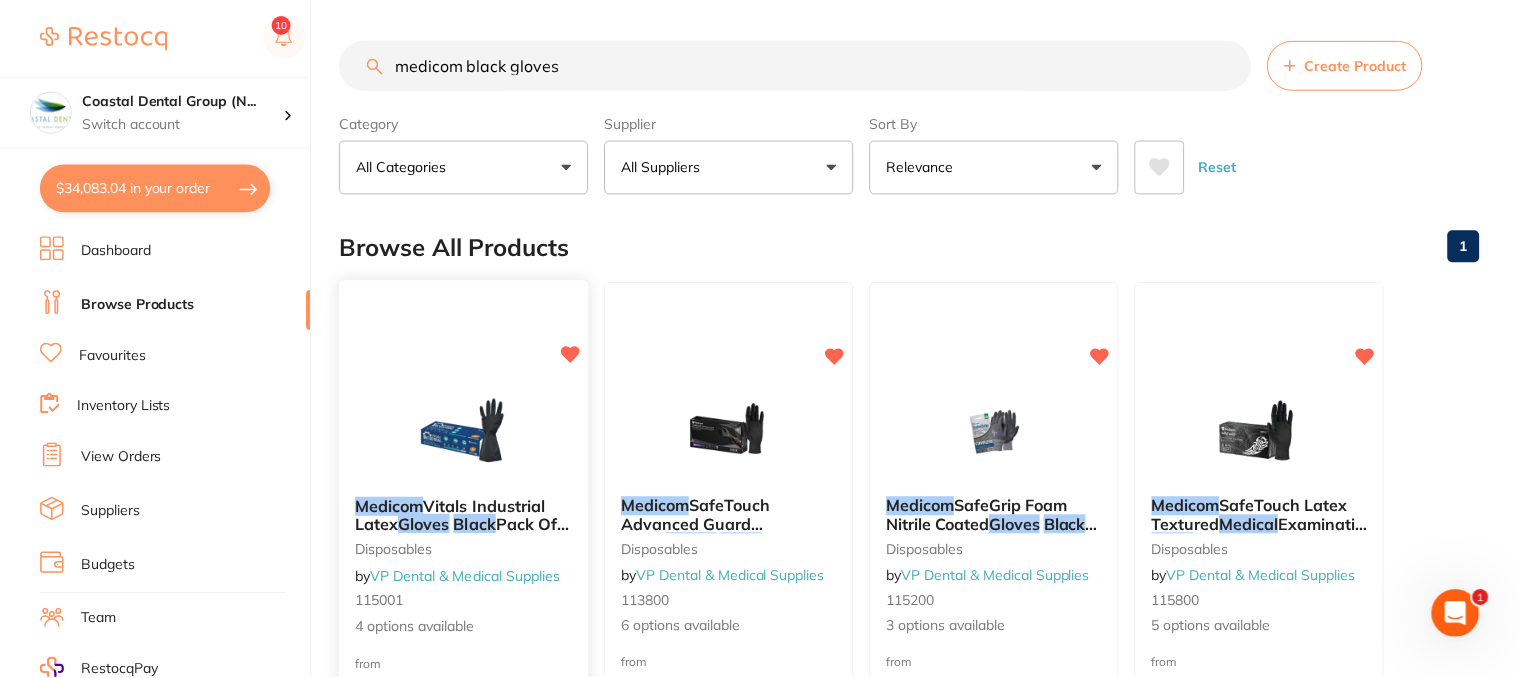 scroll, scrollTop: 400, scrollLeft: 0, axis: vertical 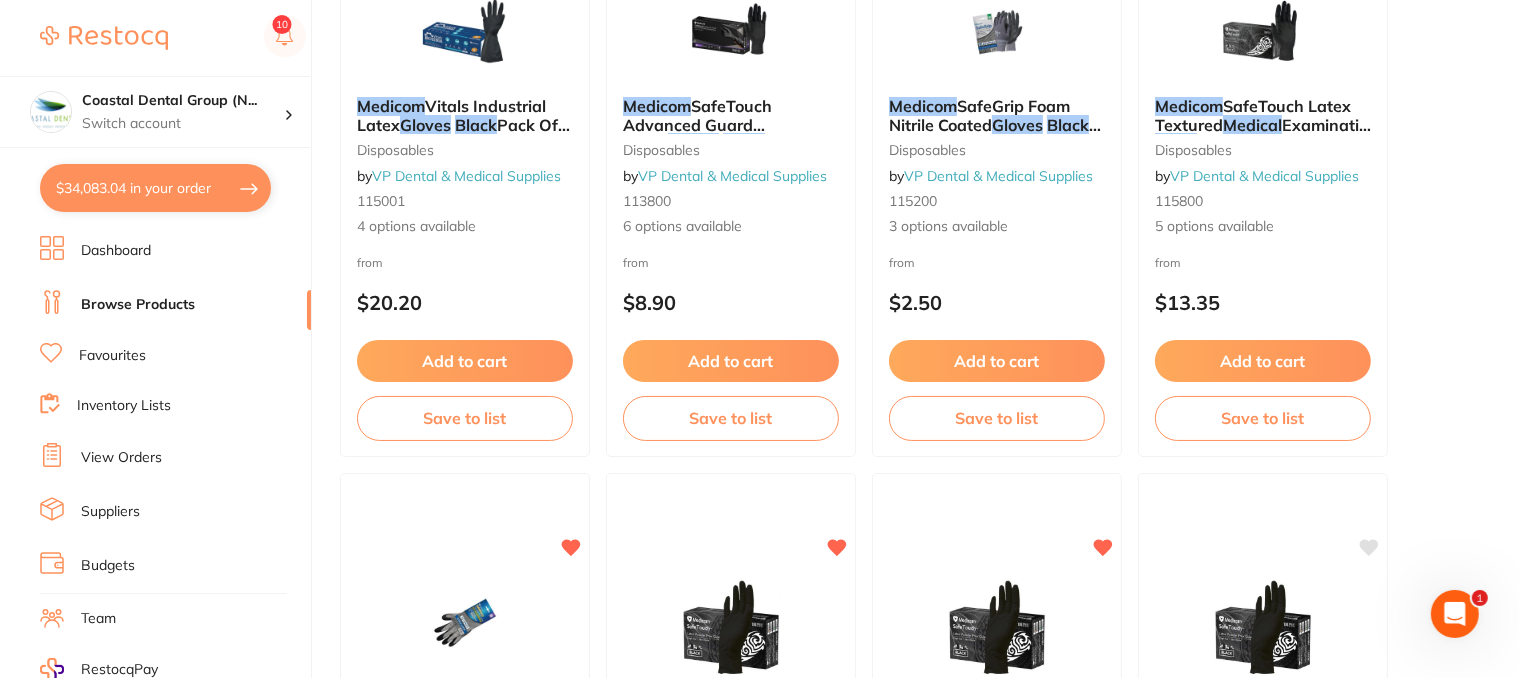 click on "Favourites" at bounding box center [112, 356] 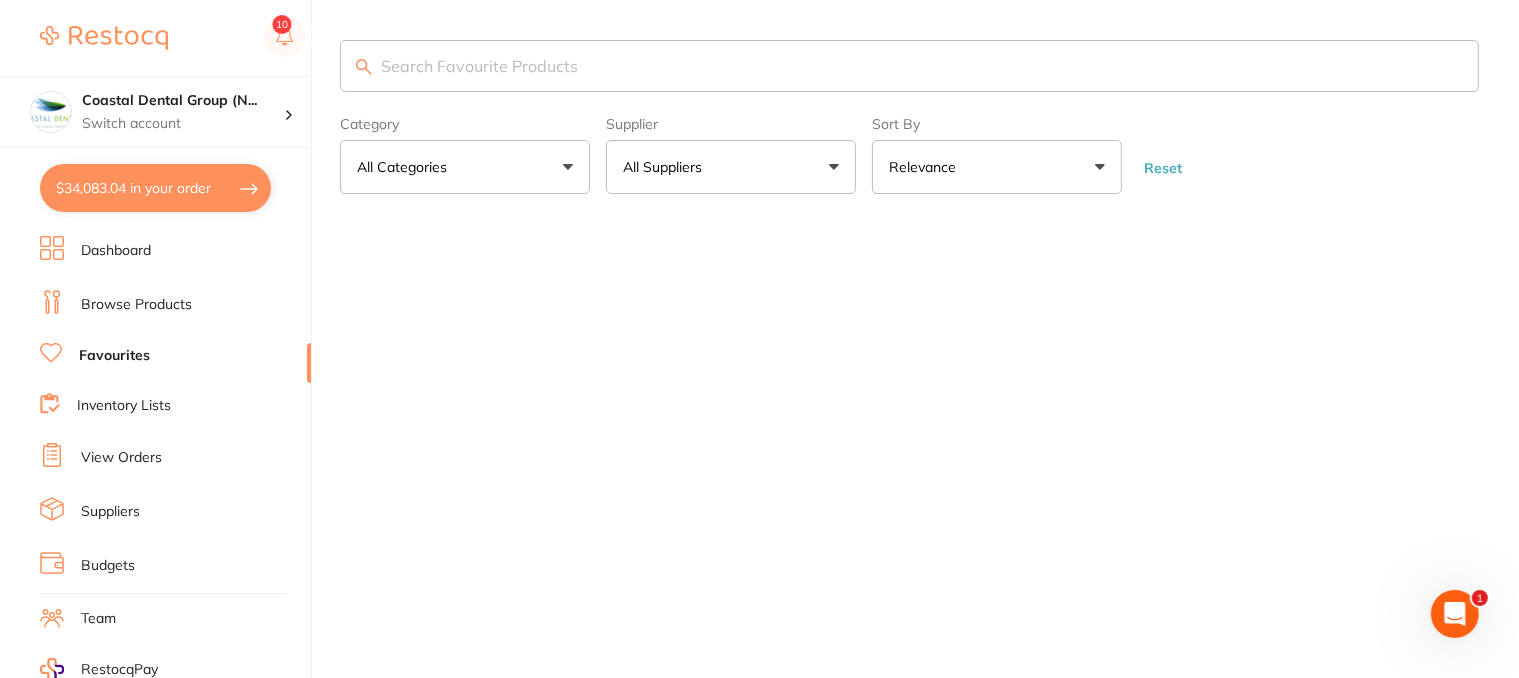 scroll, scrollTop: 0, scrollLeft: 0, axis: both 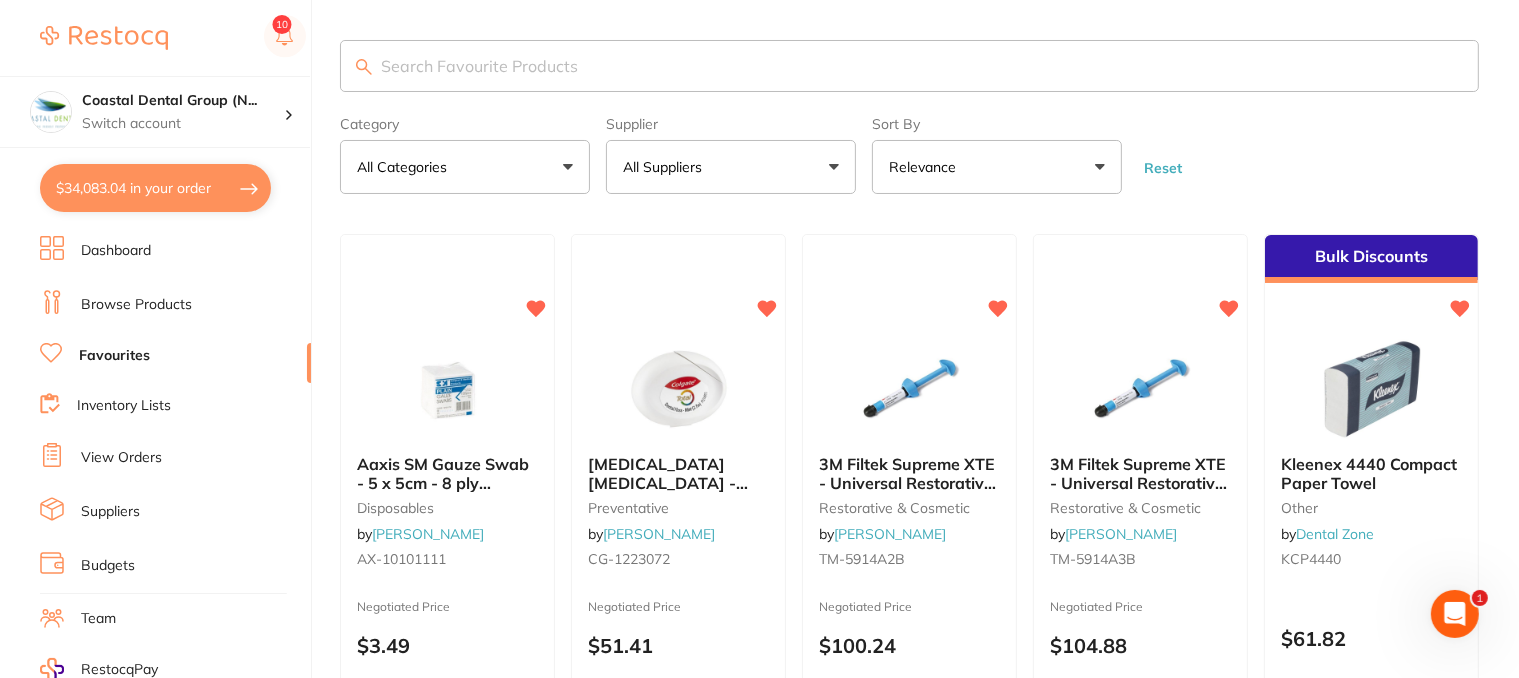 click on "All Suppliers" at bounding box center (731, 167) 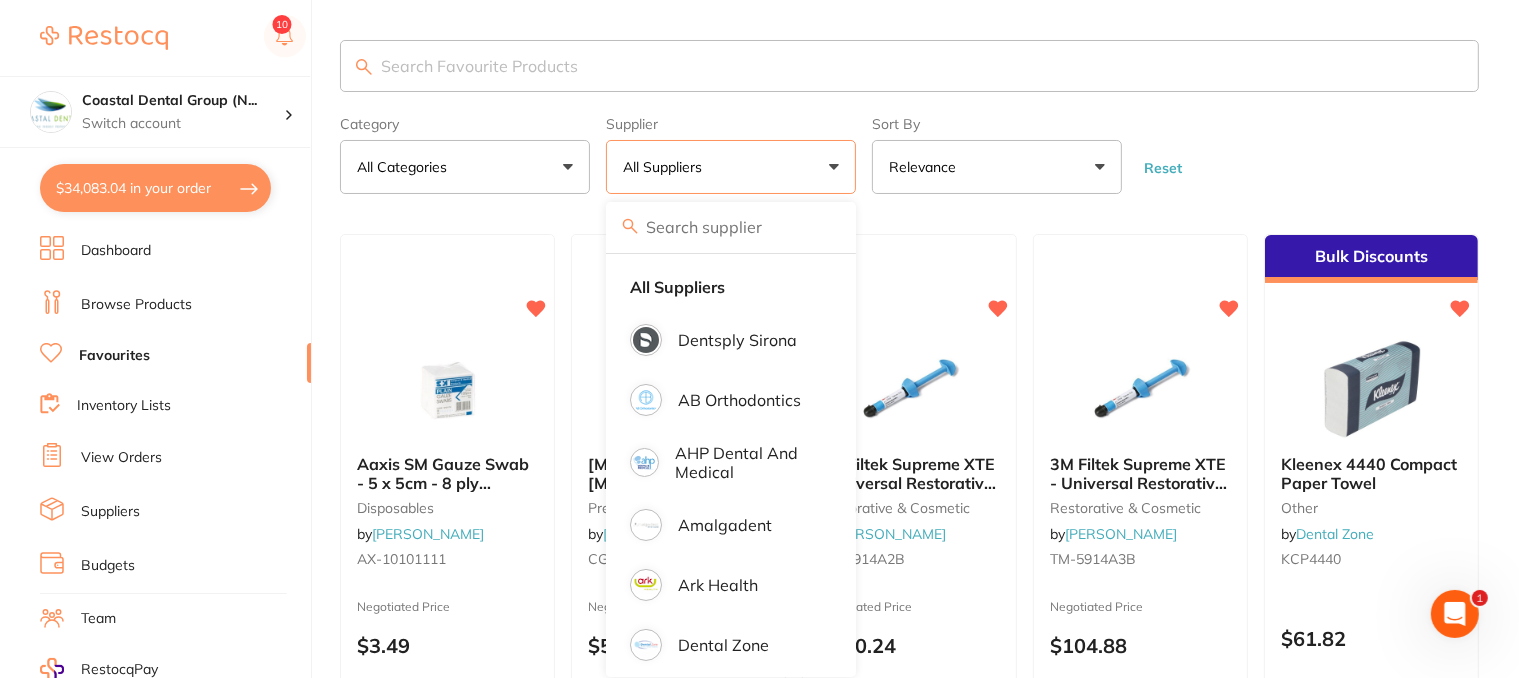 click on "Inventory Lists" at bounding box center [124, 406] 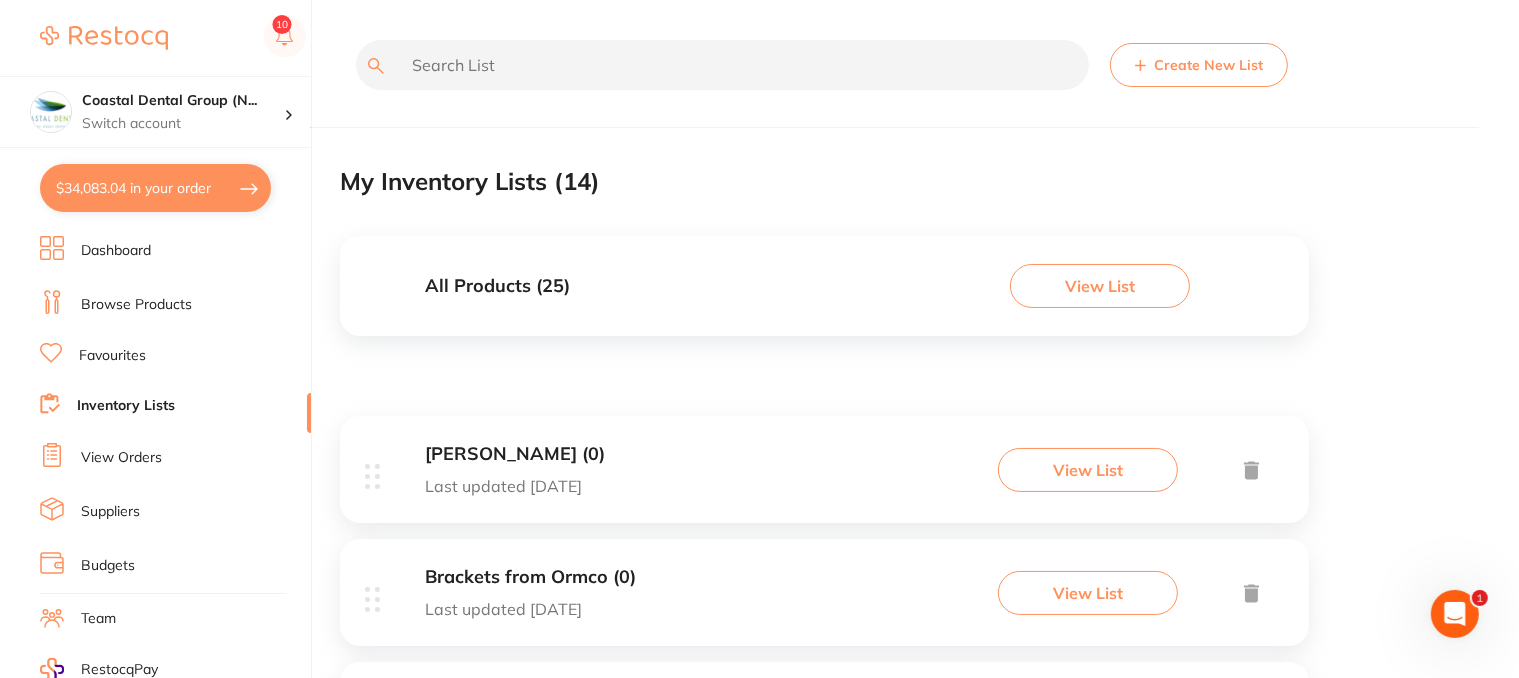 scroll, scrollTop: 0, scrollLeft: 0, axis: both 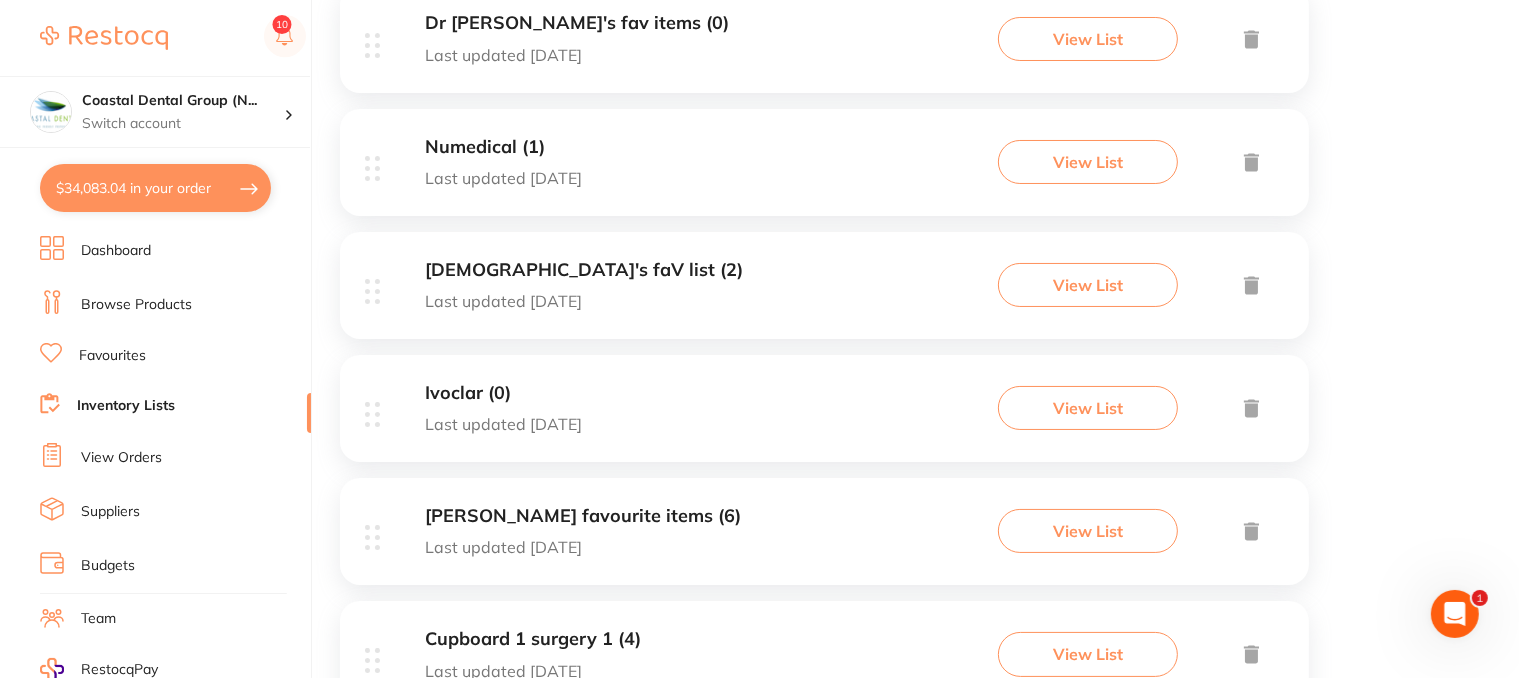 click on "View List" at bounding box center [1088, 285] 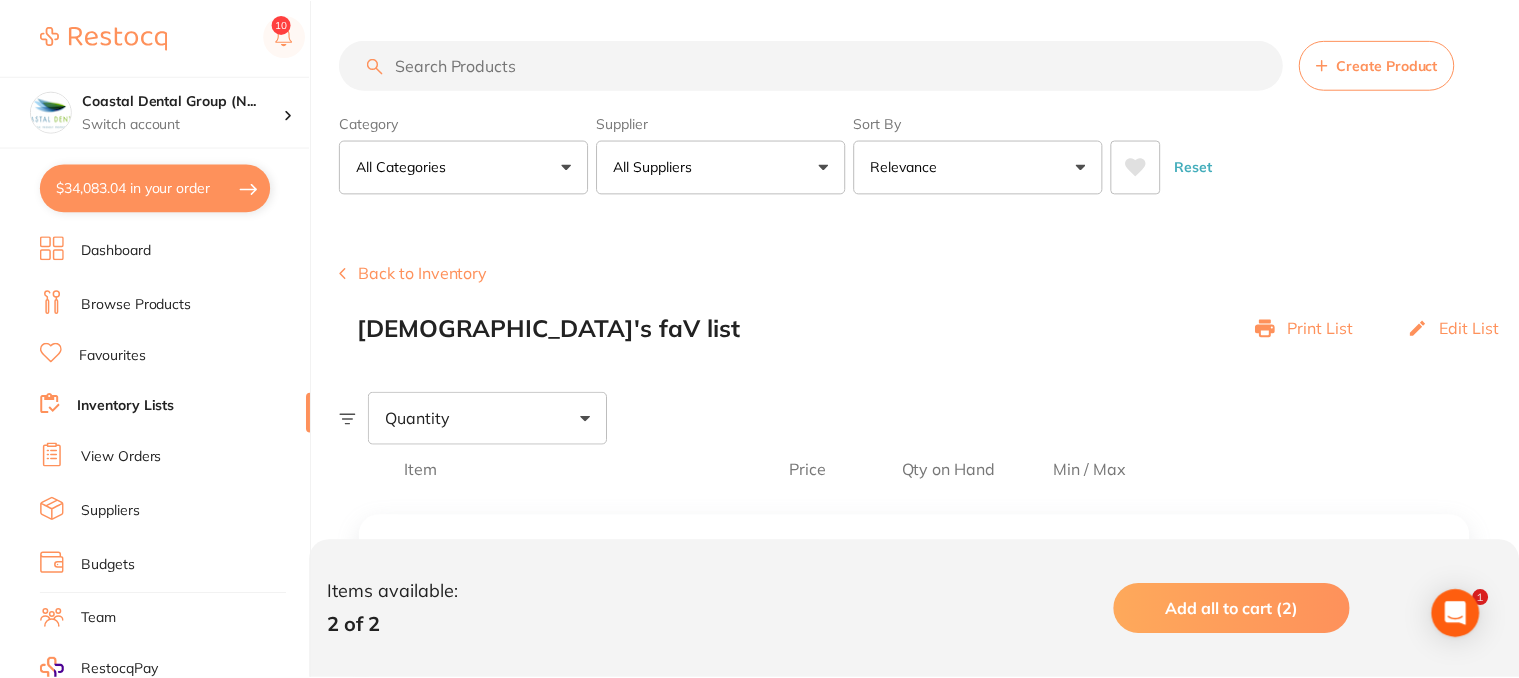 scroll, scrollTop: 400, scrollLeft: 0, axis: vertical 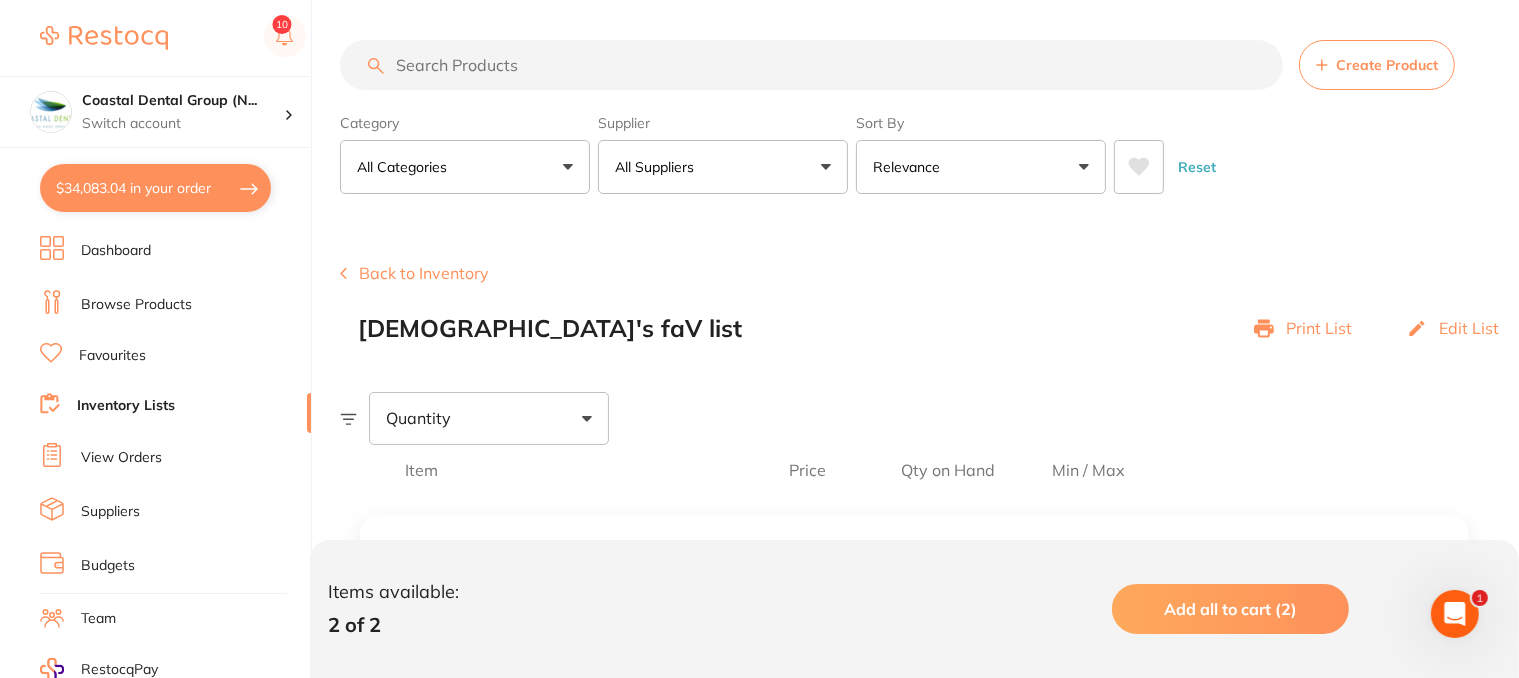 click on "Back to Inventory" at bounding box center [414, 273] 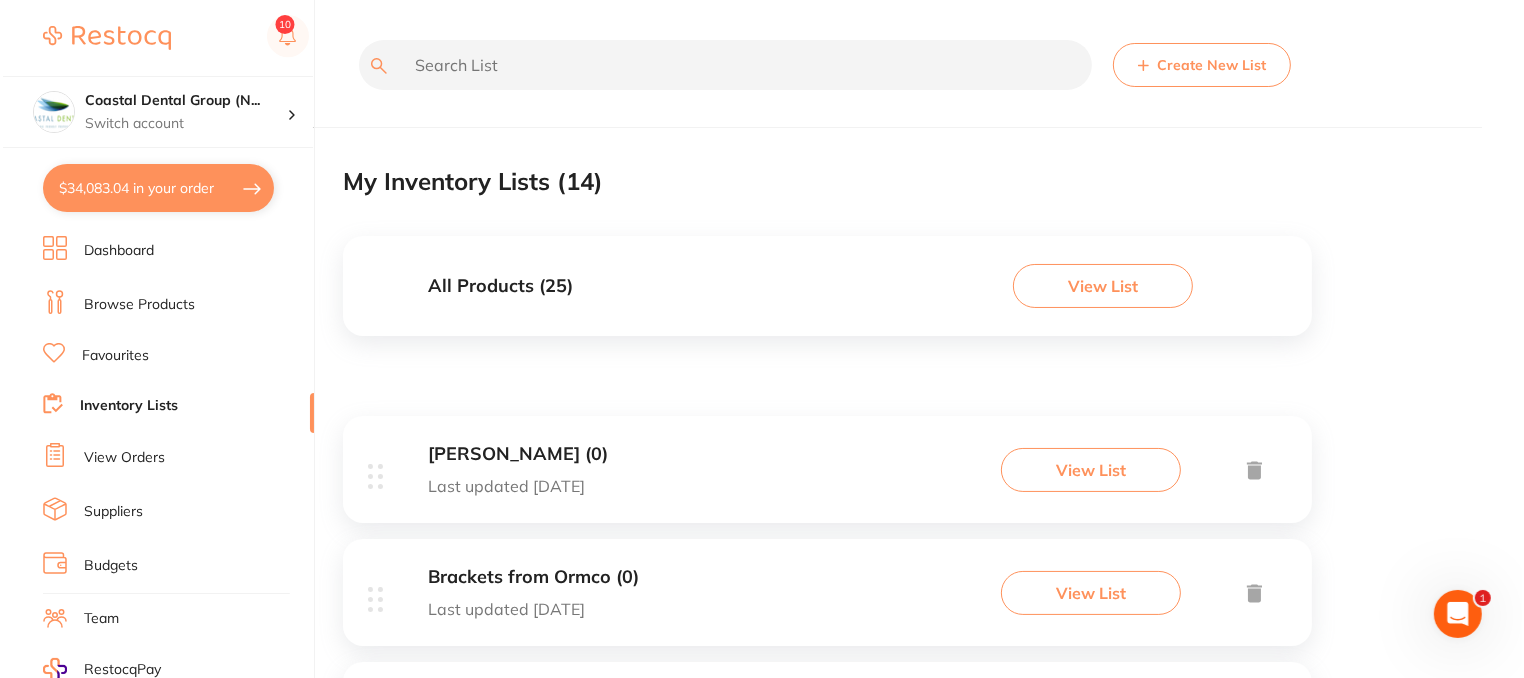 scroll, scrollTop: 0, scrollLeft: 0, axis: both 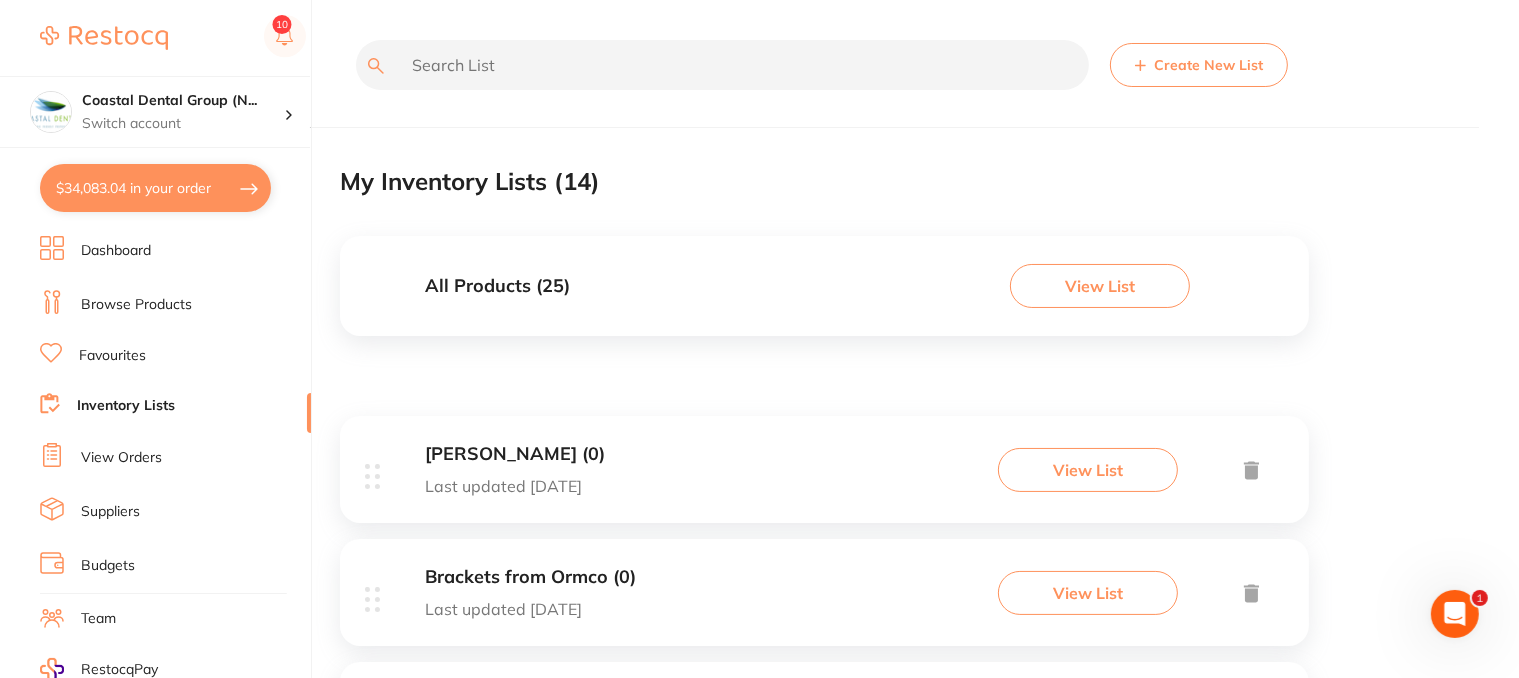 click on "$34,083.04   in your order" at bounding box center [155, 188] 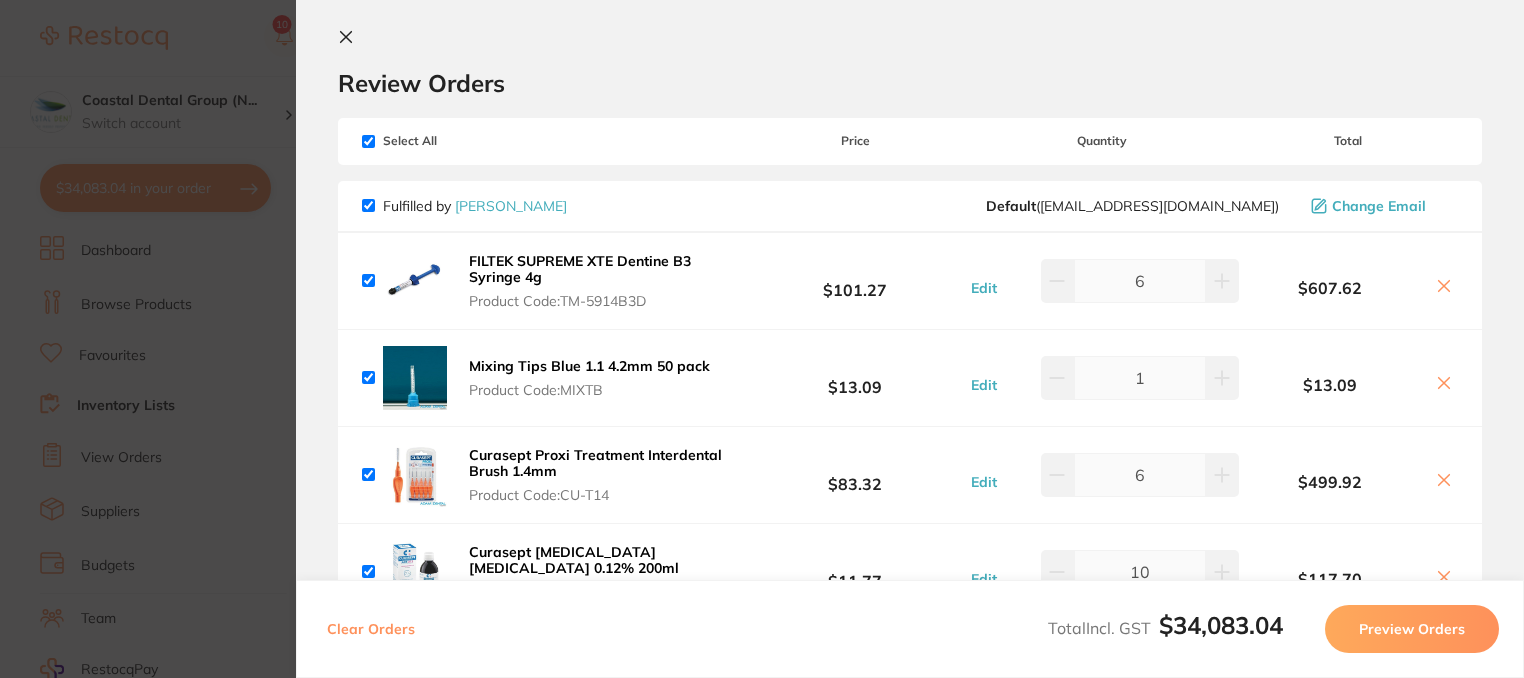 scroll, scrollTop: 0, scrollLeft: 0, axis: both 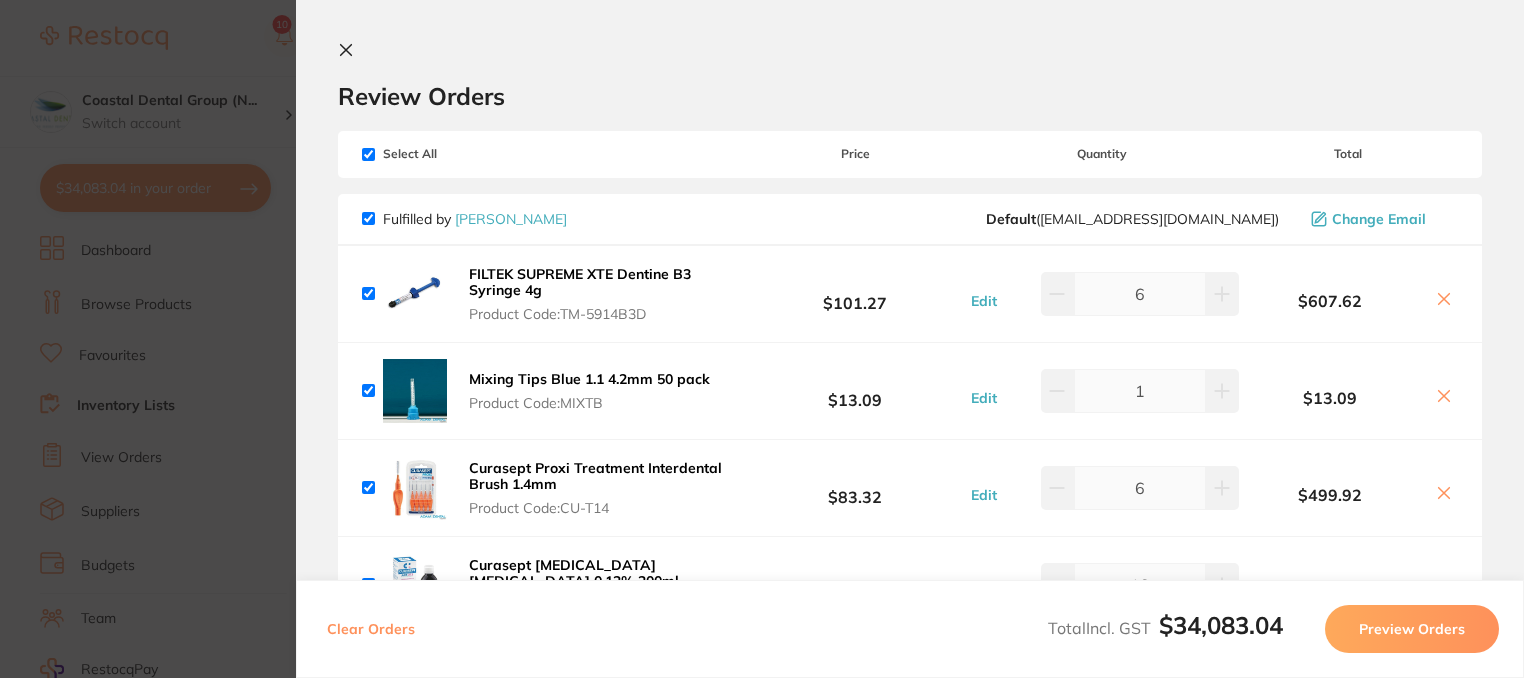 click at bounding box center (368, 154) 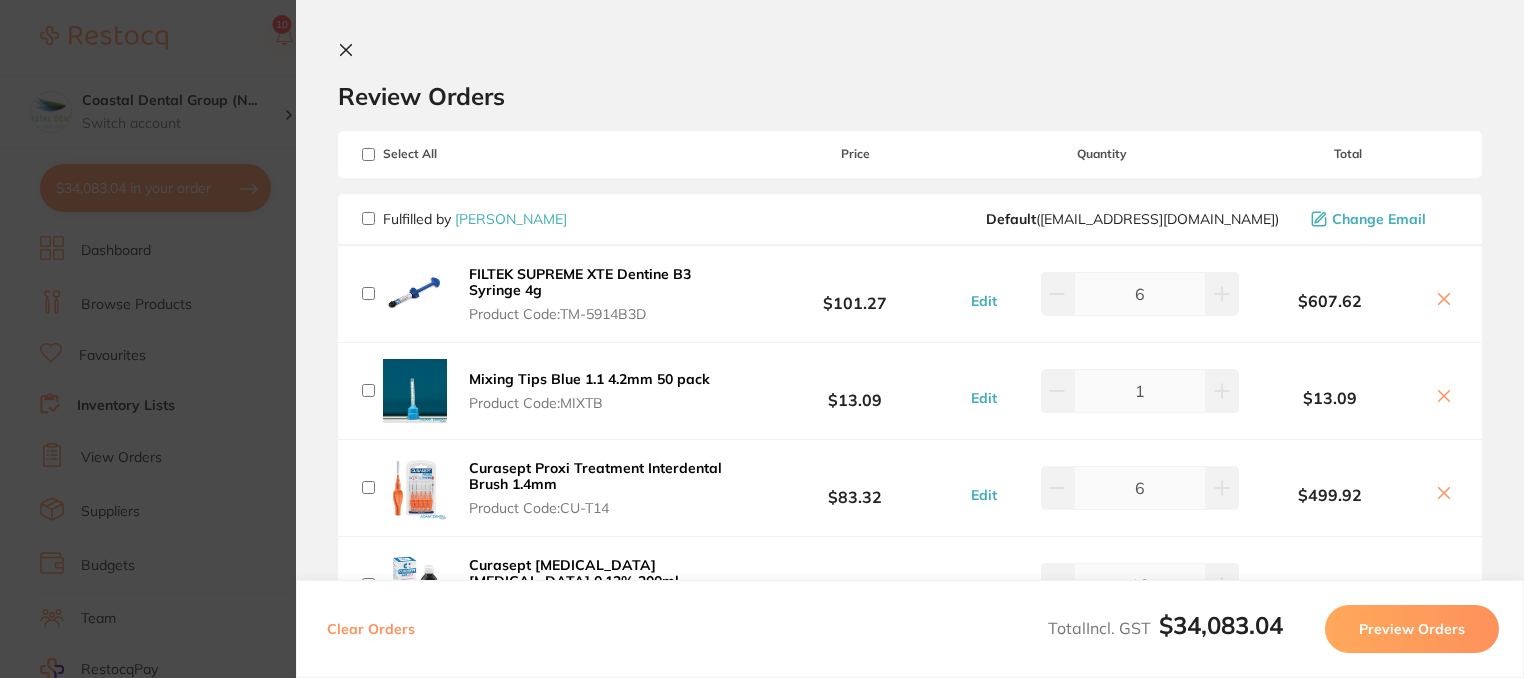 checkbox on "false" 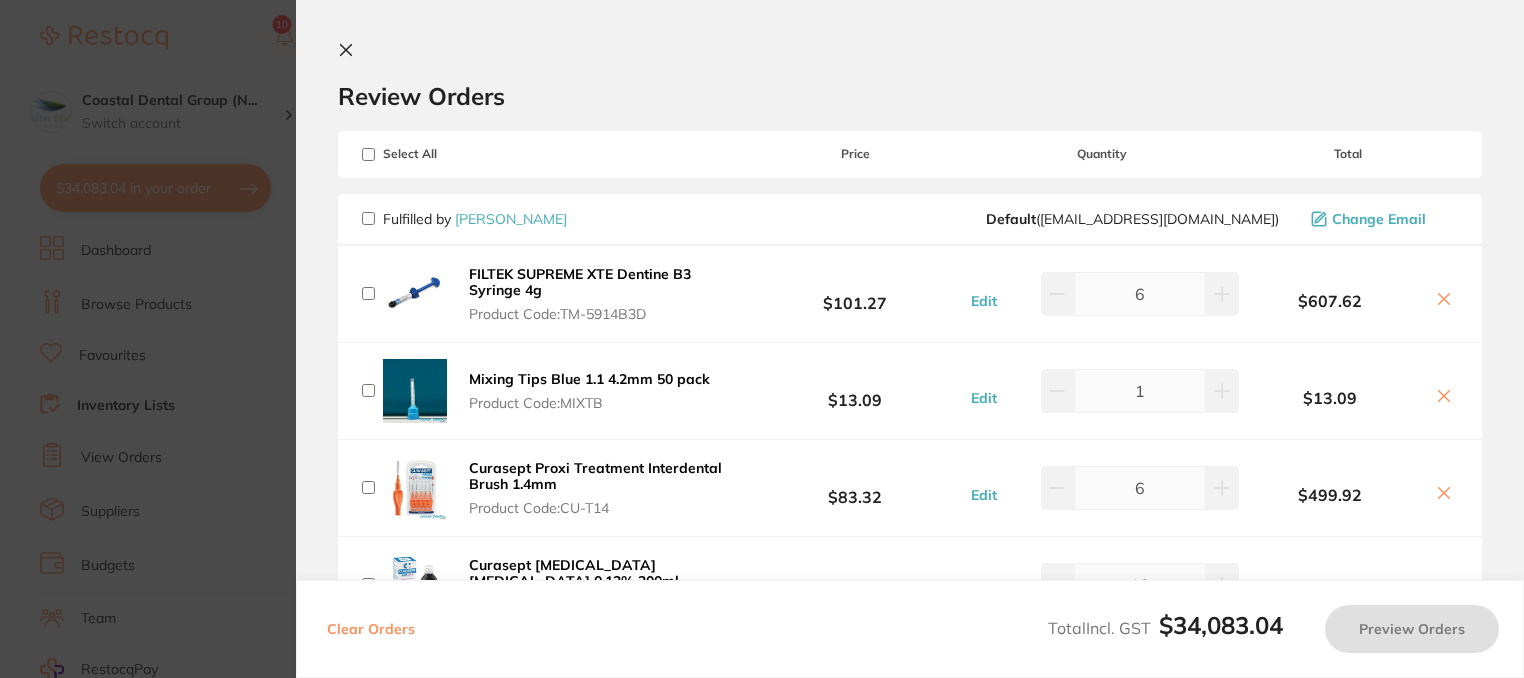 click at bounding box center (368, 154) 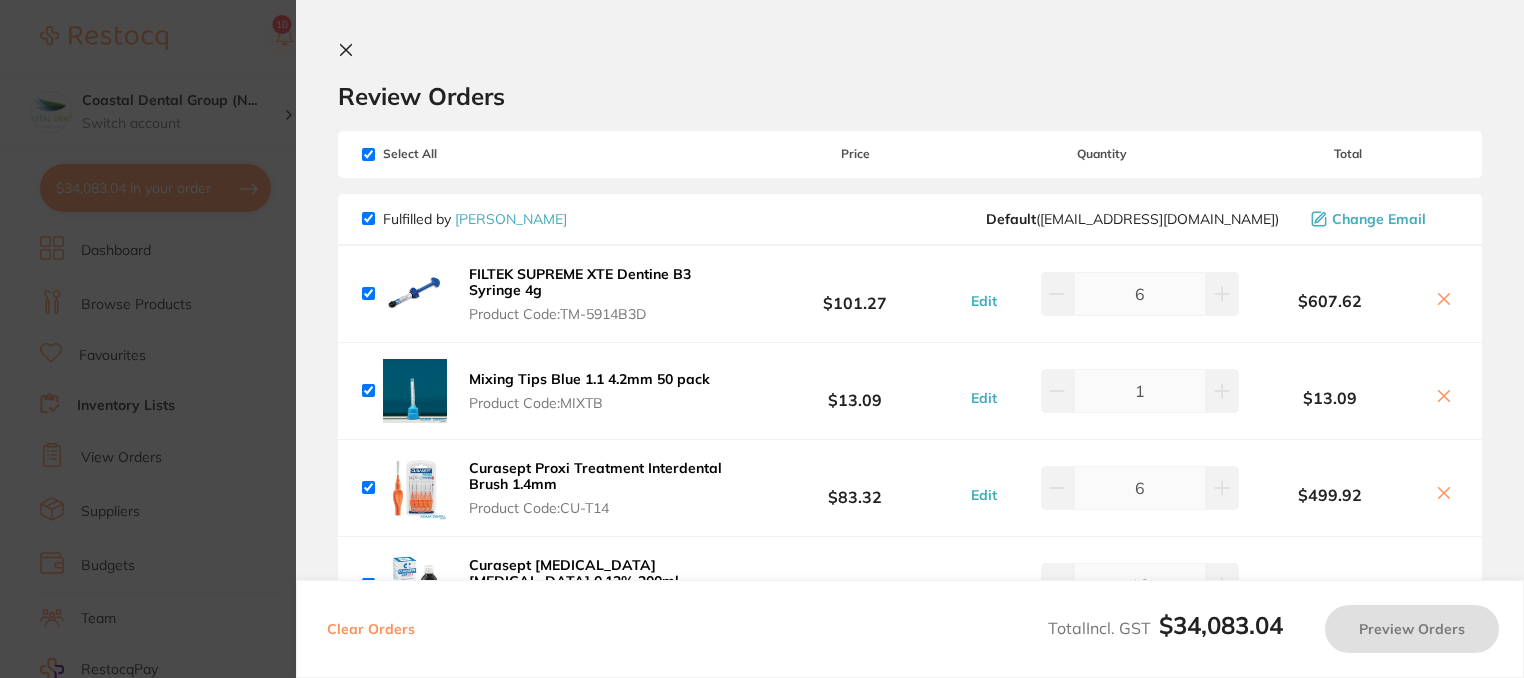 checkbox on "true" 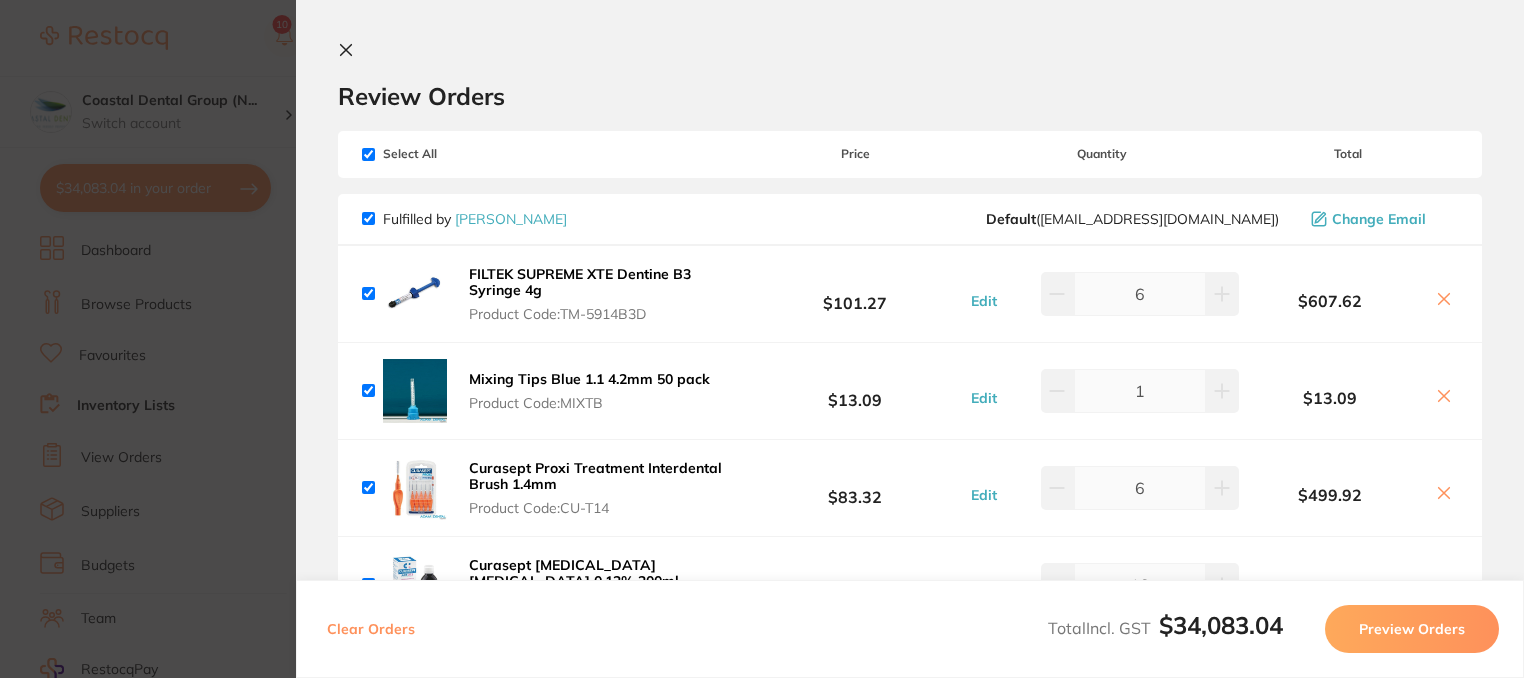 click at bounding box center [368, 154] 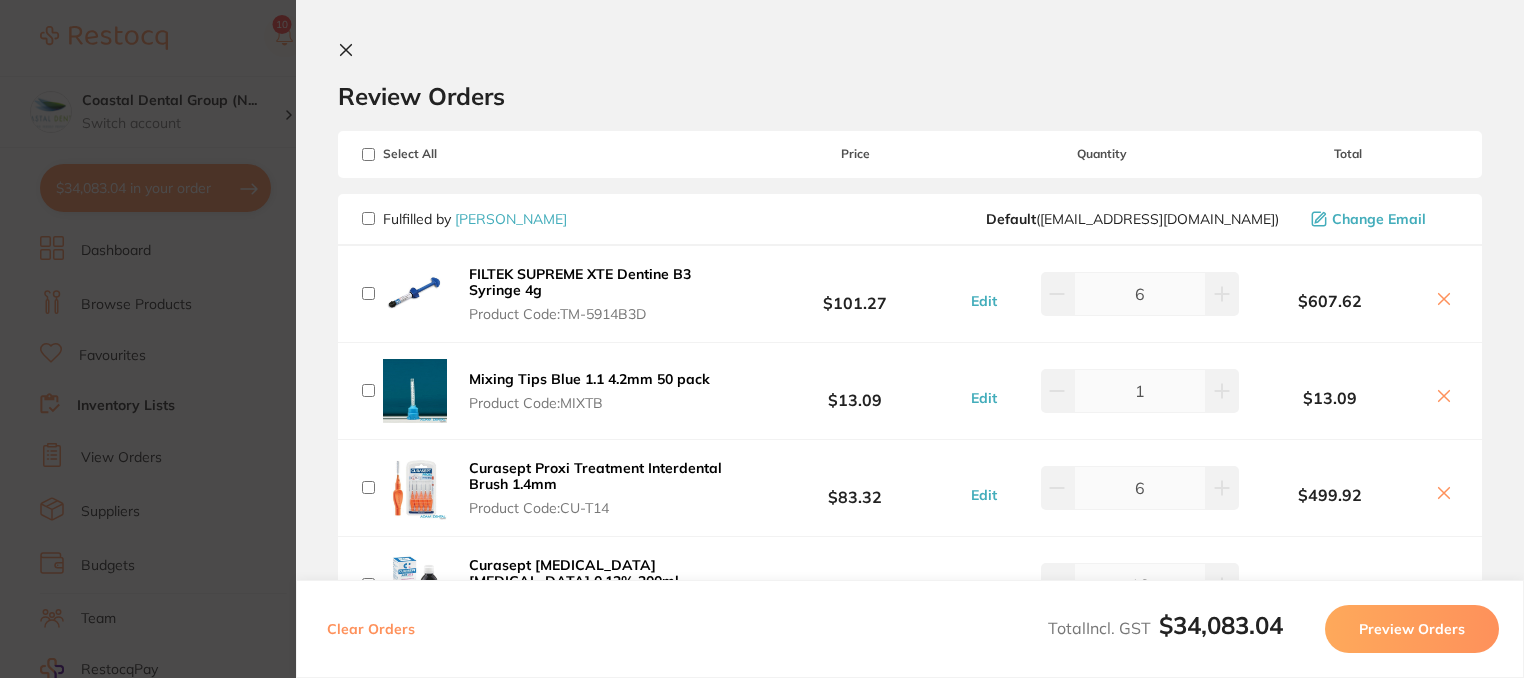 checkbox on "false" 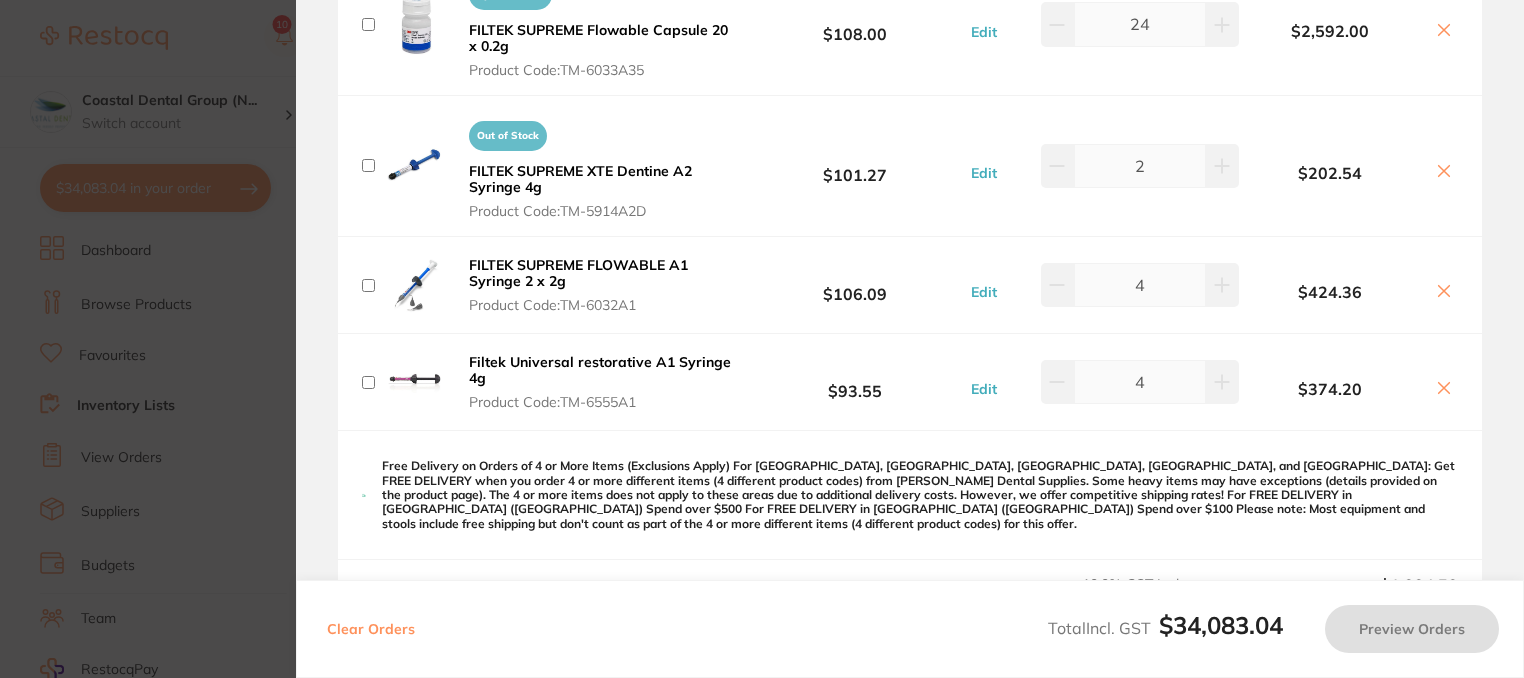 scroll, scrollTop: 700, scrollLeft: 0, axis: vertical 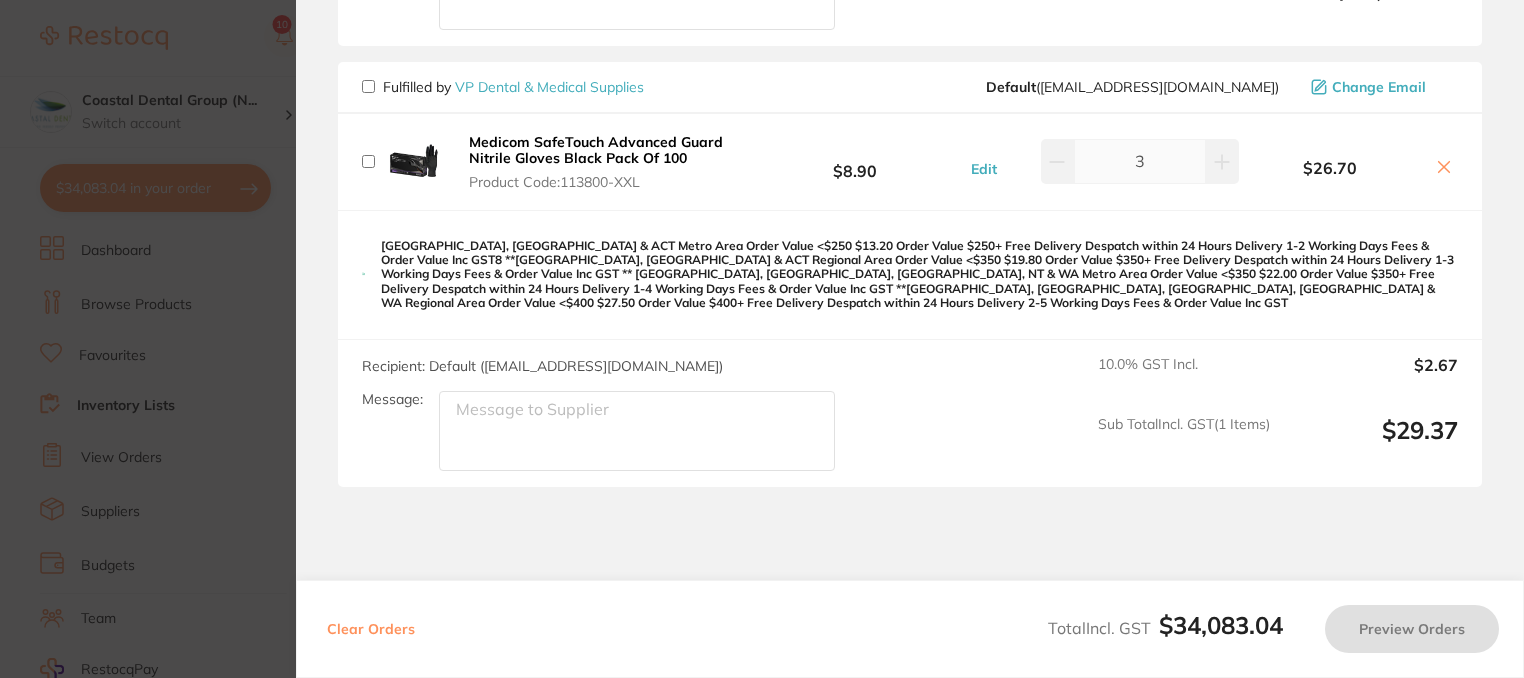 click on "Message:" at bounding box center [637, -1733] 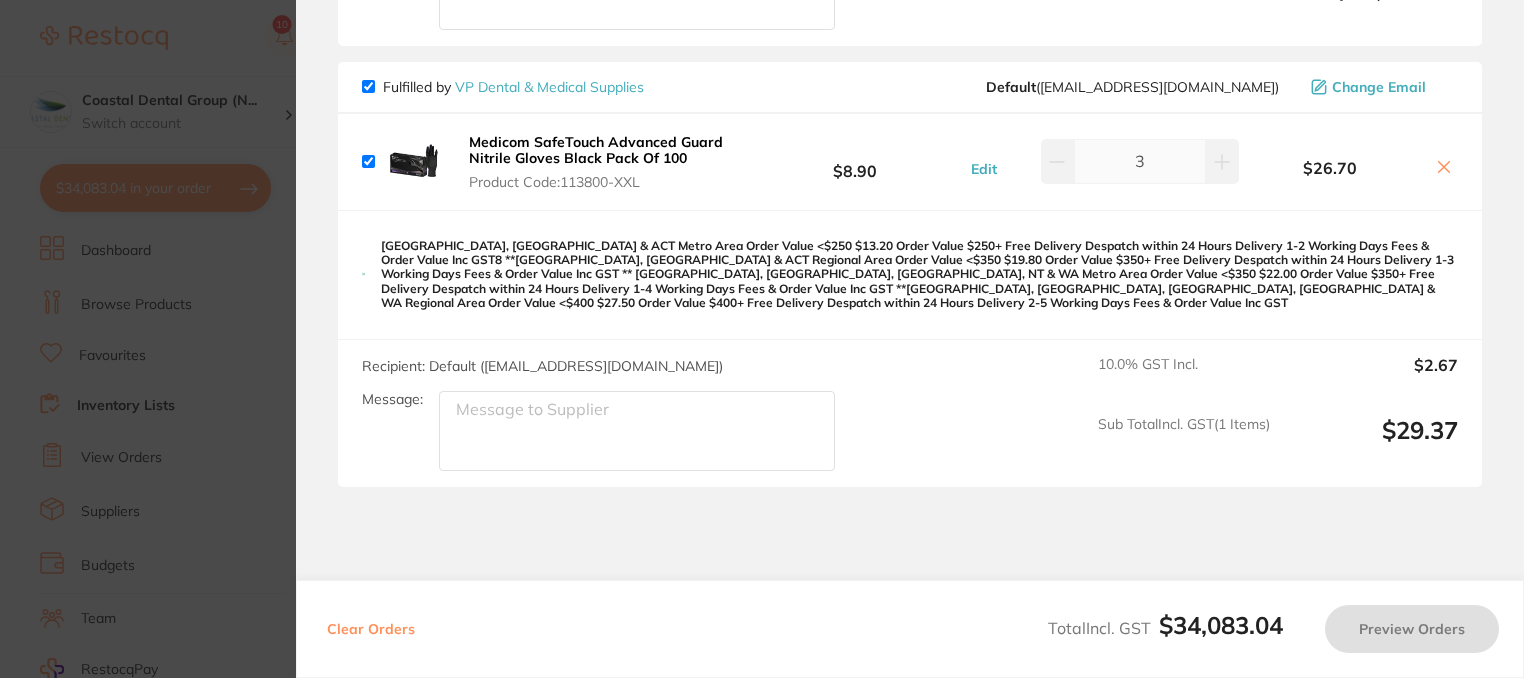 checkbox on "true" 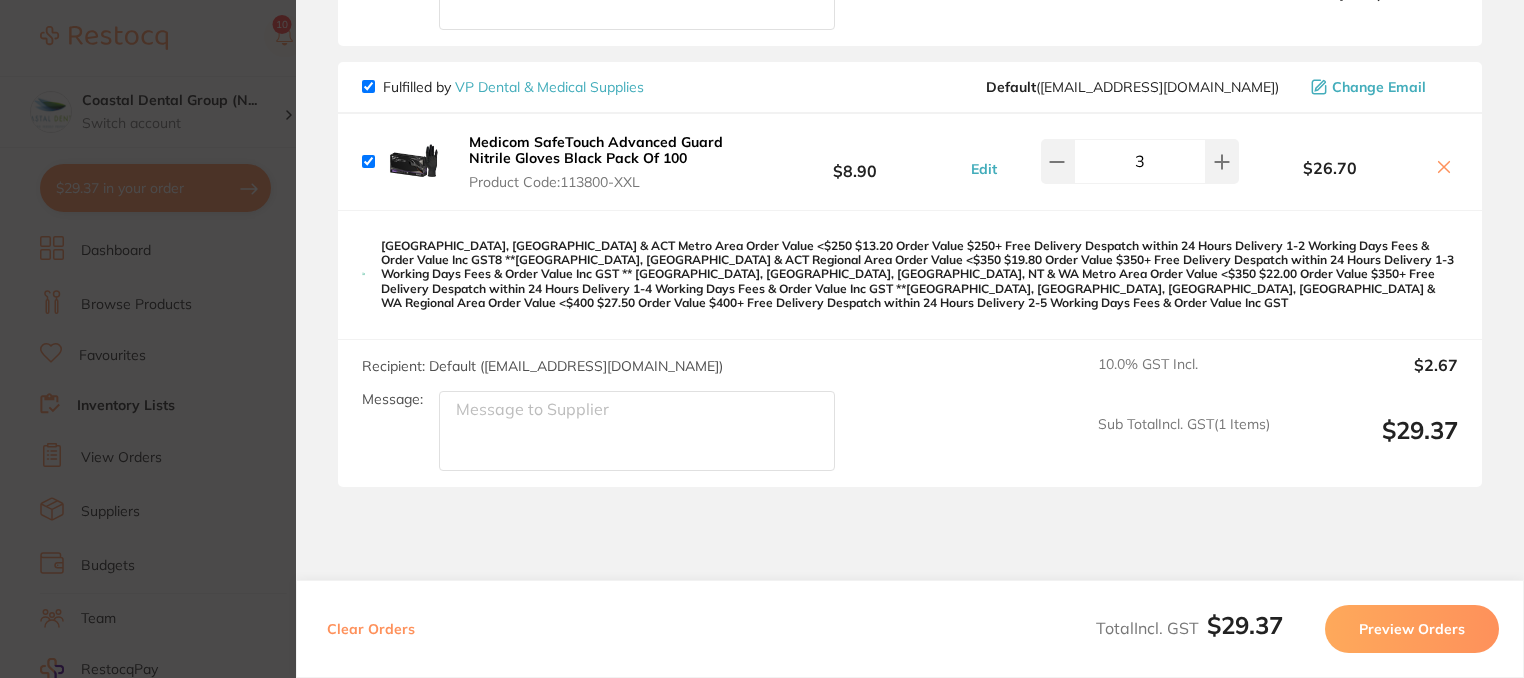 click on "Message:" at bounding box center [637, -1733] 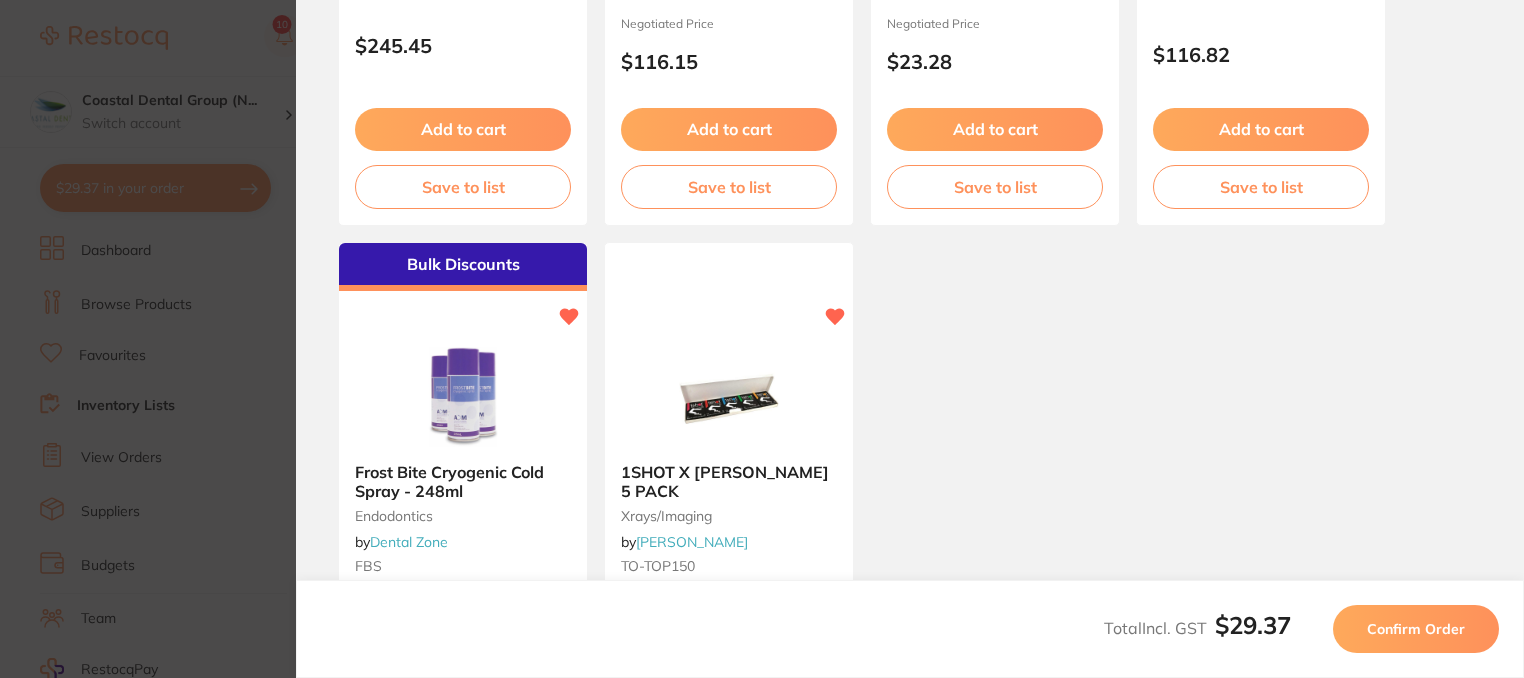 scroll, scrollTop: 0, scrollLeft: 0, axis: both 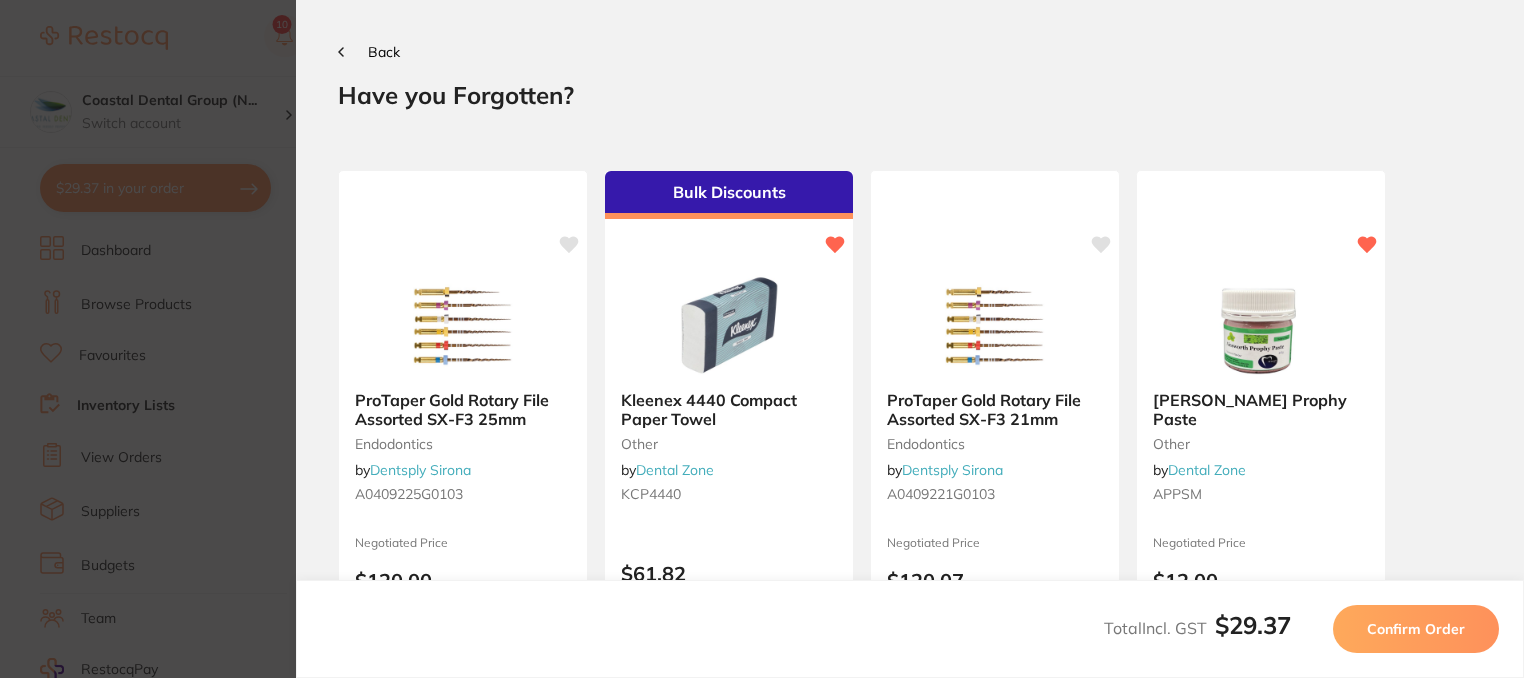click on "Confirm Order" at bounding box center (1416, 629) 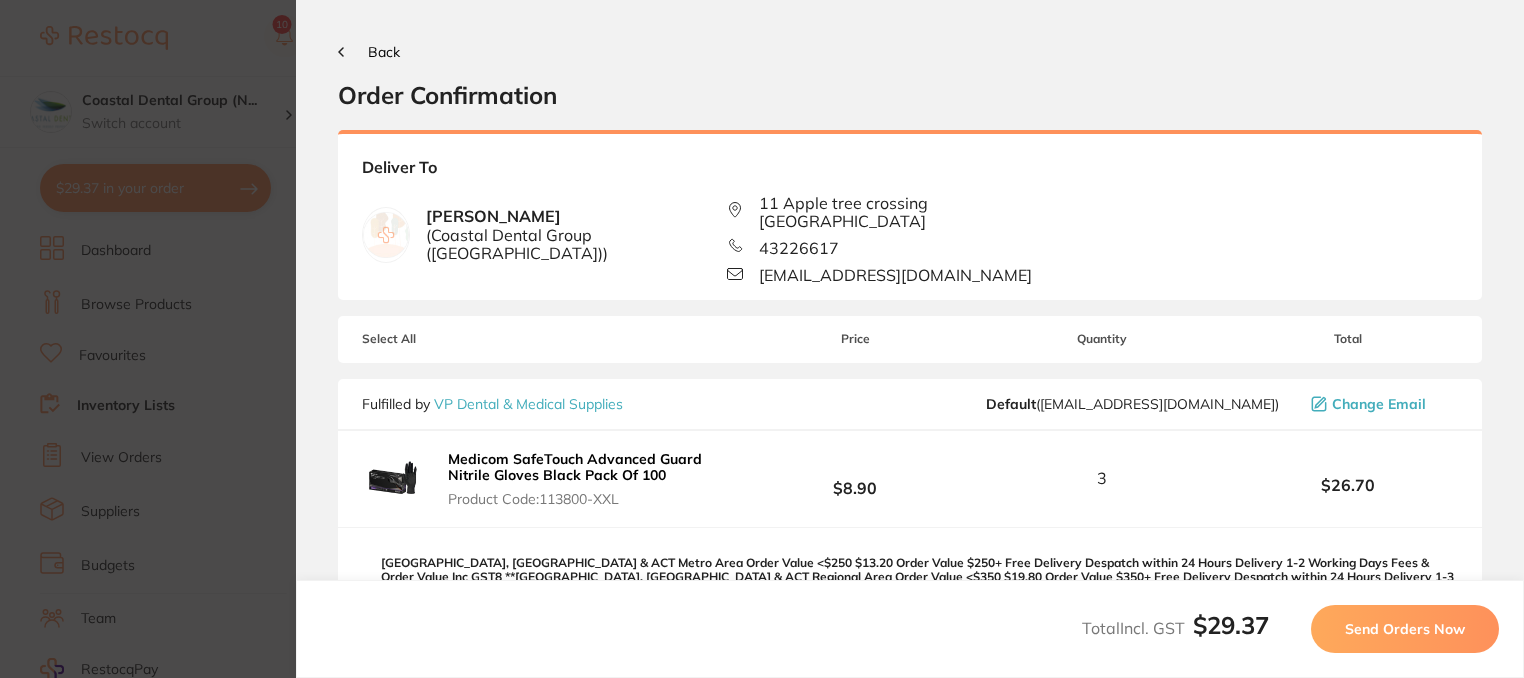 scroll, scrollTop: 0, scrollLeft: 0, axis: both 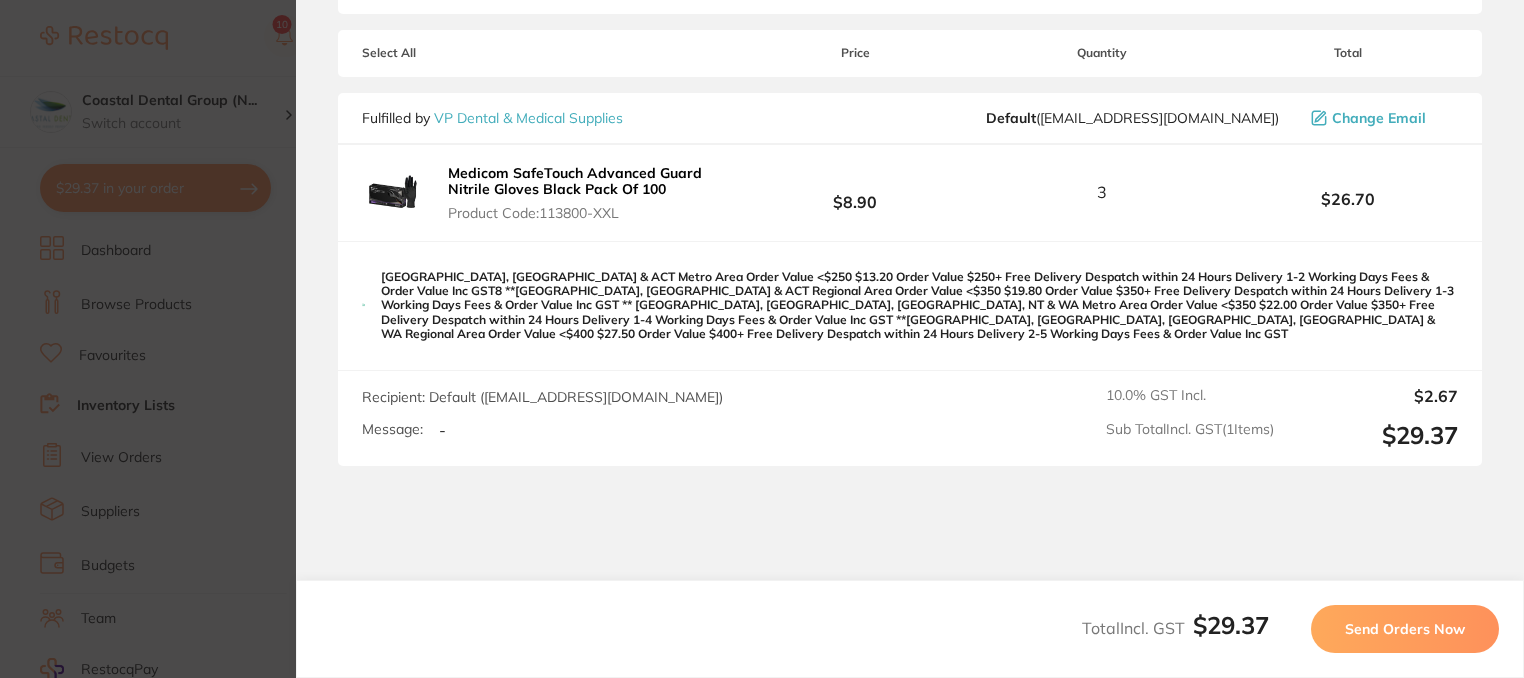 click on "Send Orders Now" at bounding box center [1405, 629] 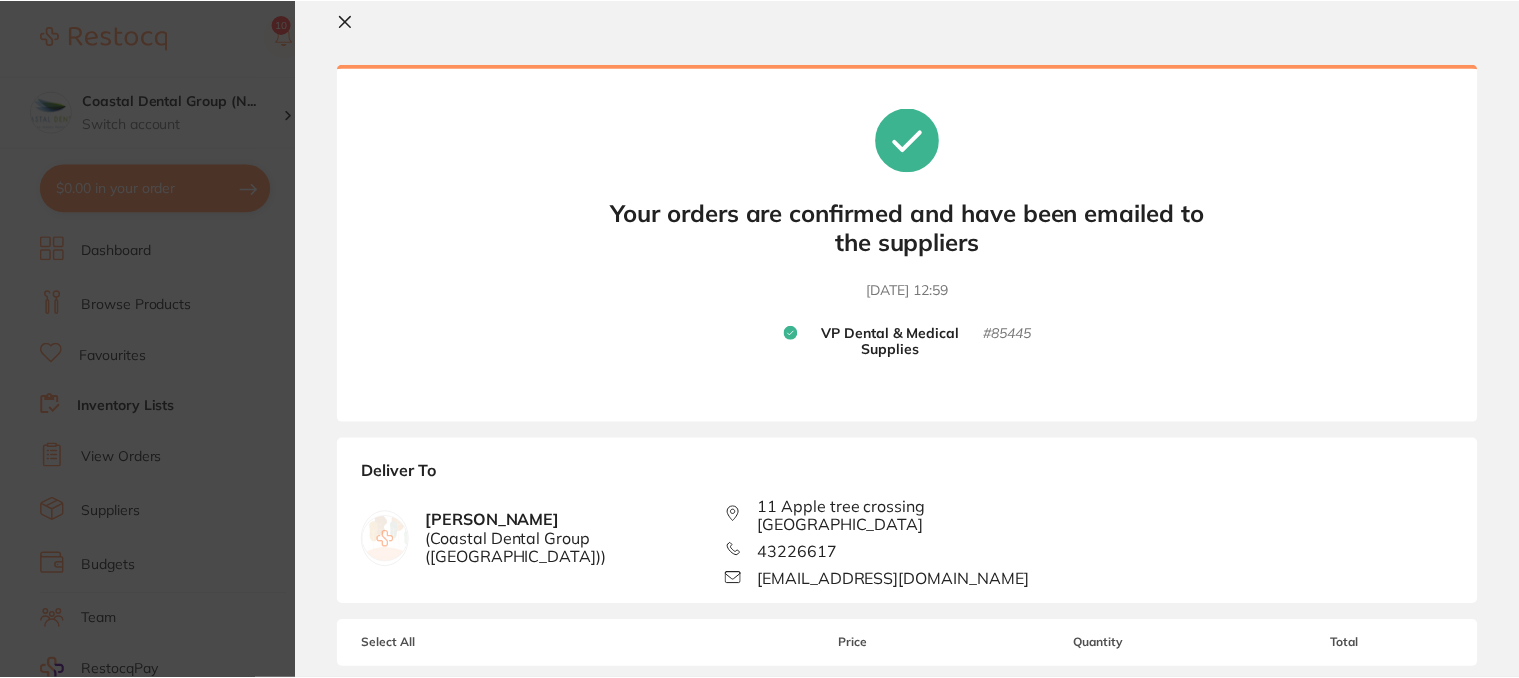 scroll, scrollTop: 0, scrollLeft: 0, axis: both 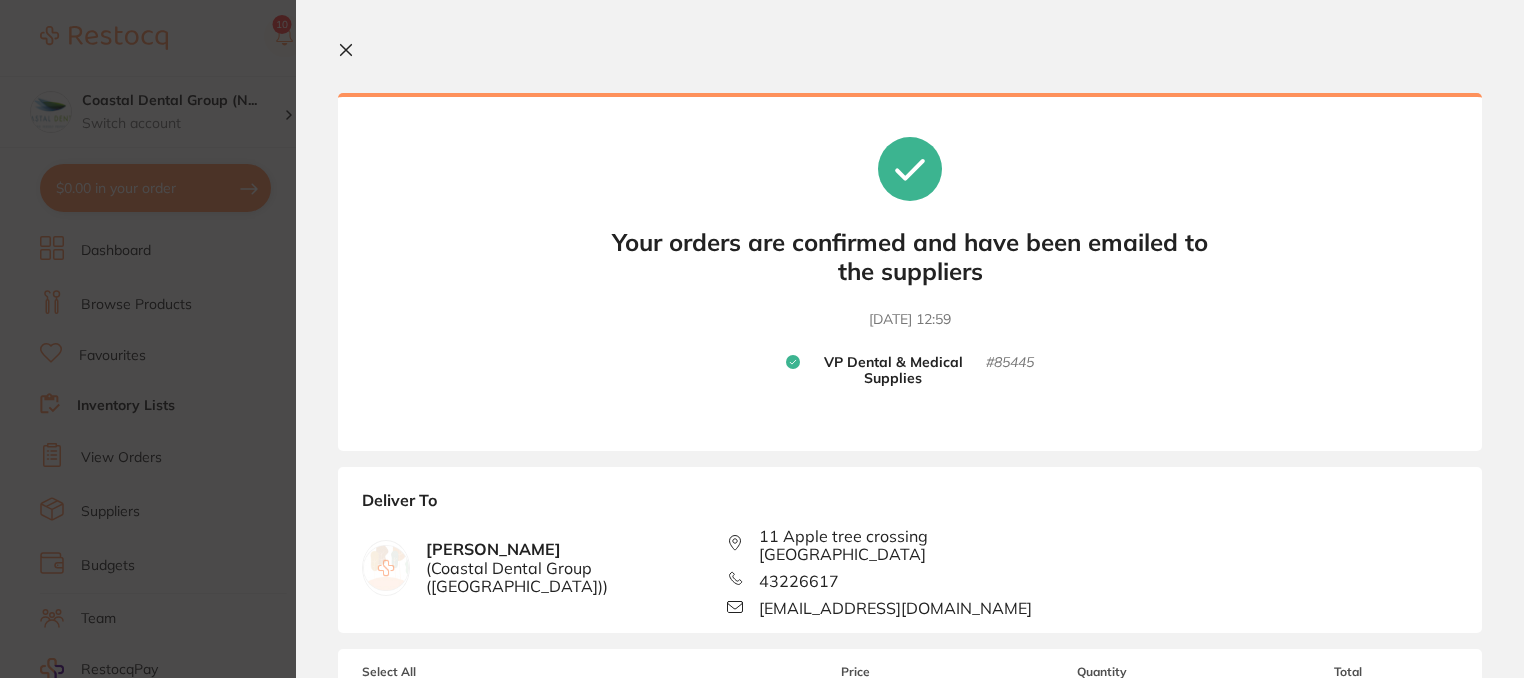 click 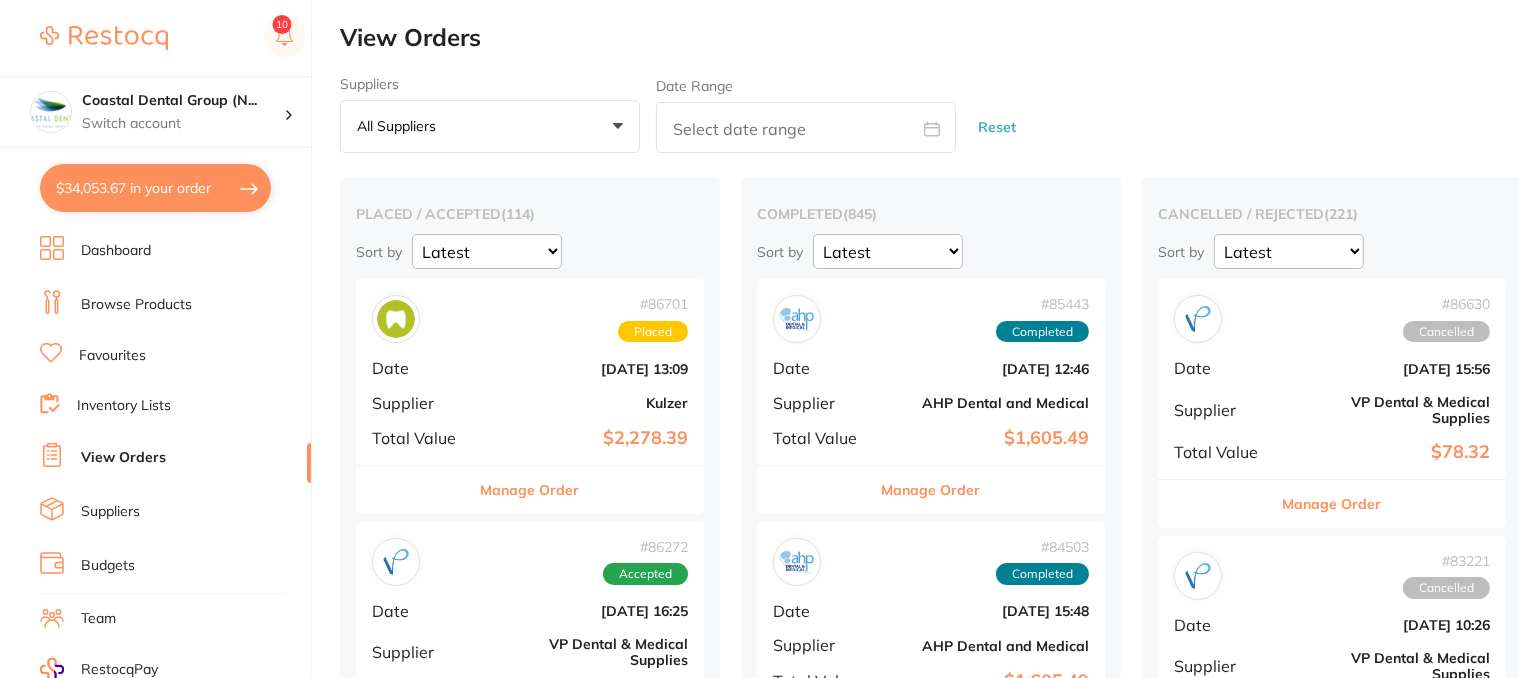 checkbox on "false" 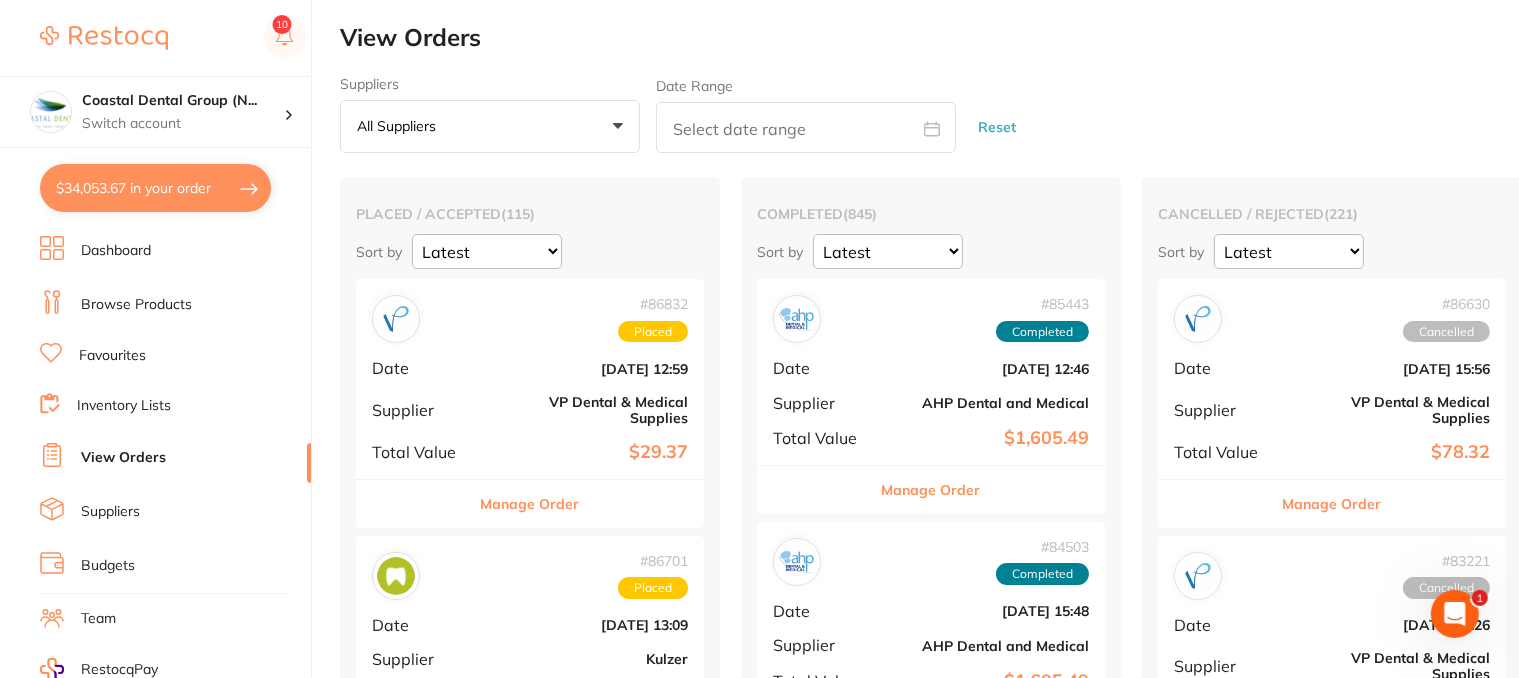 scroll, scrollTop: 0, scrollLeft: 0, axis: both 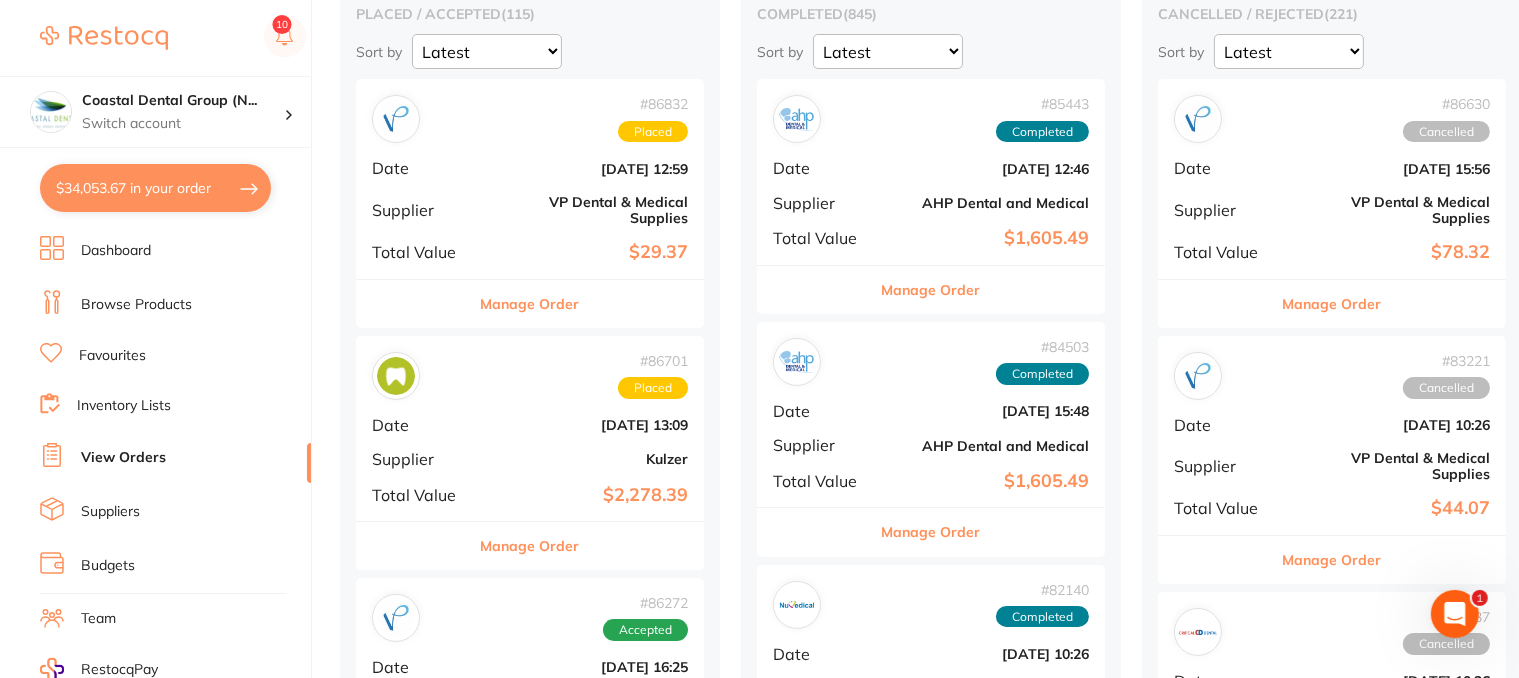 click on "Manage Order" at bounding box center [530, 304] 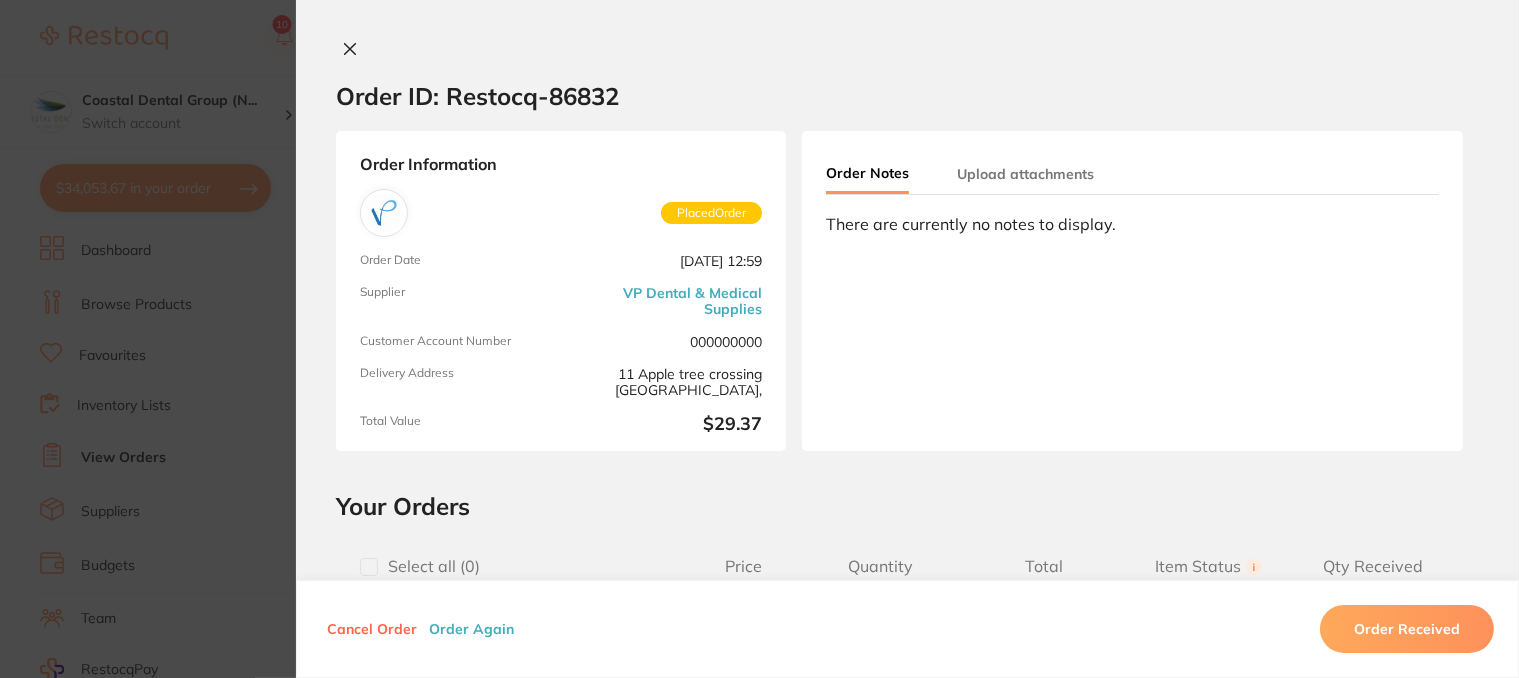 scroll, scrollTop: 0, scrollLeft: 0, axis: both 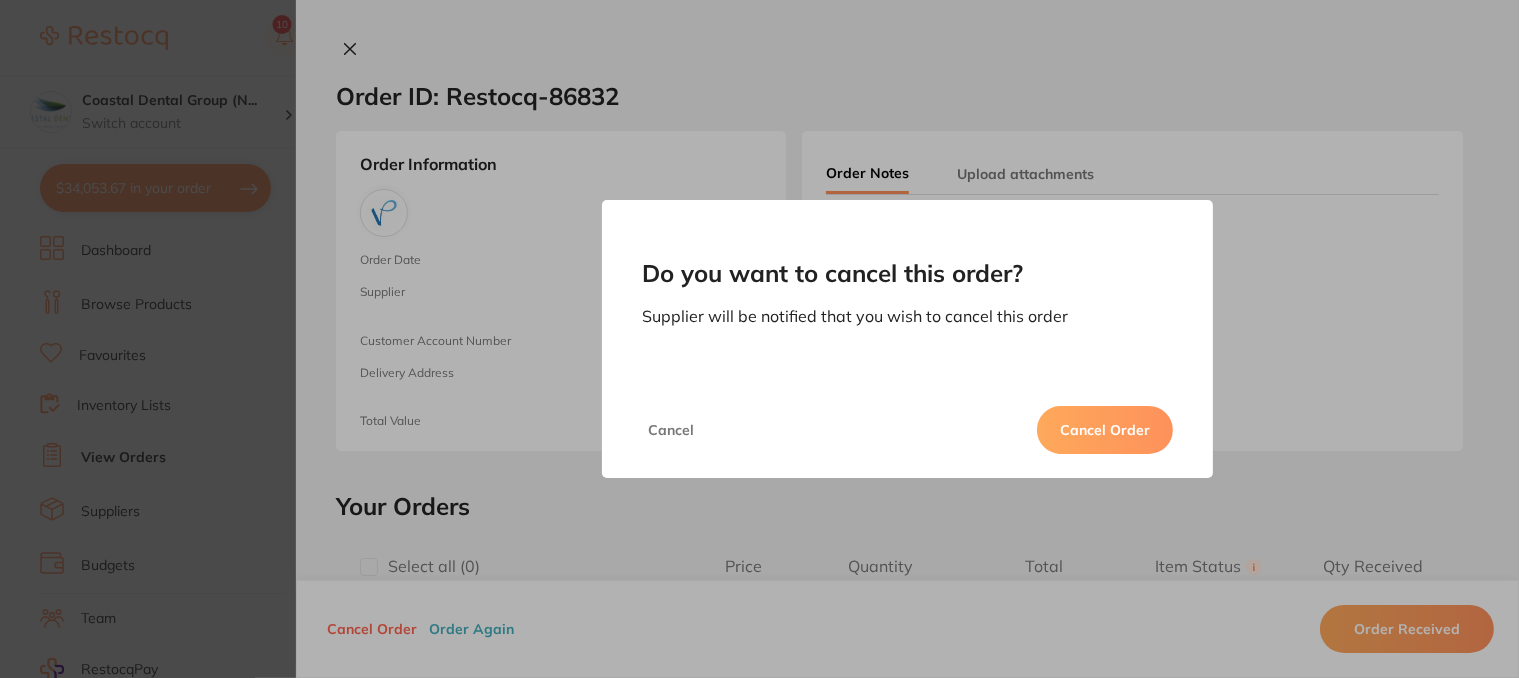 click on "Cancel Order" at bounding box center [1105, 430] 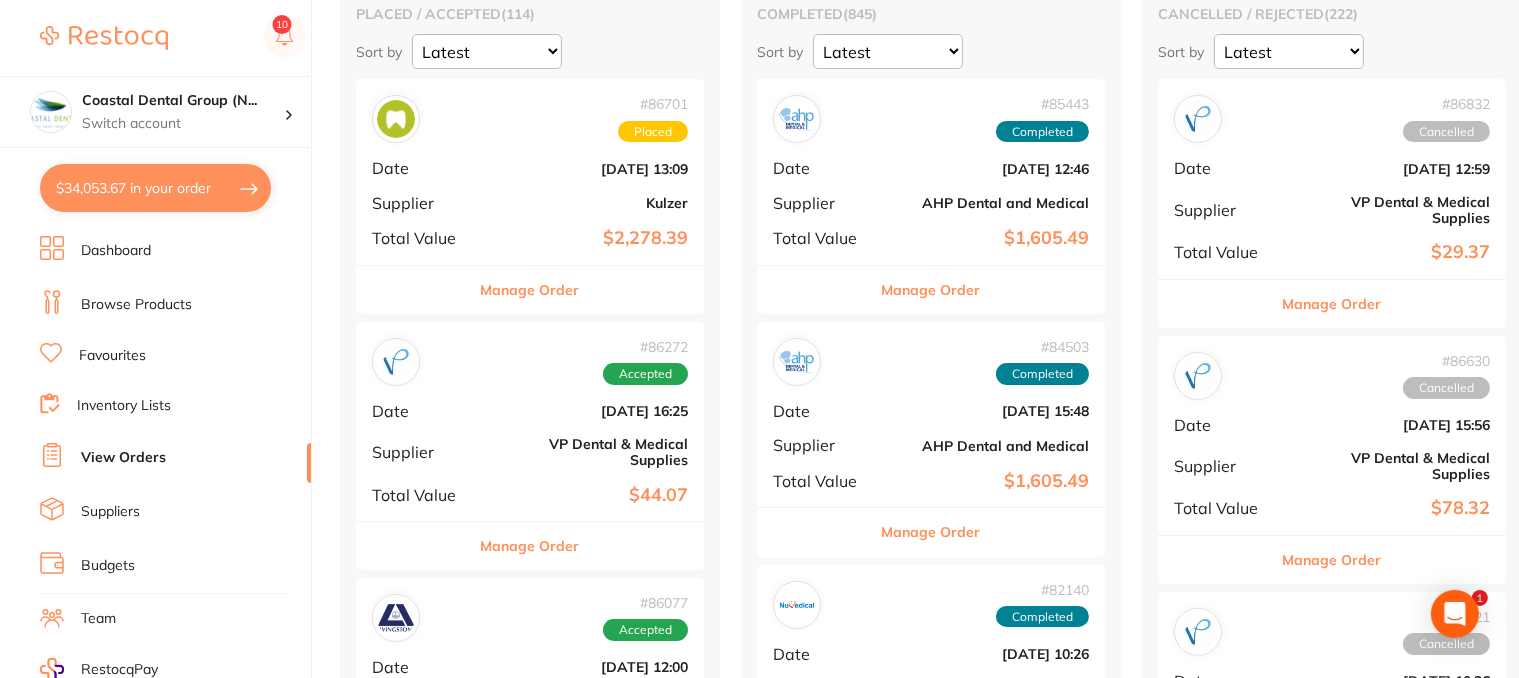 scroll, scrollTop: 500, scrollLeft: 0, axis: vertical 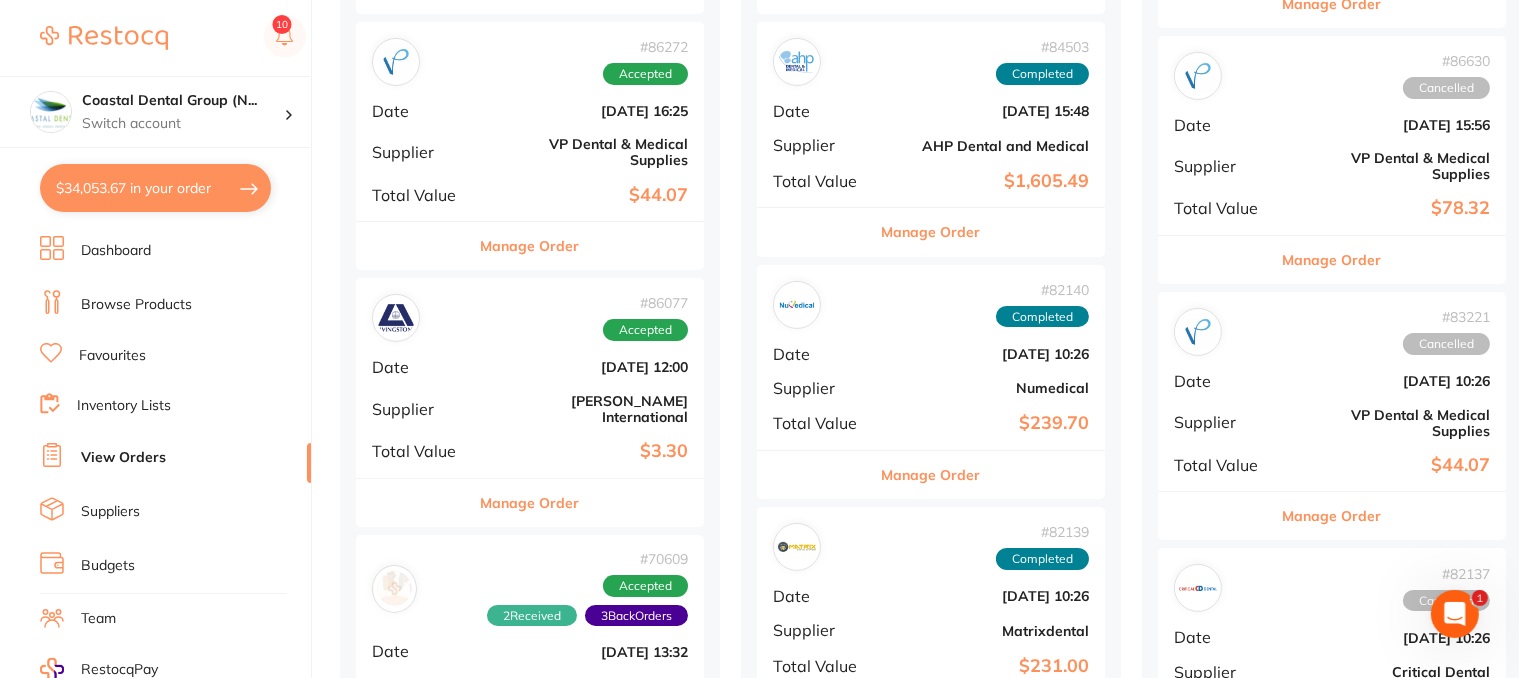 click 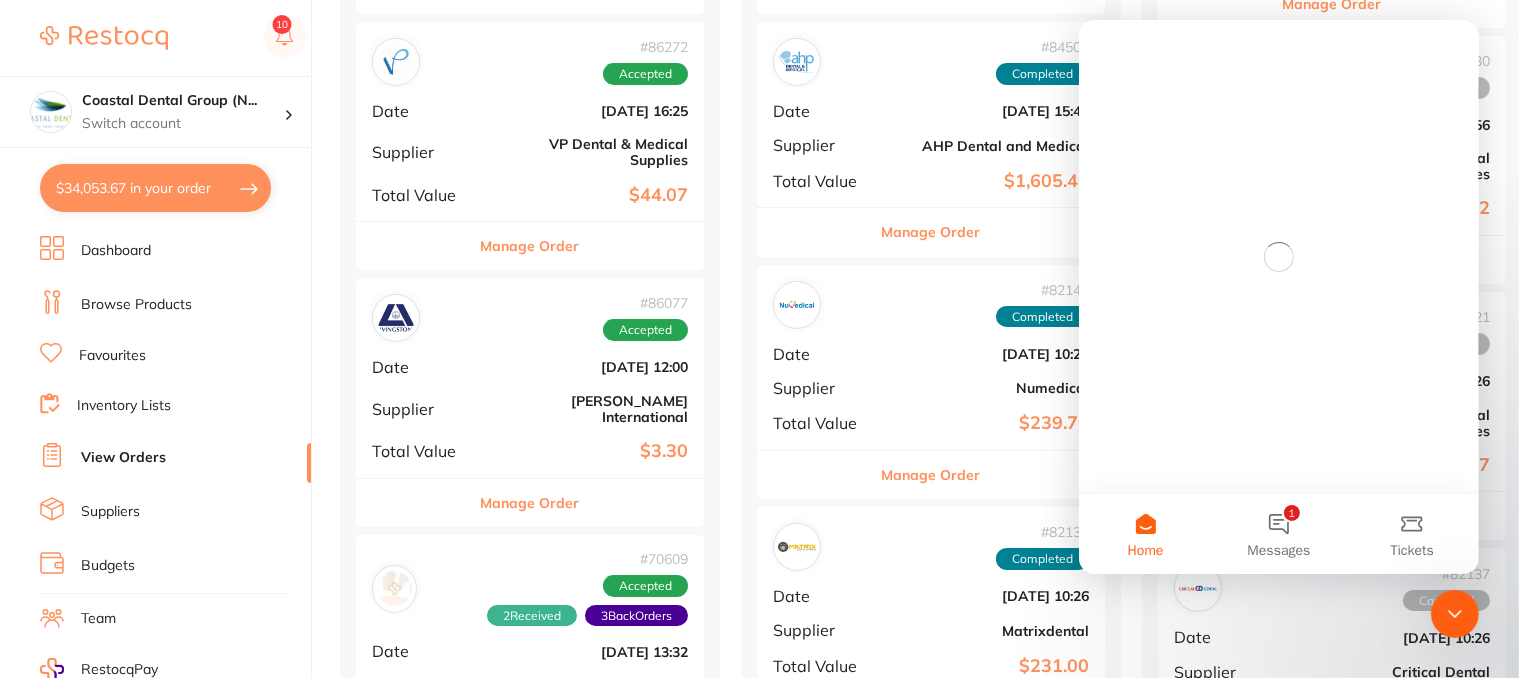 scroll, scrollTop: 0, scrollLeft: 0, axis: both 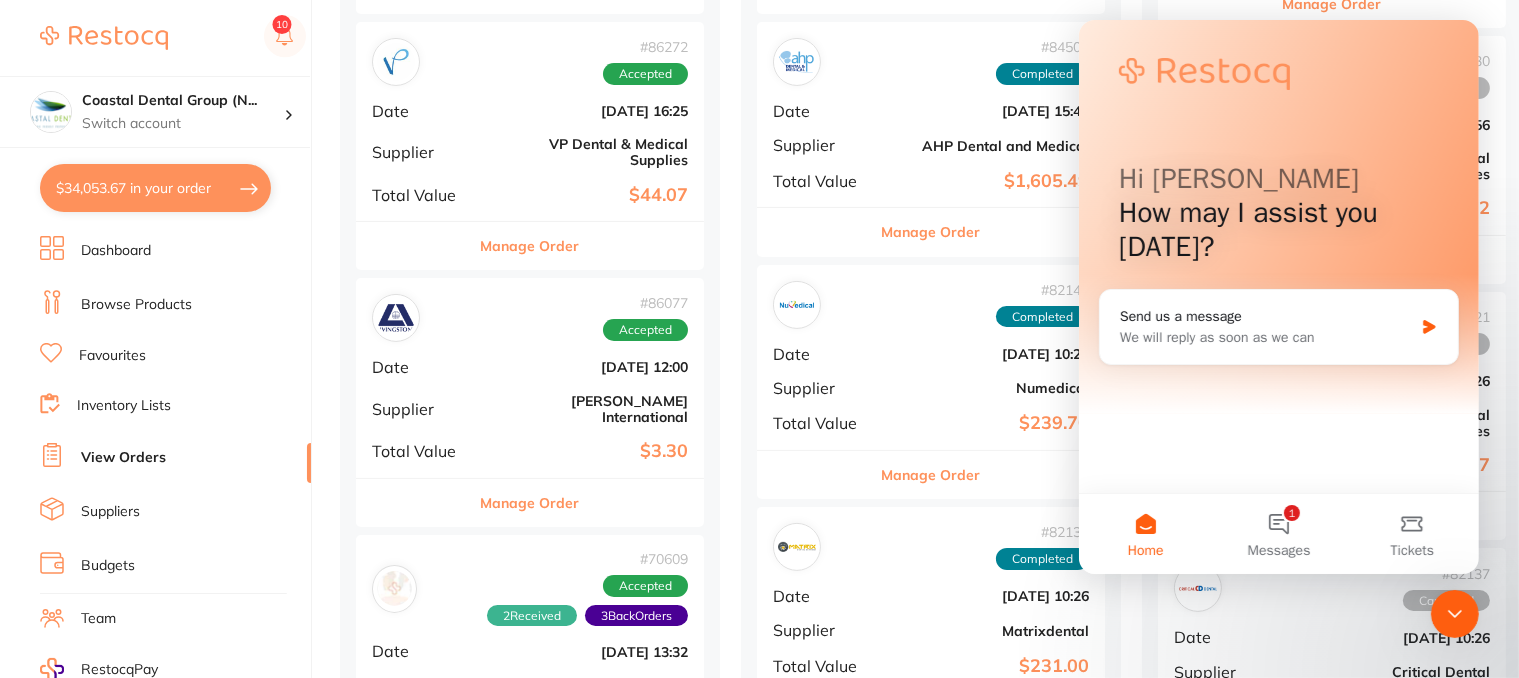 drag, startPoint x: 1450, startPoint y: 602, endPoint x: 2667, endPoint y: 1145, distance: 1332.6432 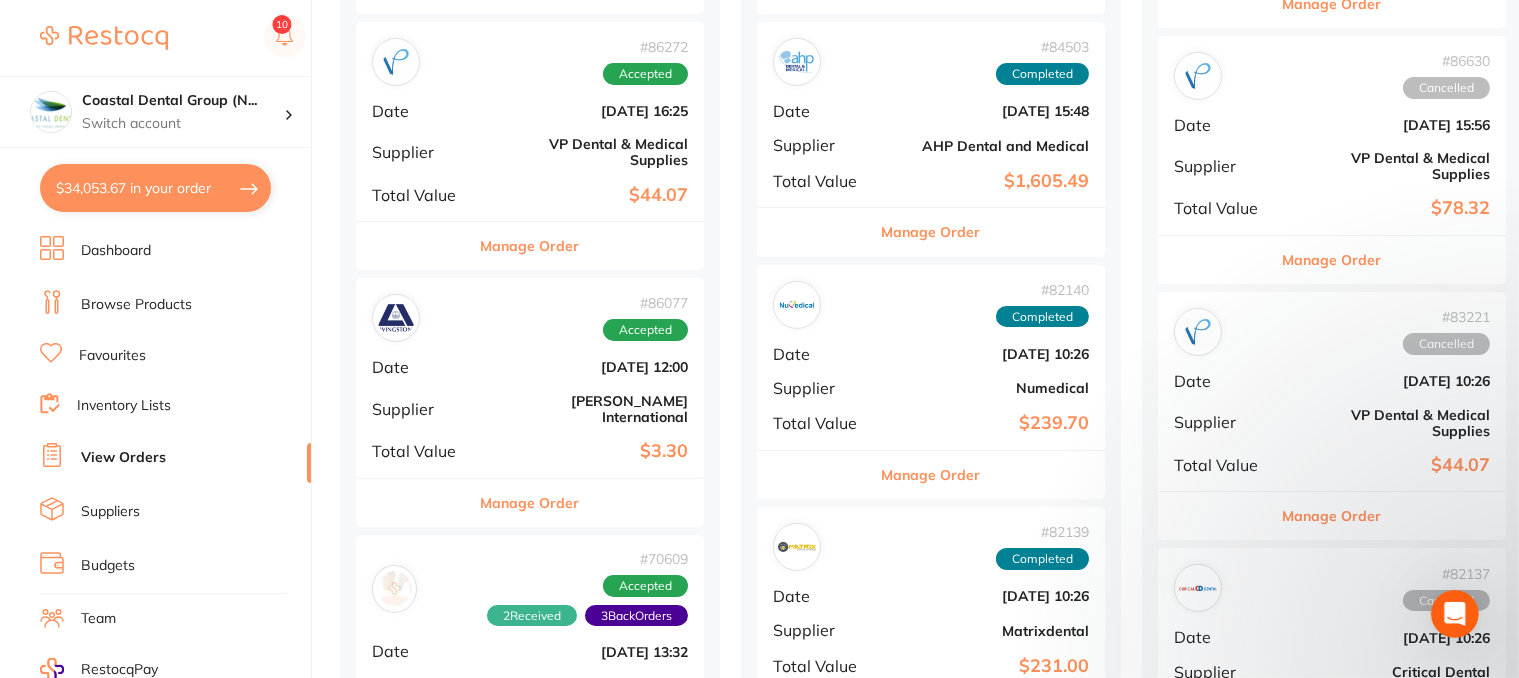 scroll, scrollTop: 0, scrollLeft: 0, axis: both 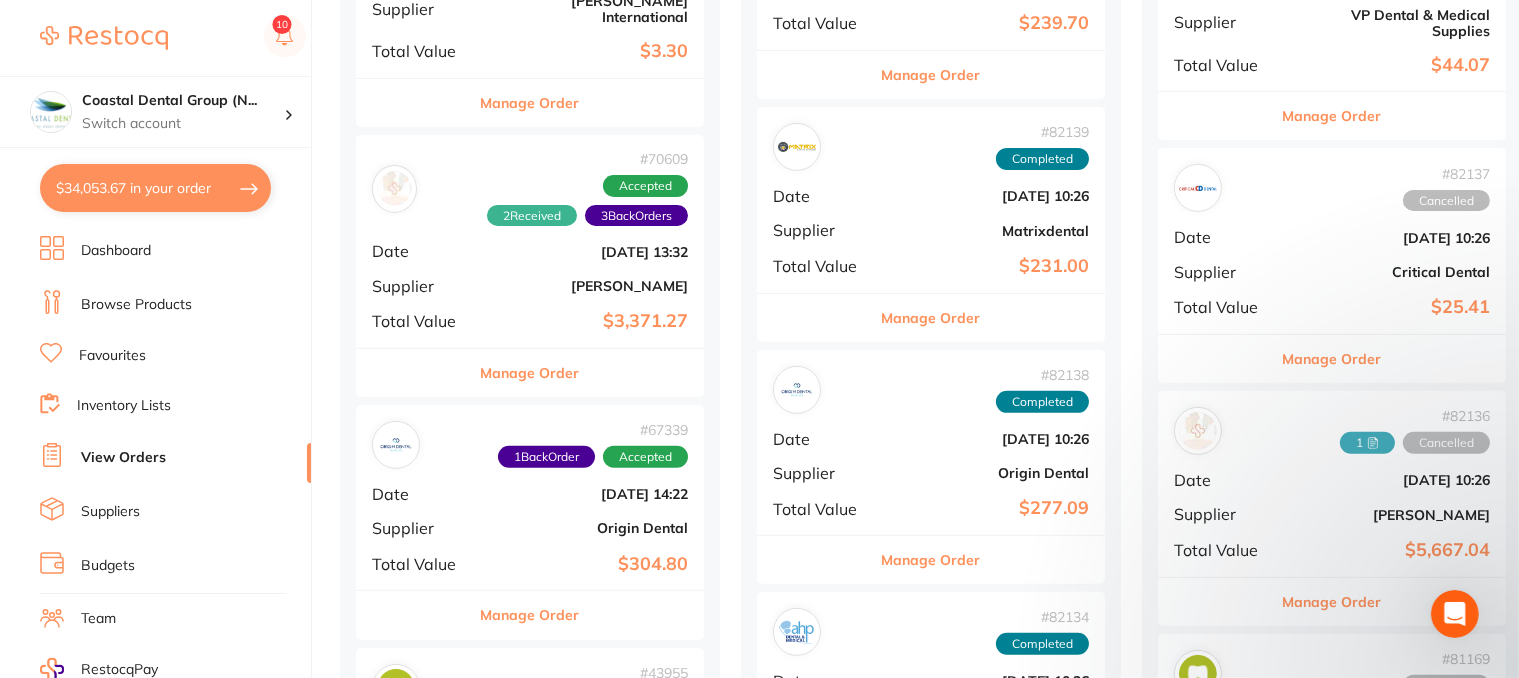 click on "Manage Order" at bounding box center (530, 373) 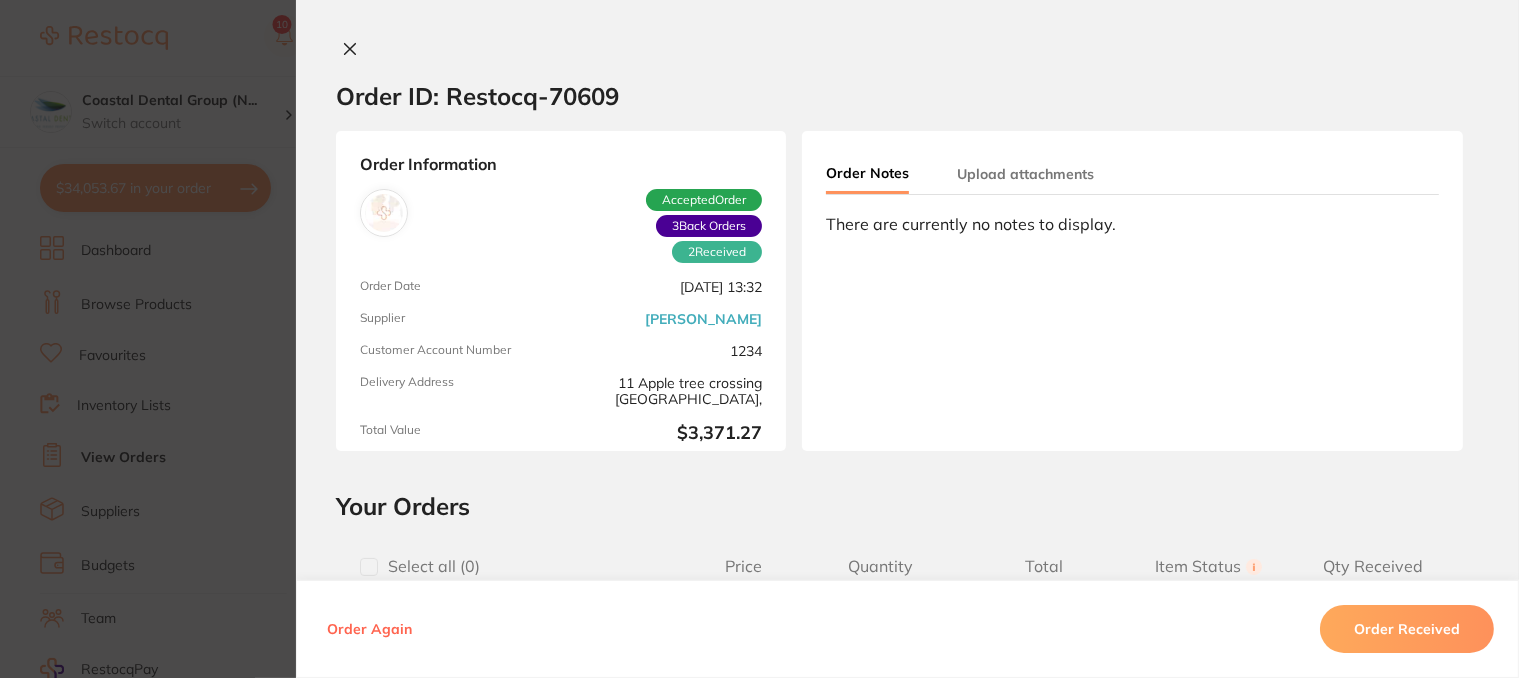 scroll, scrollTop: 700, scrollLeft: 0, axis: vertical 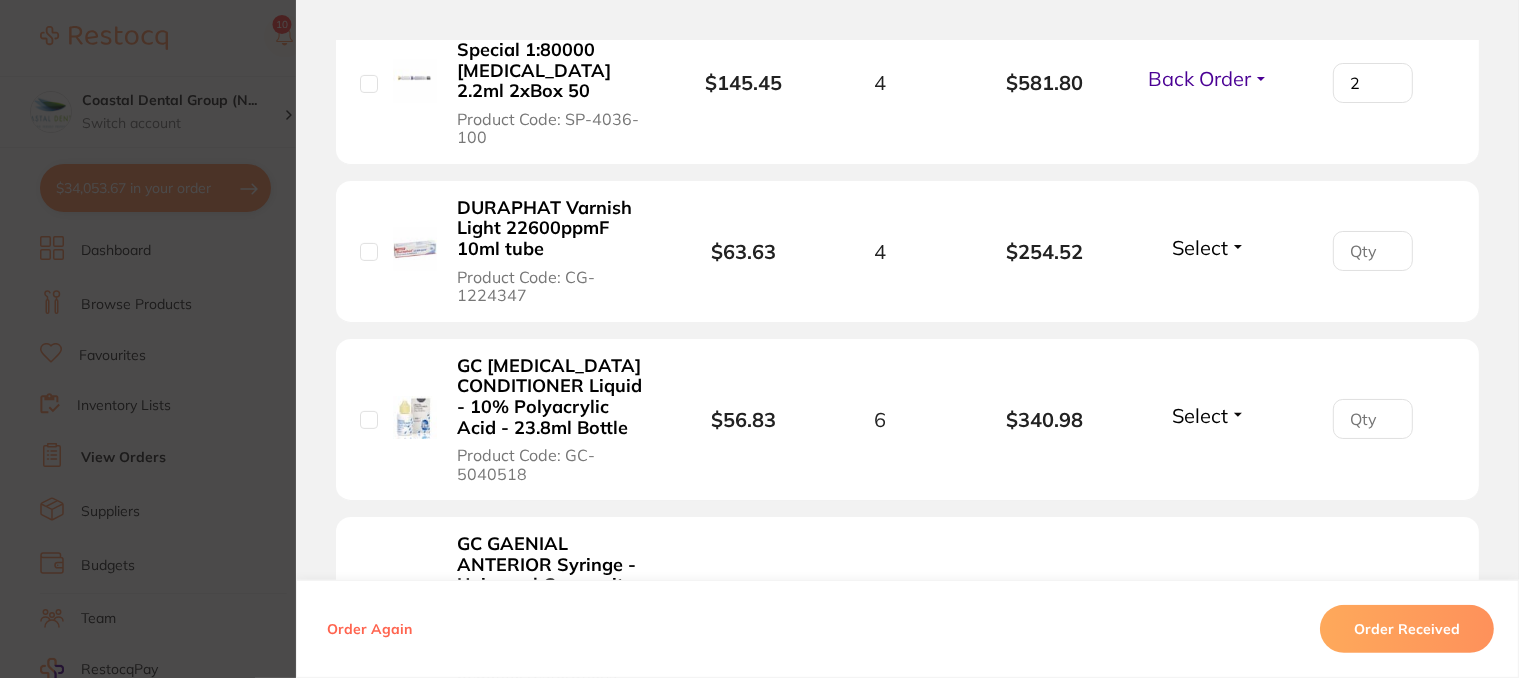 click on "Select" at bounding box center [1209, 247] 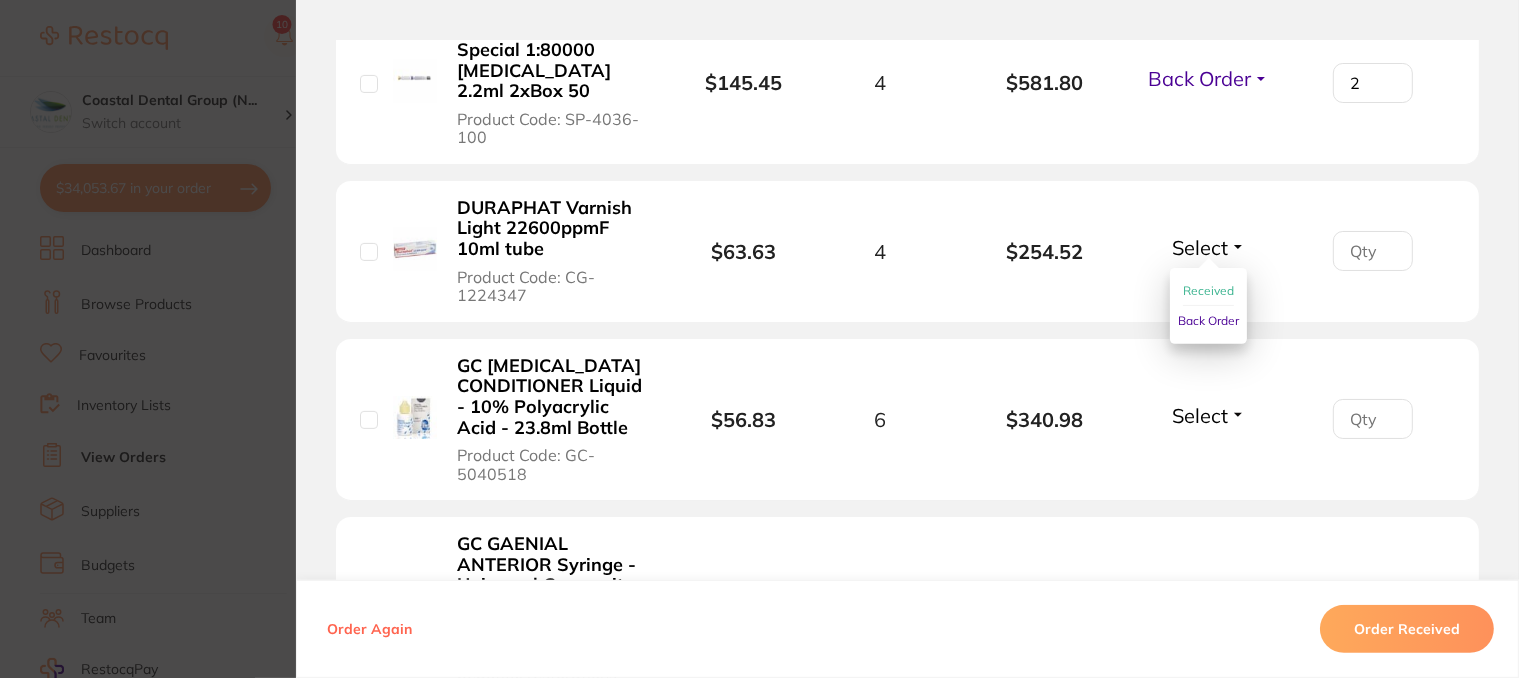 click on "Received" at bounding box center [1208, 290] 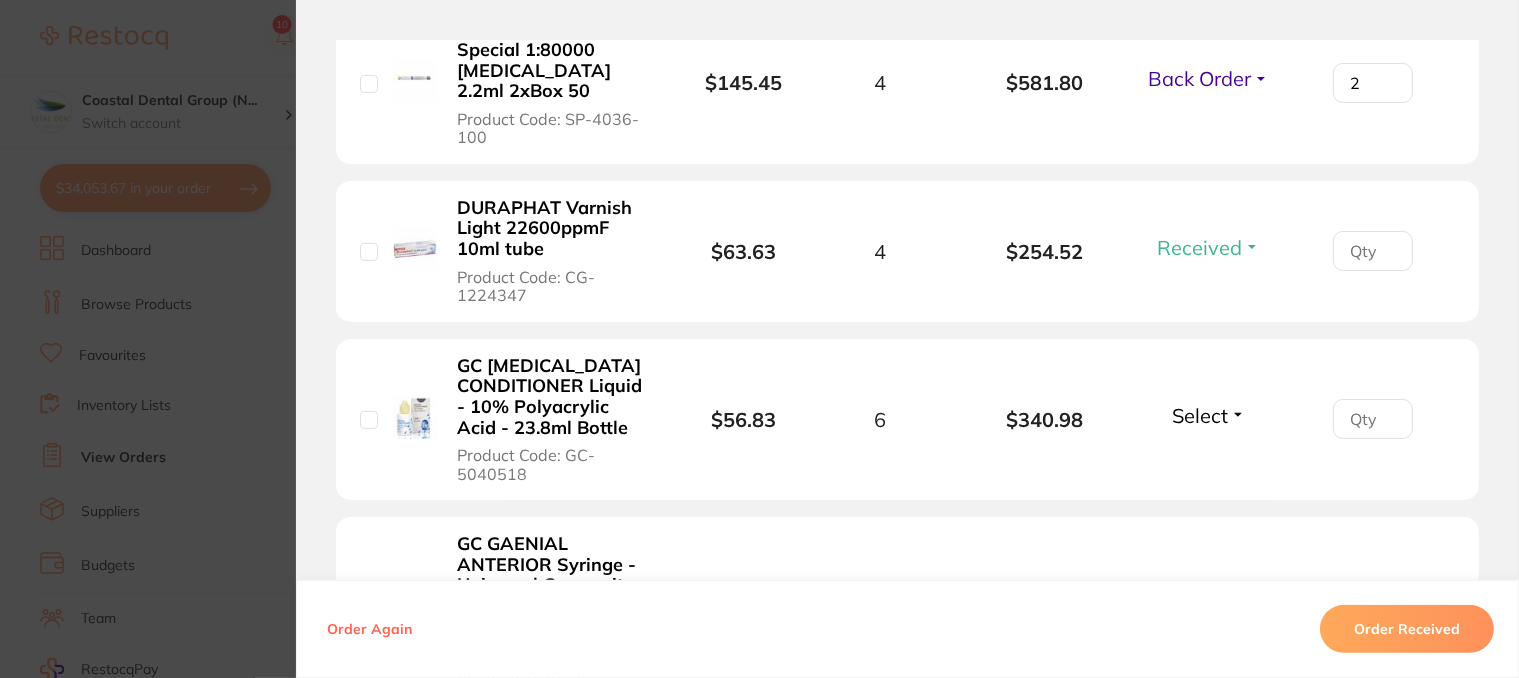 click on "Select" at bounding box center (1209, 415) 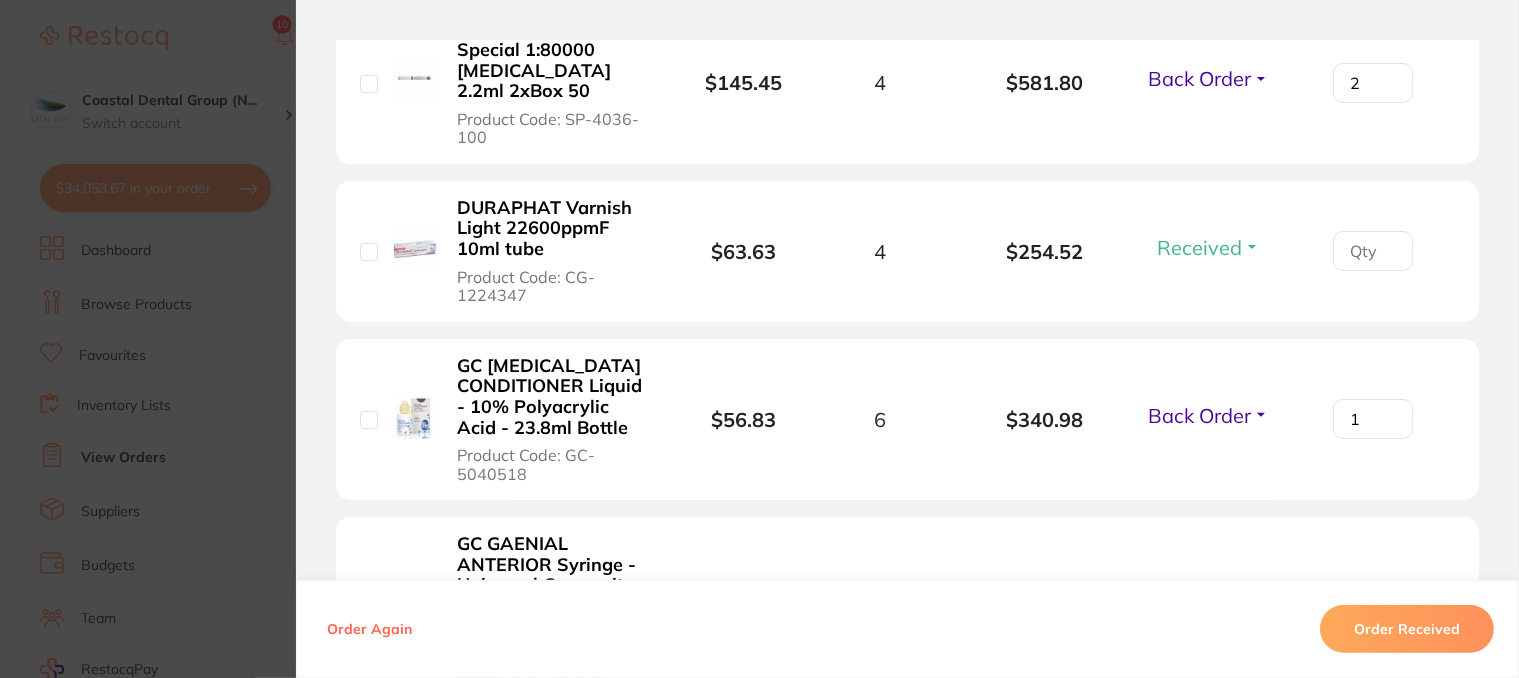 click on "1" at bounding box center [1373, 83] 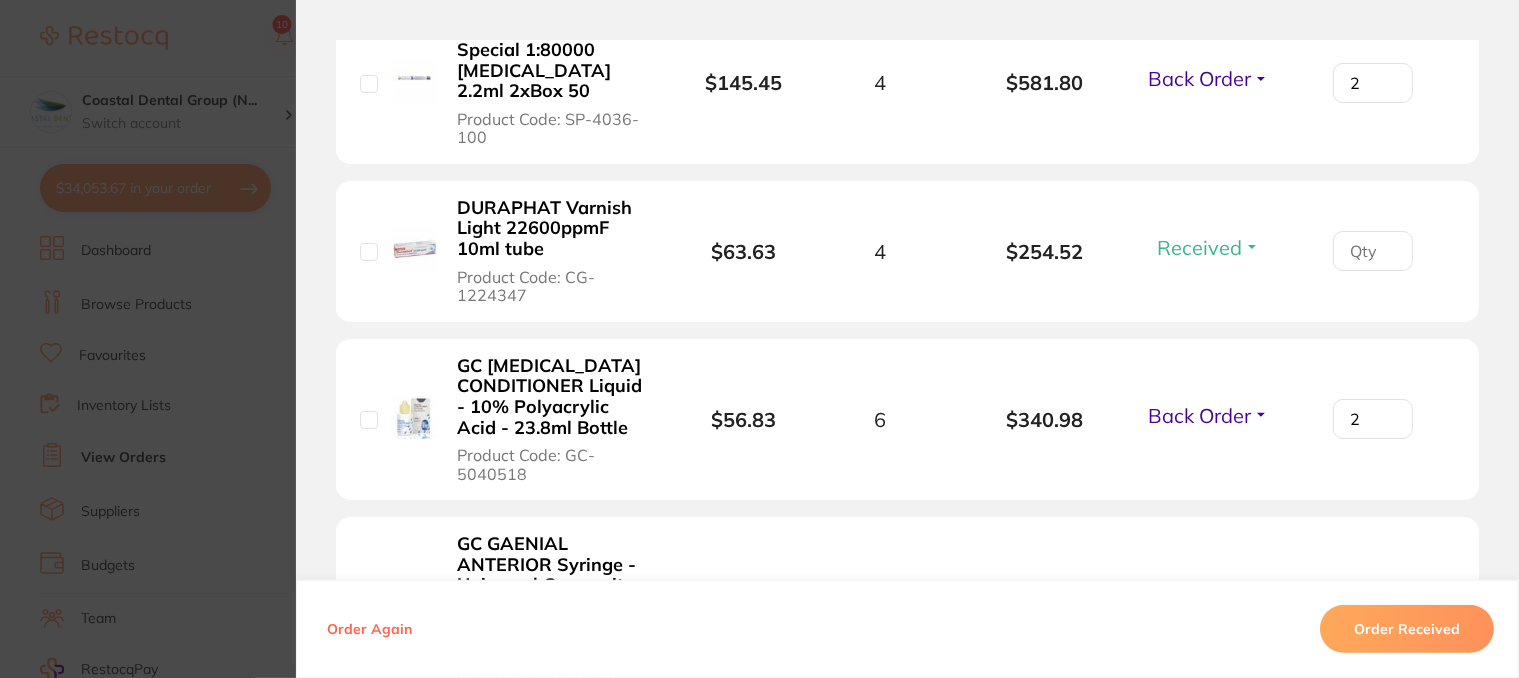 click on "2" at bounding box center (1373, 83) 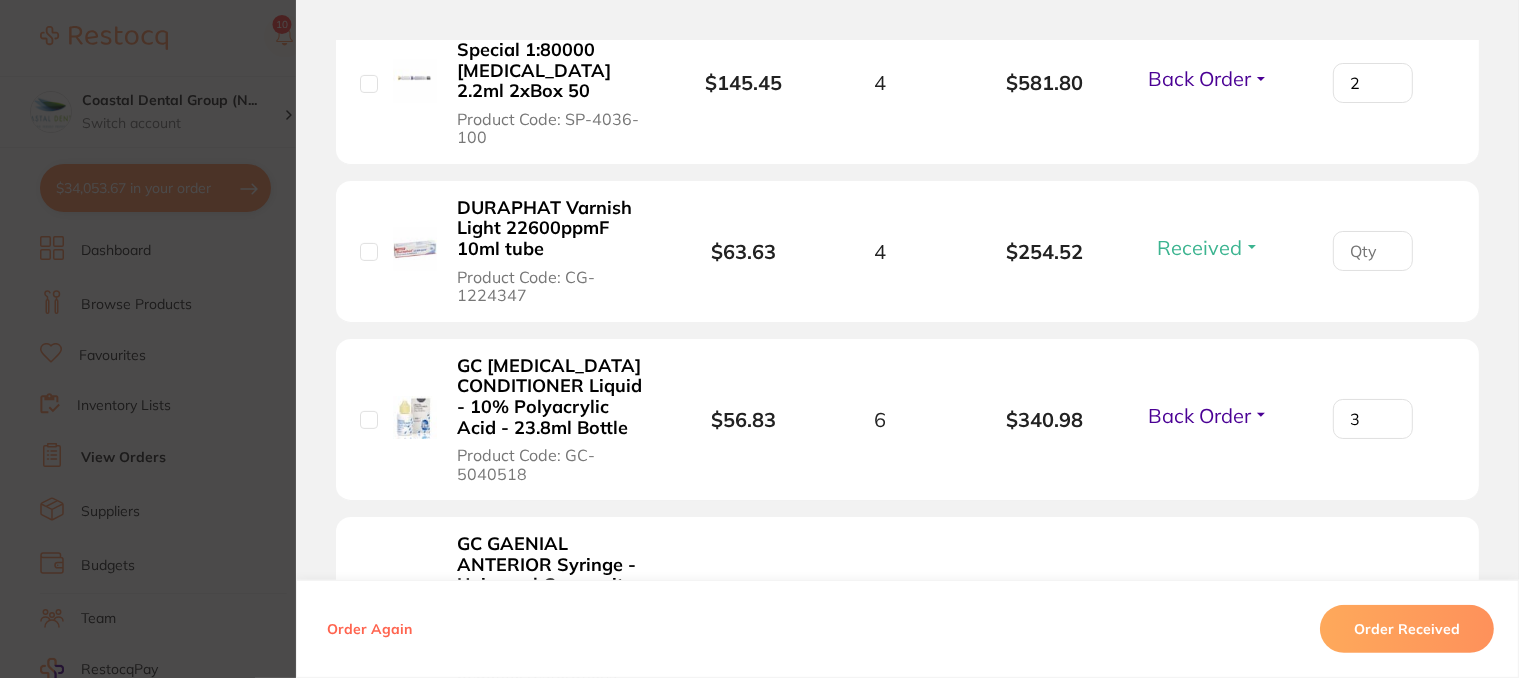 type on "3" 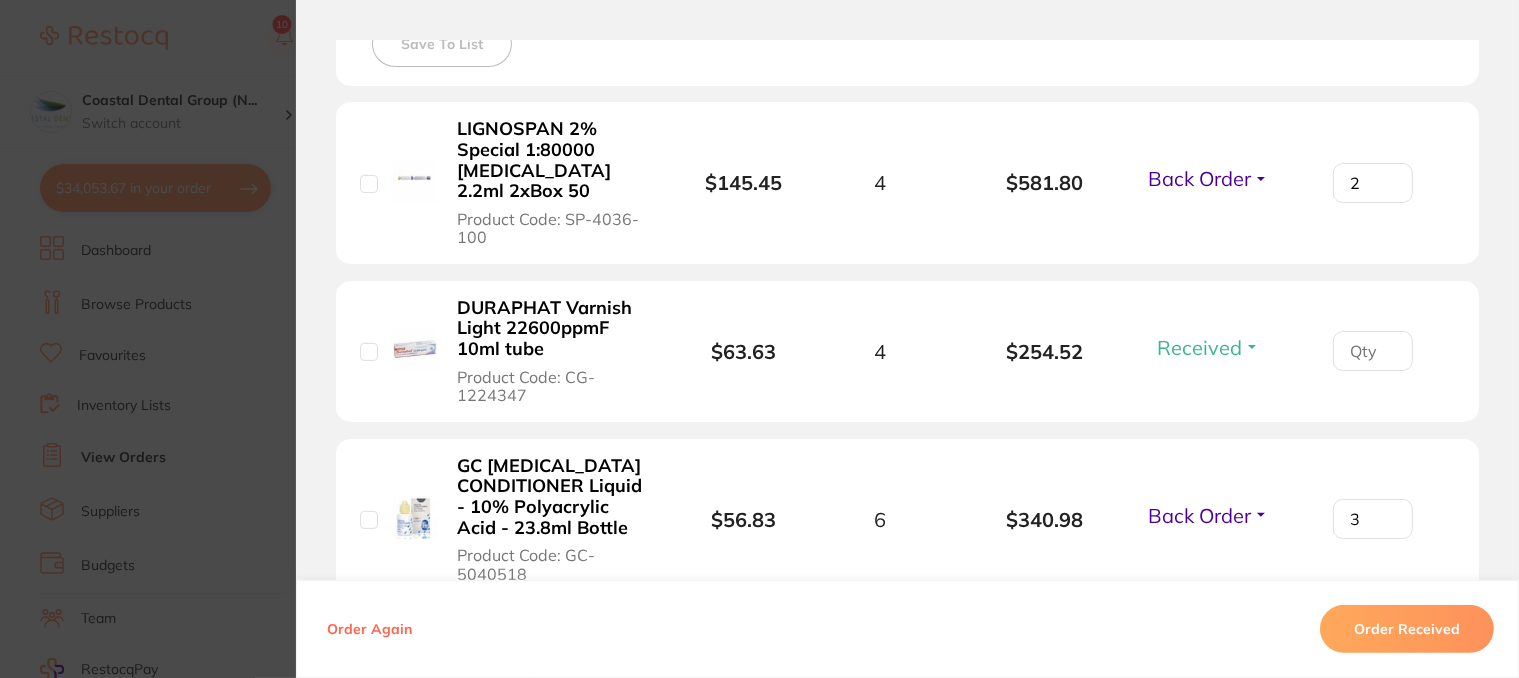 scroll, scrollTop: 0, scrollLeft: 0, axis: both 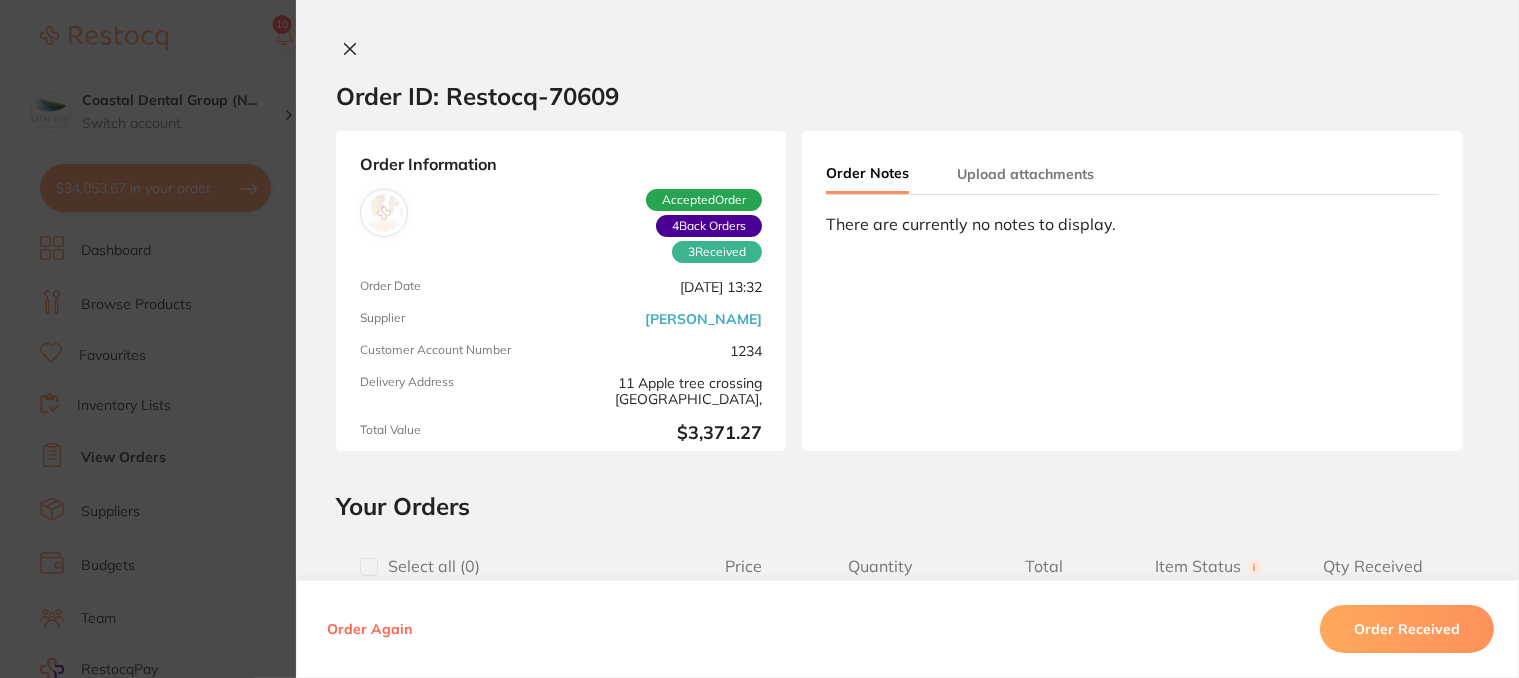 click 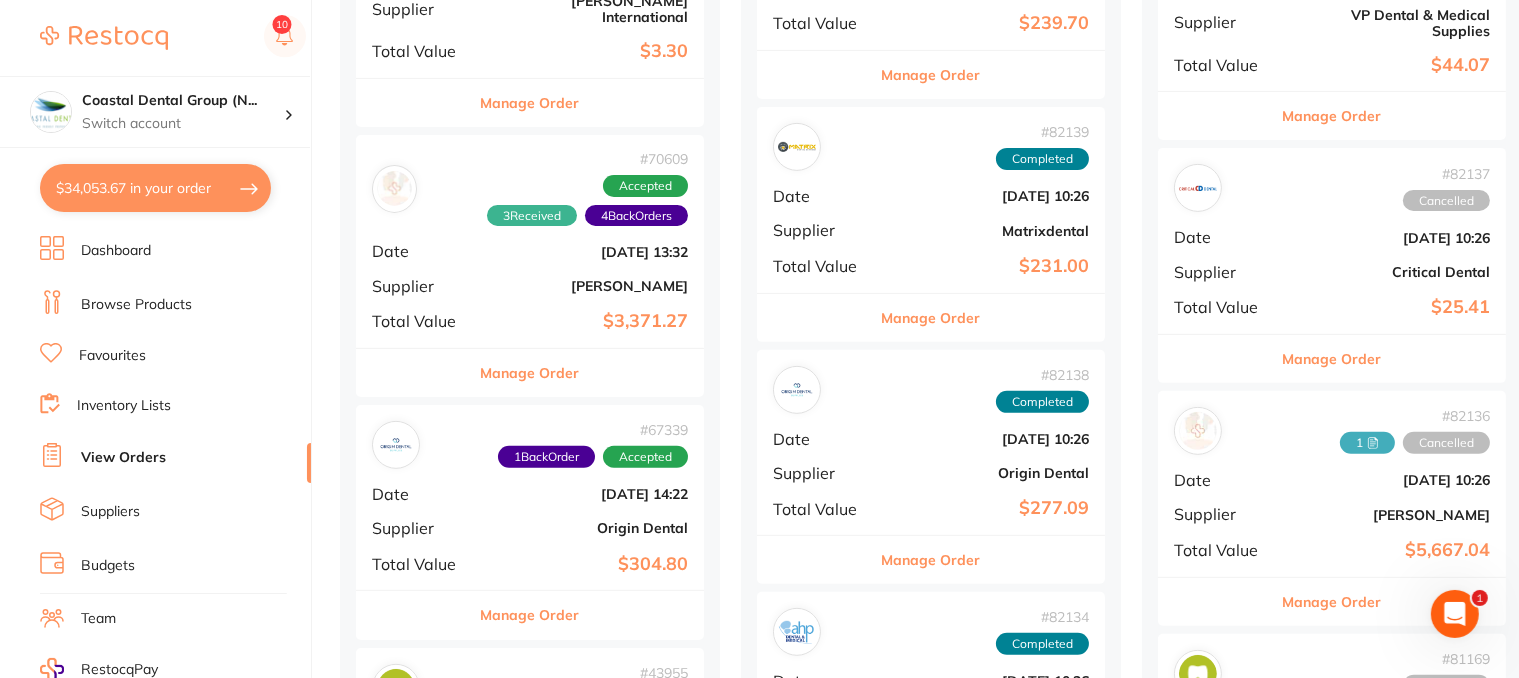 click on "Manage Order" at bounding box center (530, 373) 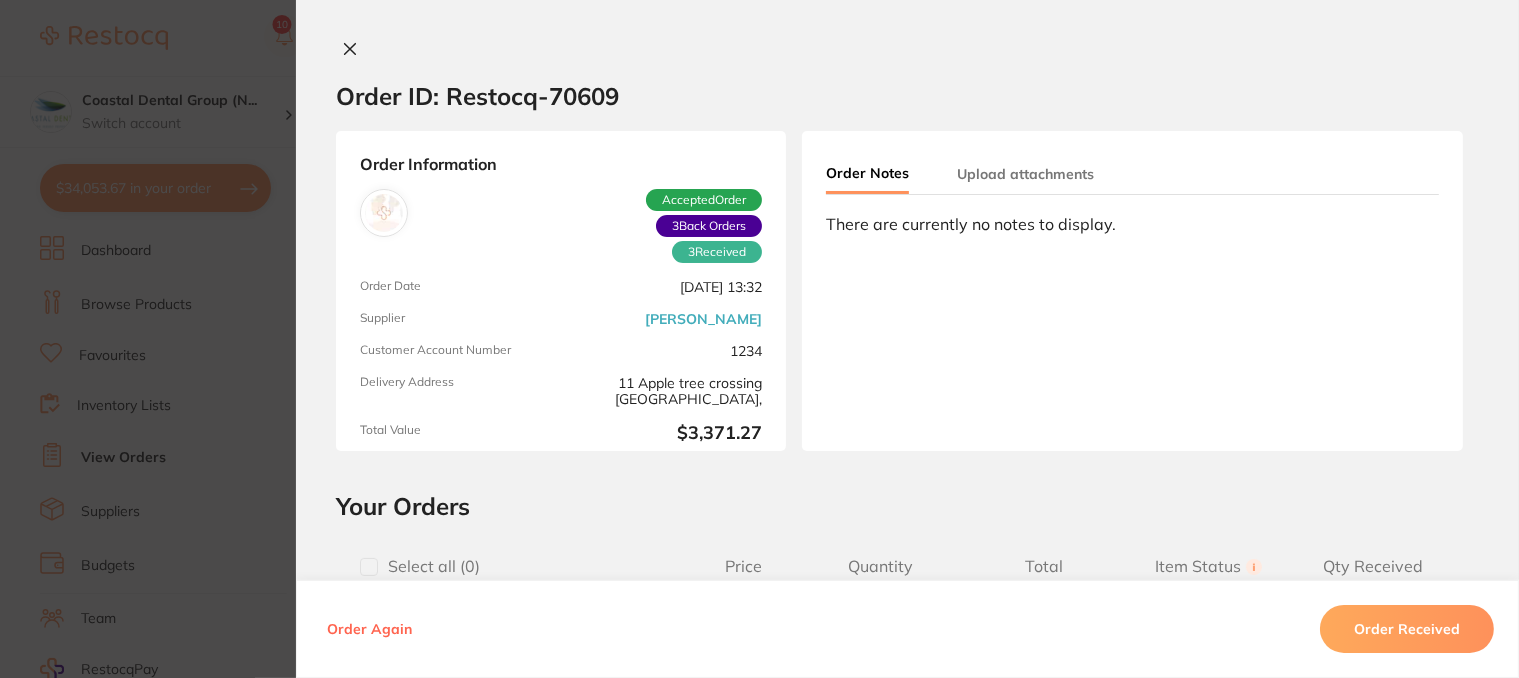 type on "3" 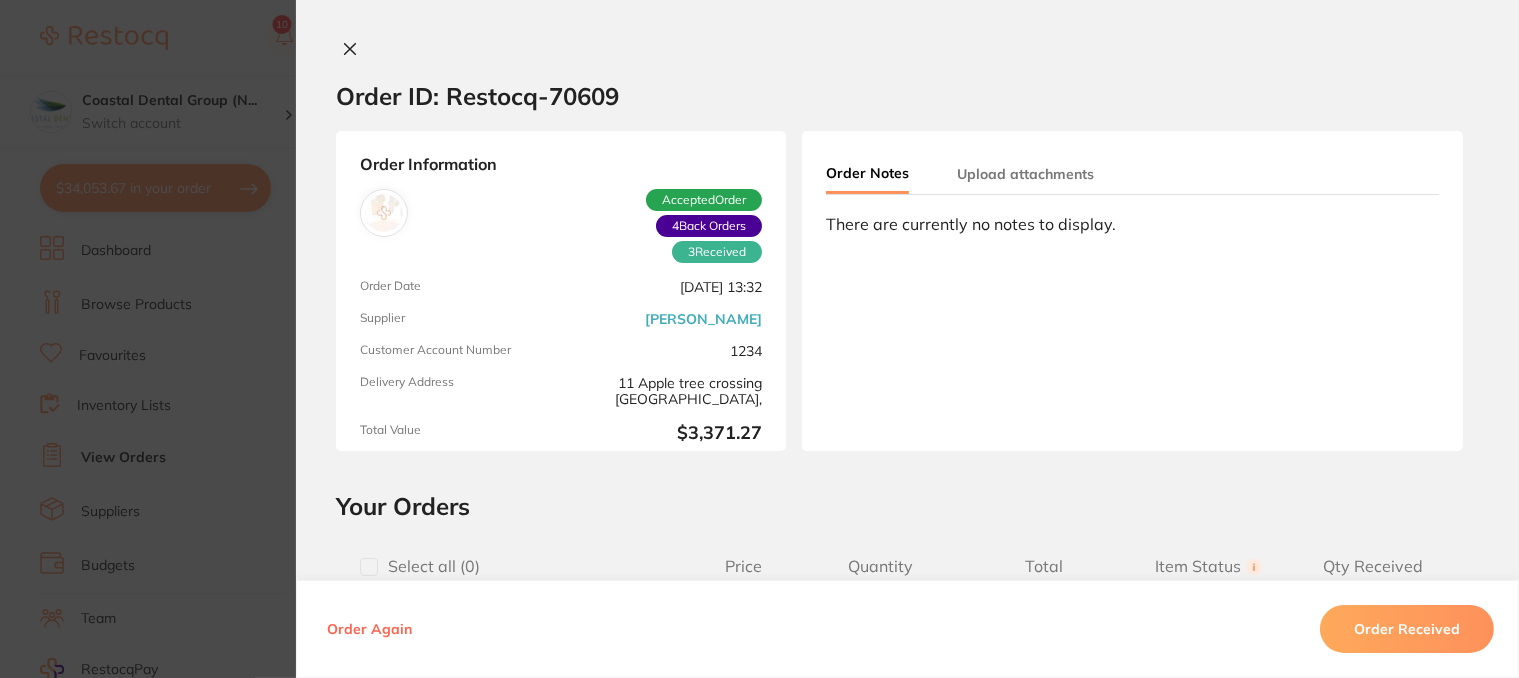 scroll, scrollTop: 0, scrollLeft: 0, axis: both 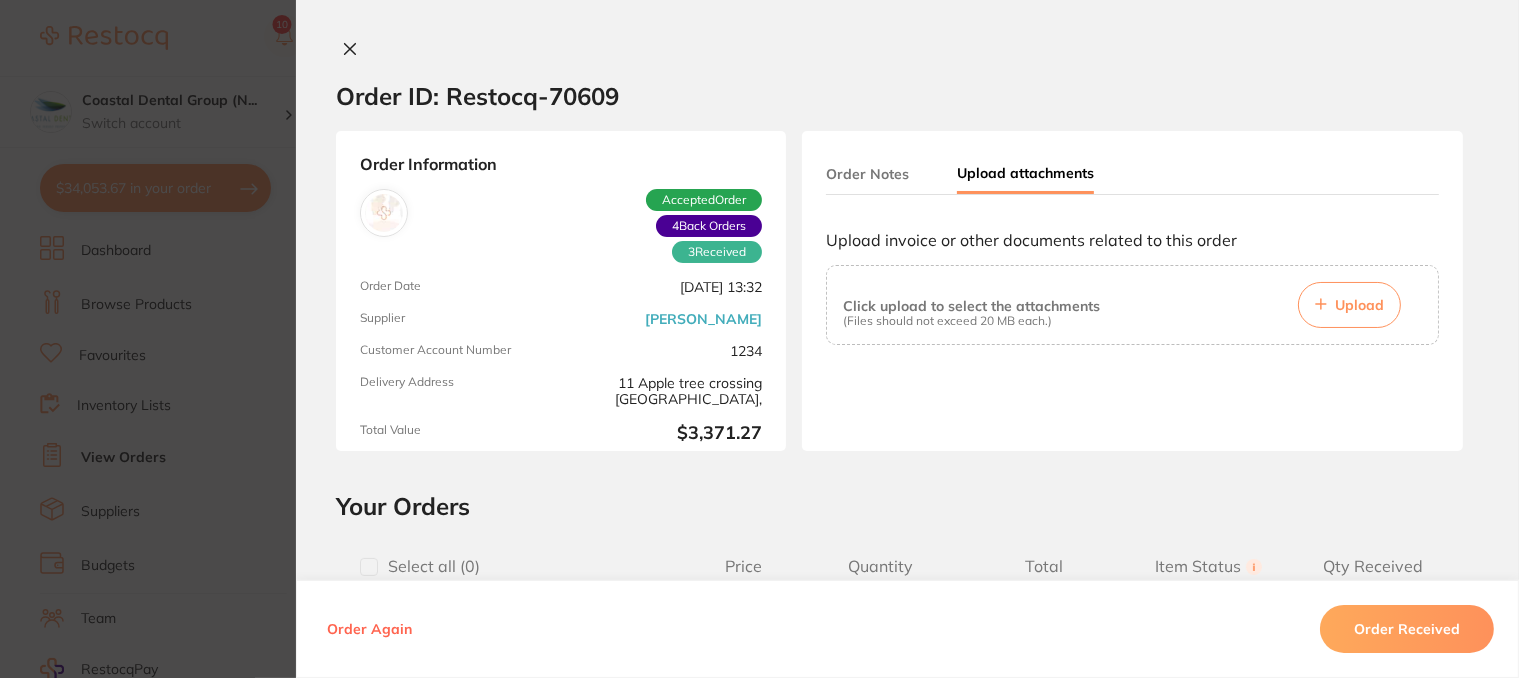 click 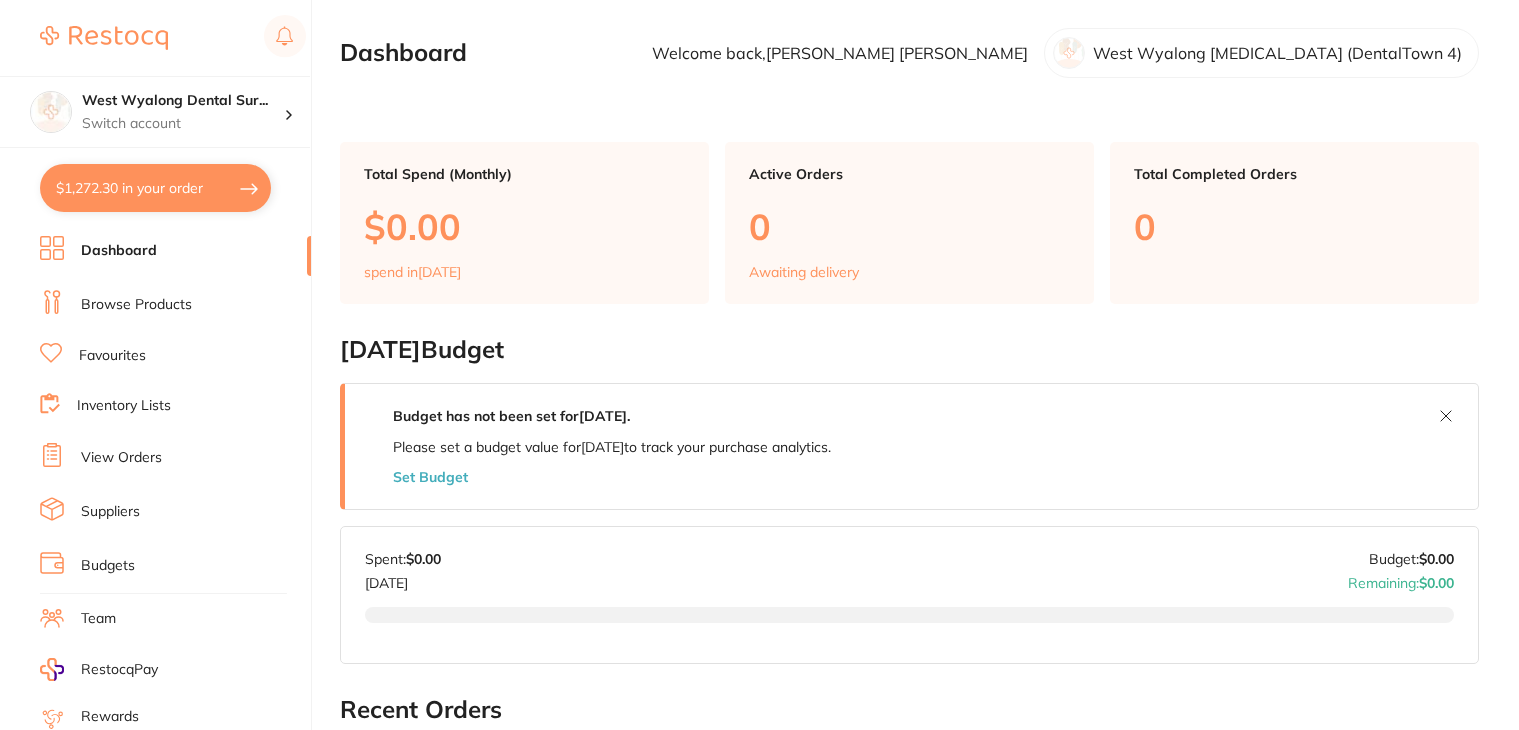 scroll, scrollTop: 0, scrollLeft: 0, axis: both 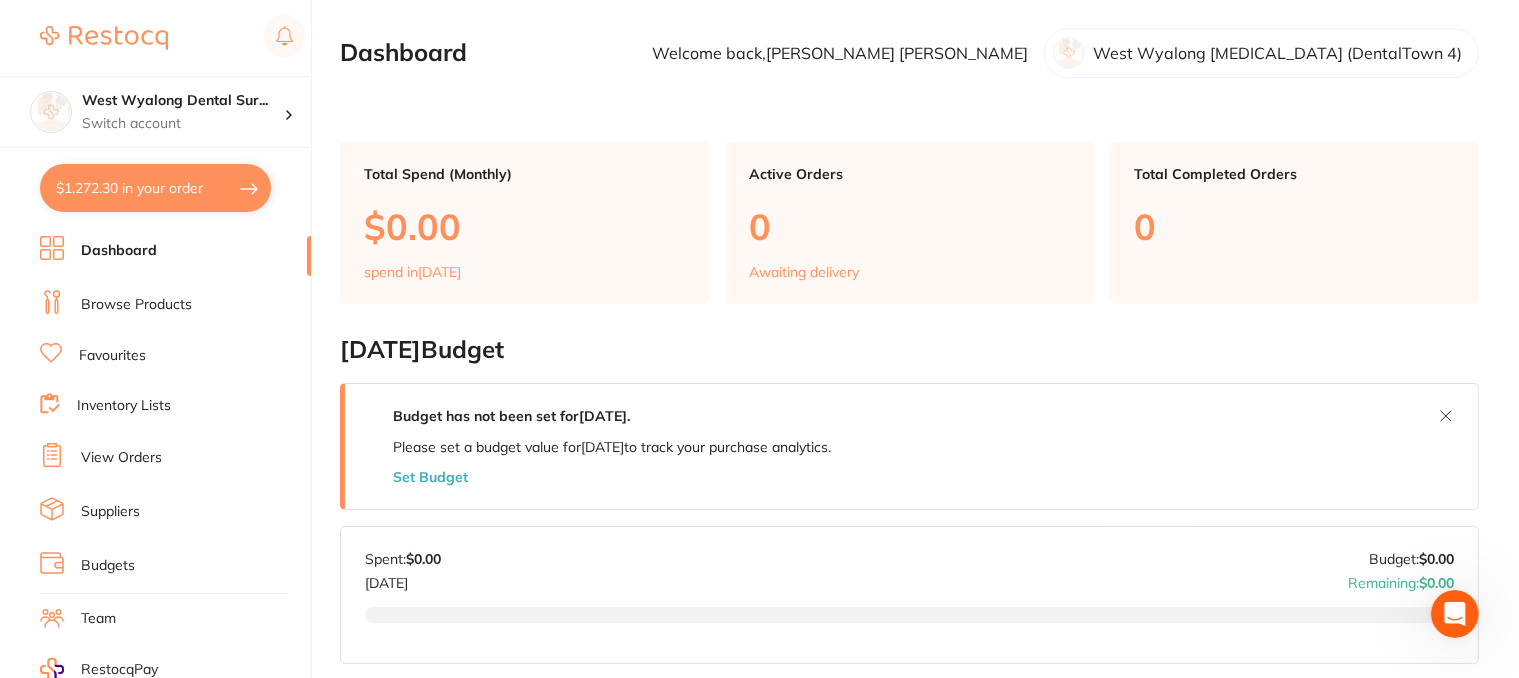 click 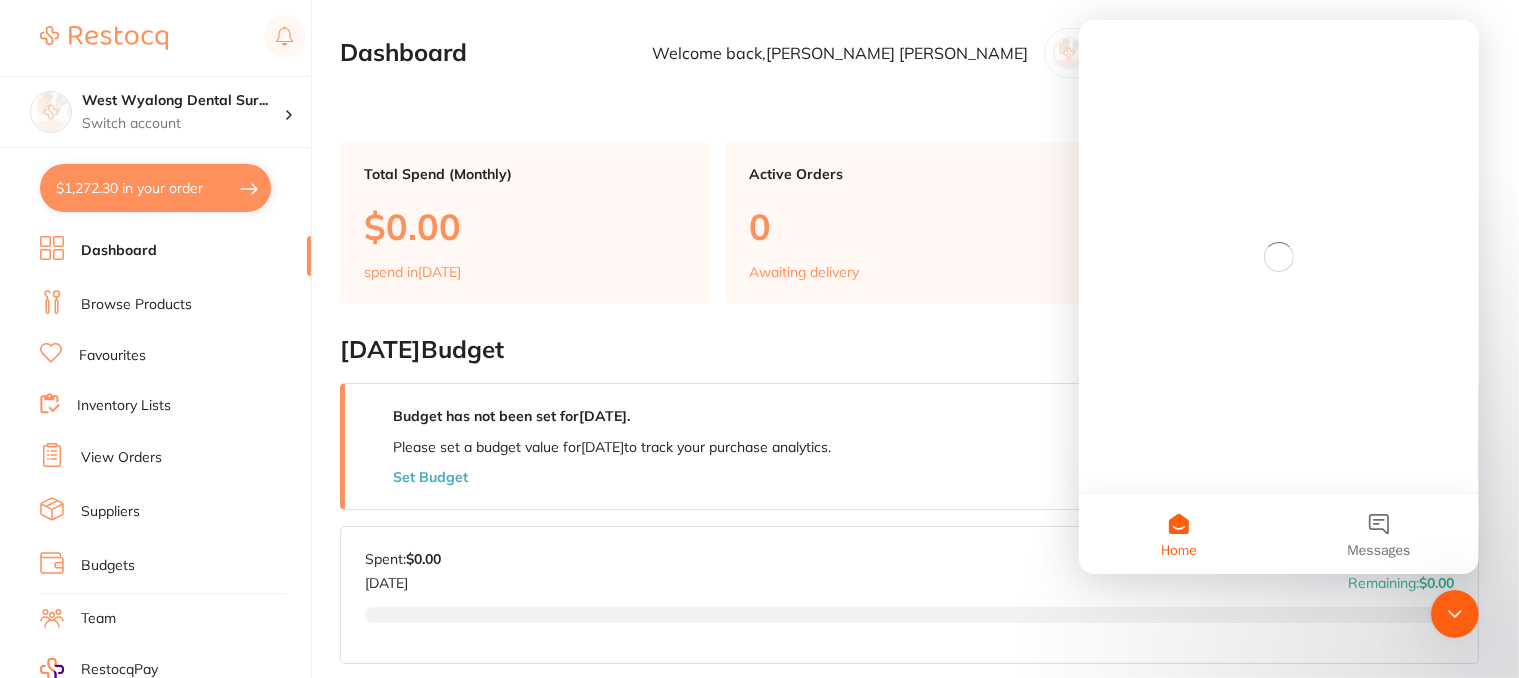 scroll, scrollTop: 0, scrollLeft: 0, axis: both 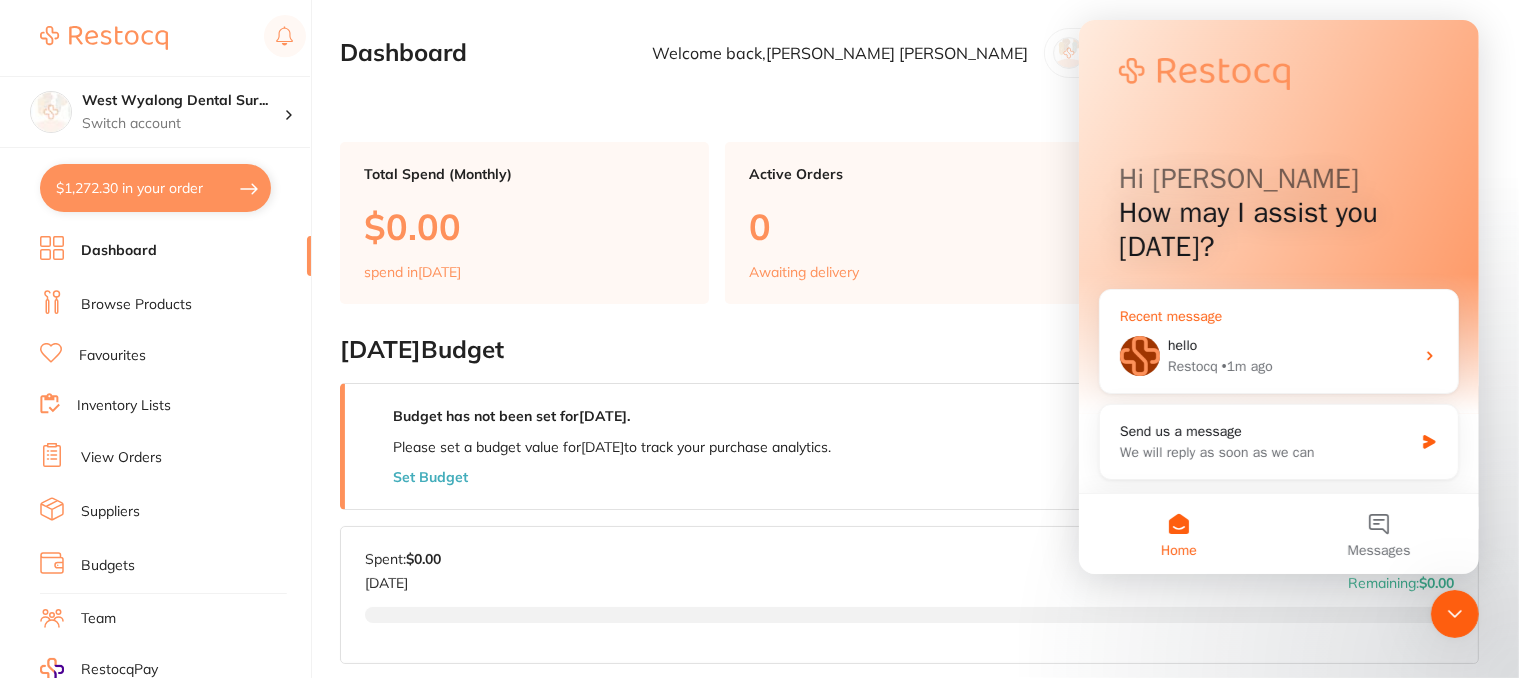 click 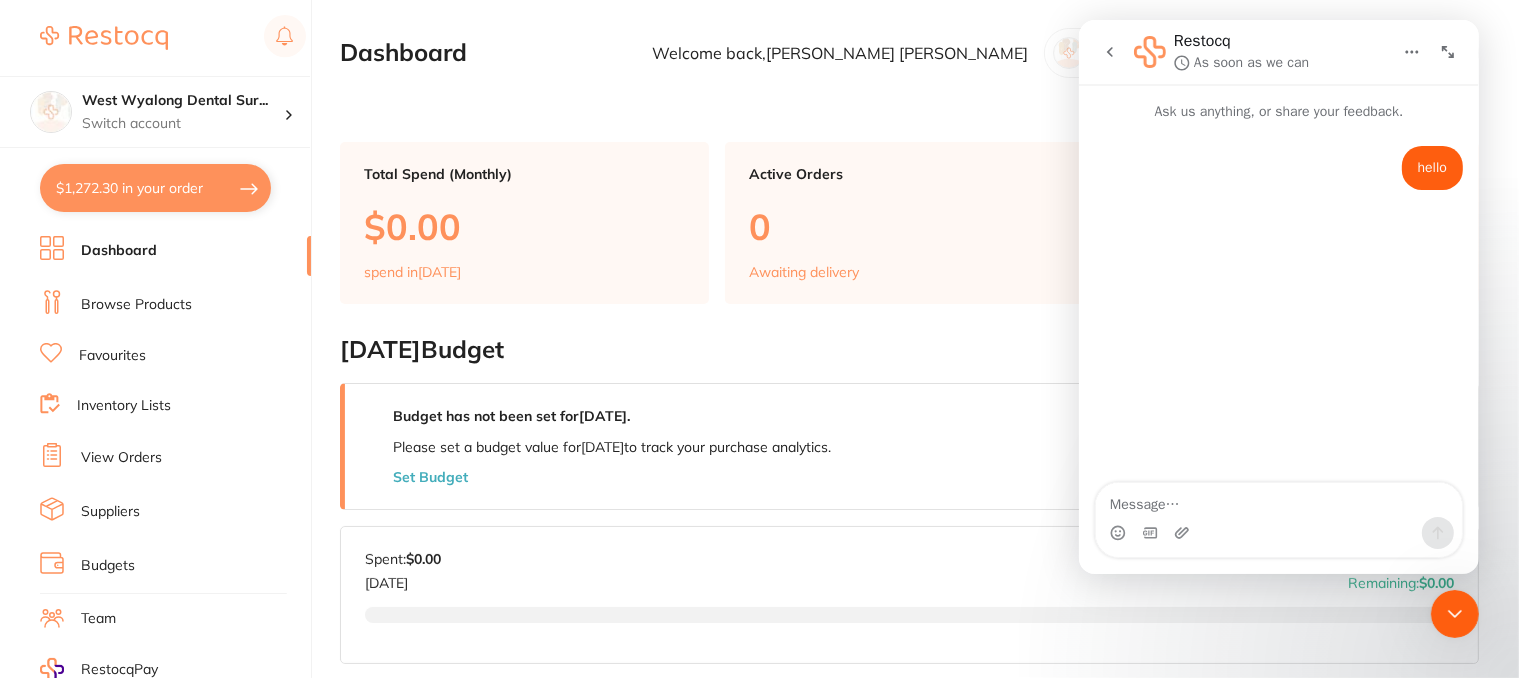 click 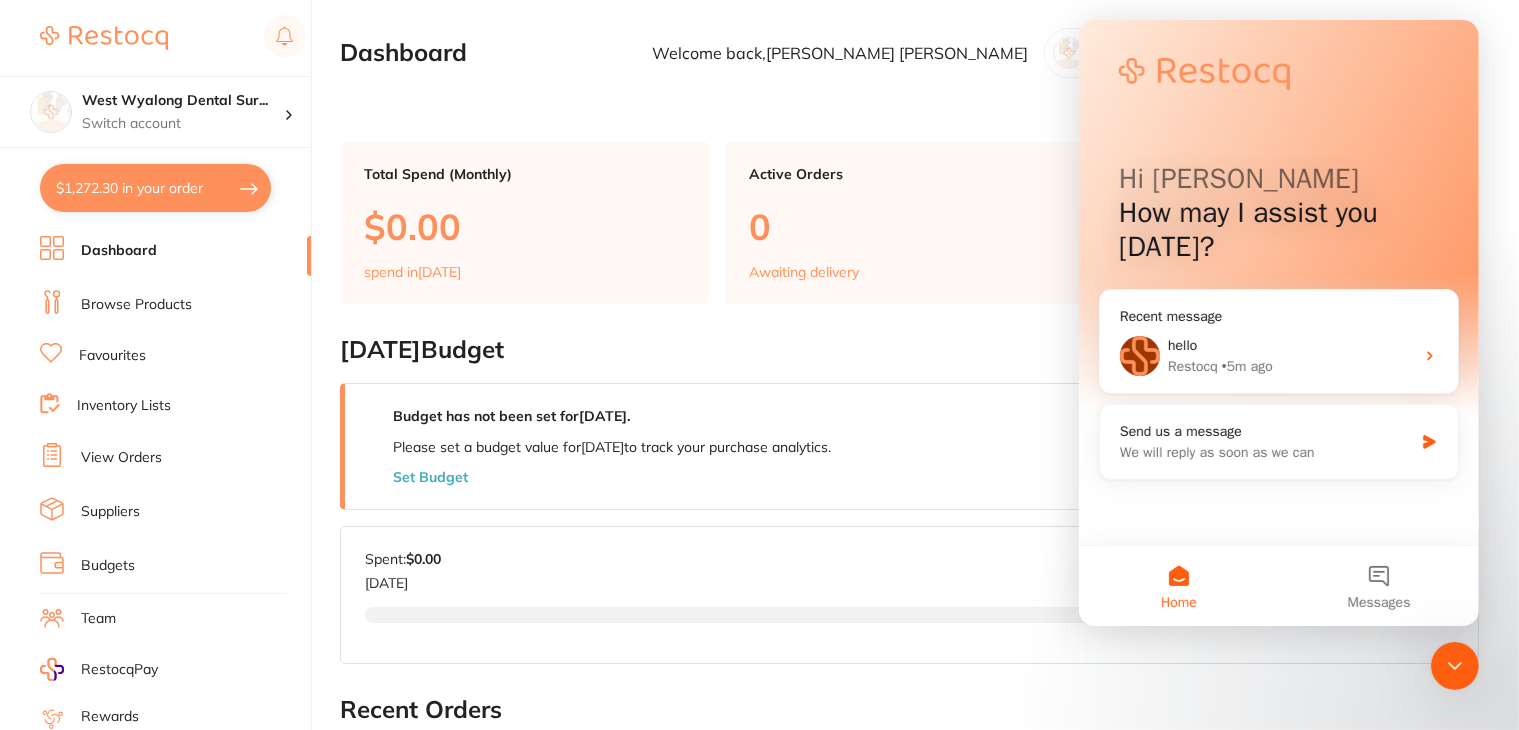click on "Dashboard Welcome back,  Rebecca    Cassidy West Wyalong Dental Surgery (DentalTown 4)" at bounding box center (909, 53) 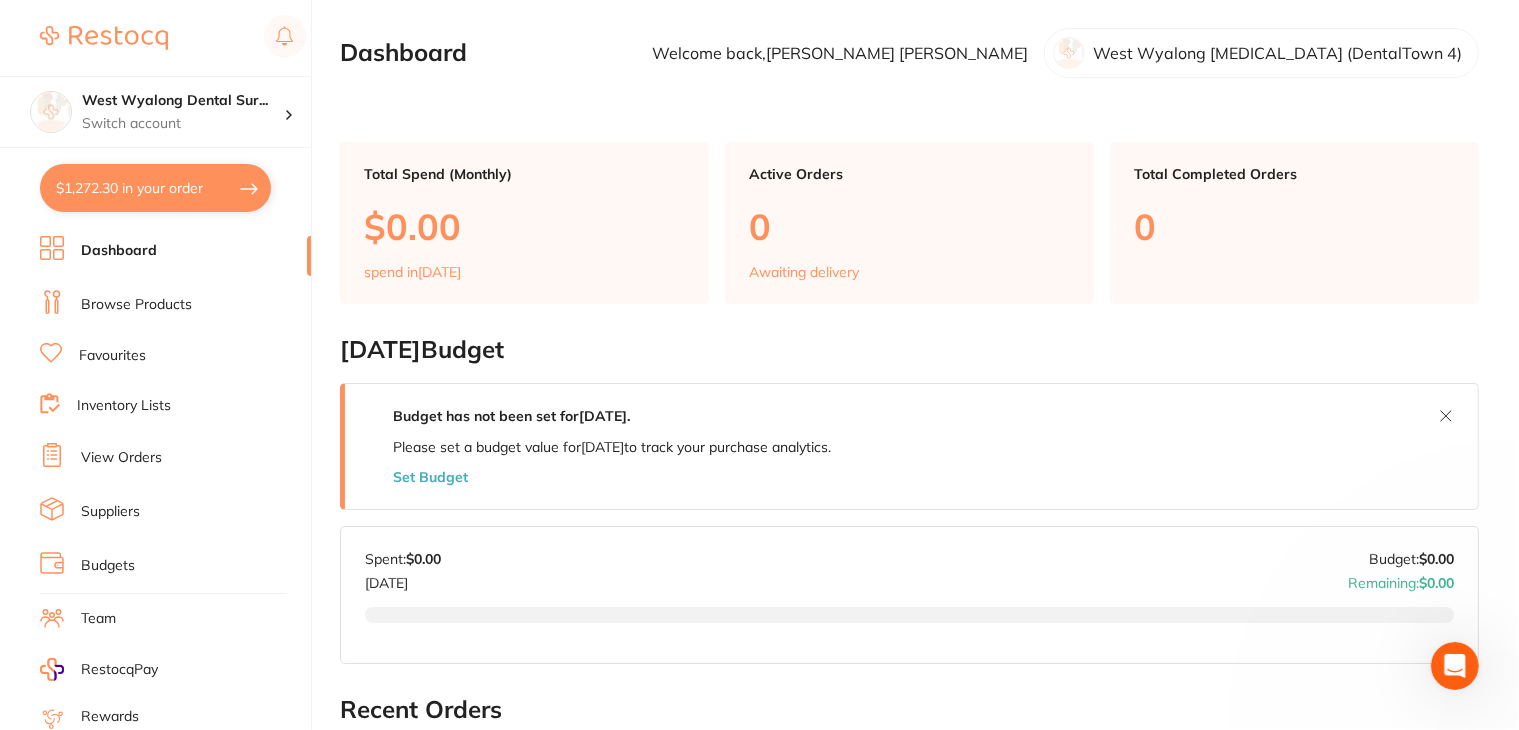 scroll, scrollTop: 0, scrollLeft: 0, axis: both 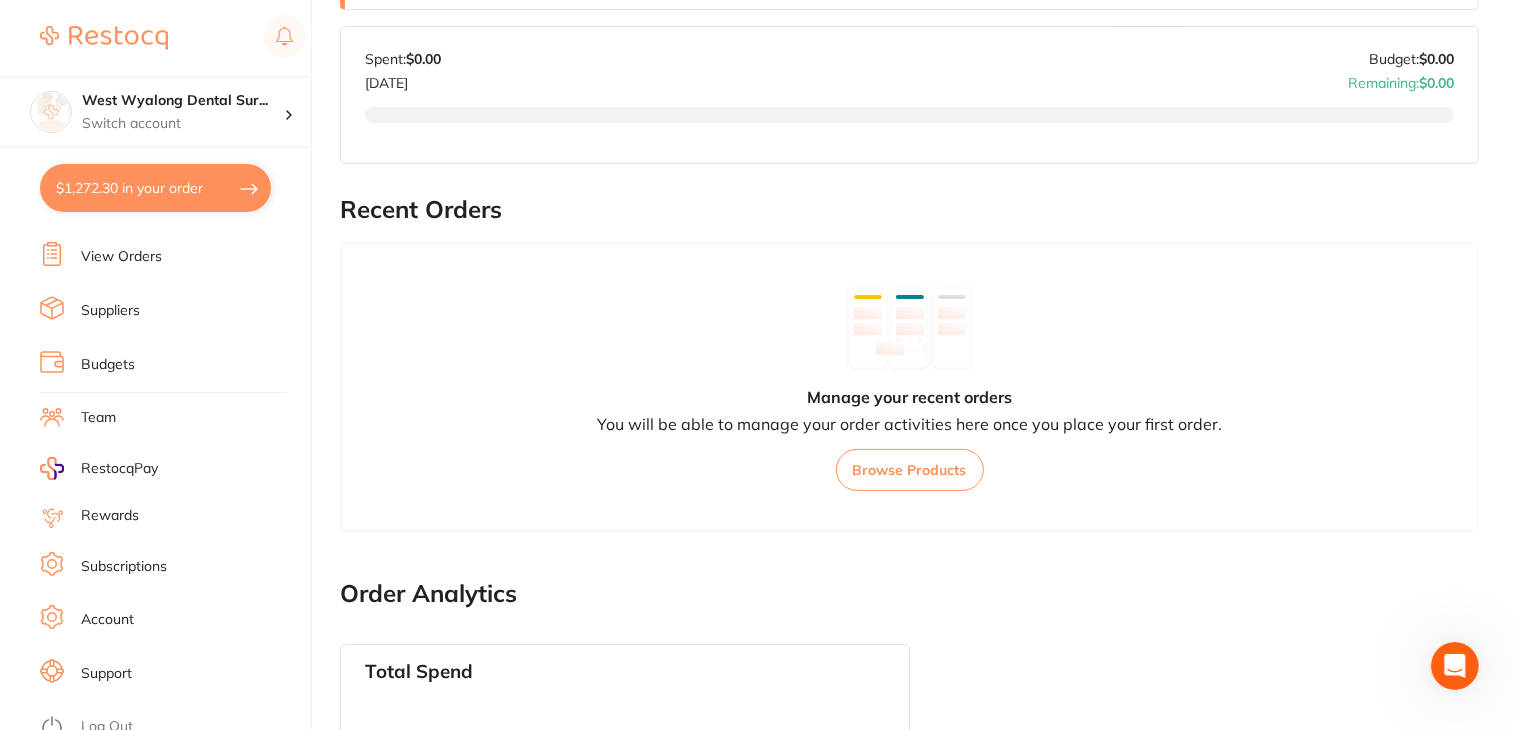 click on "Log Out" at bounding box center (107, 727) 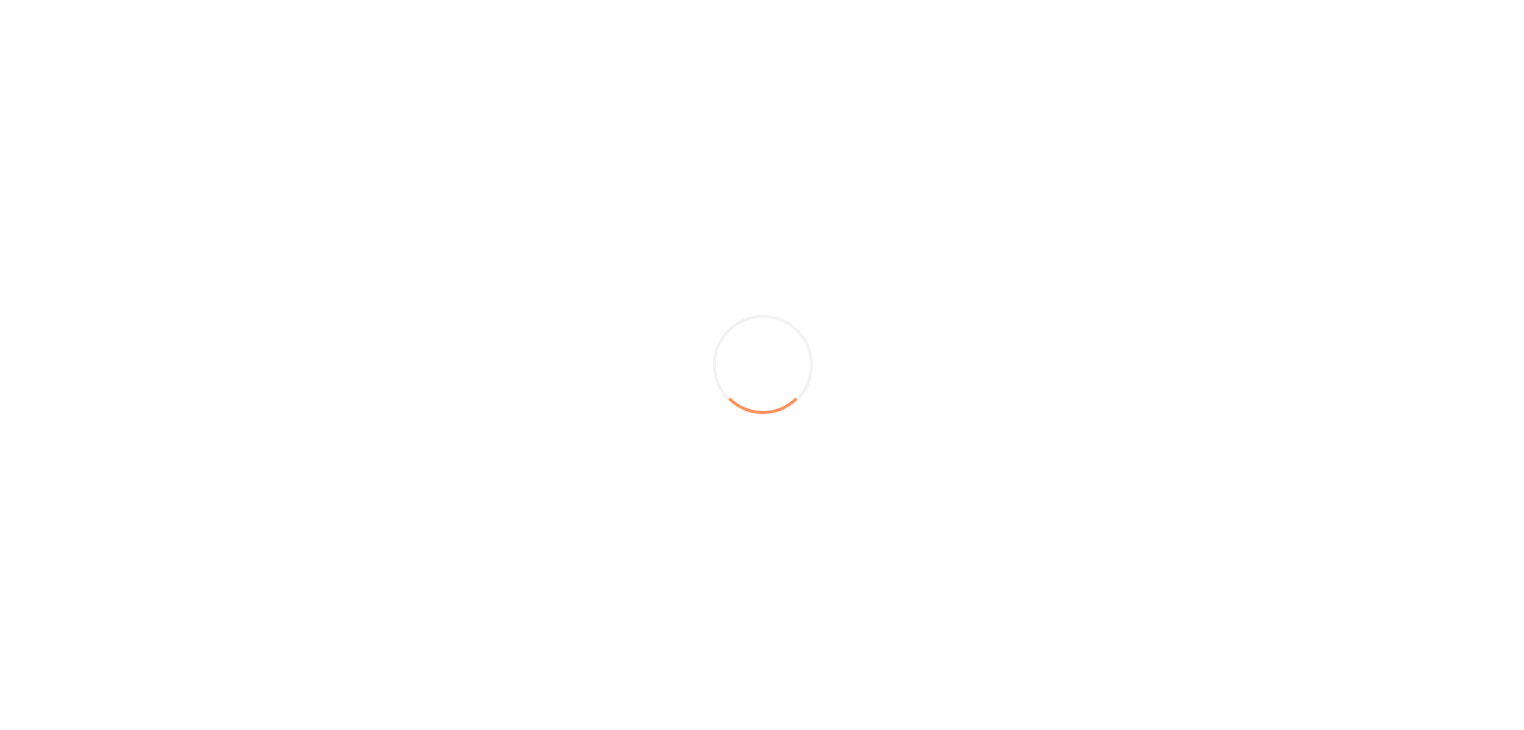 scroll, scrollTop: 0, scrollLeft: 0, axis: both 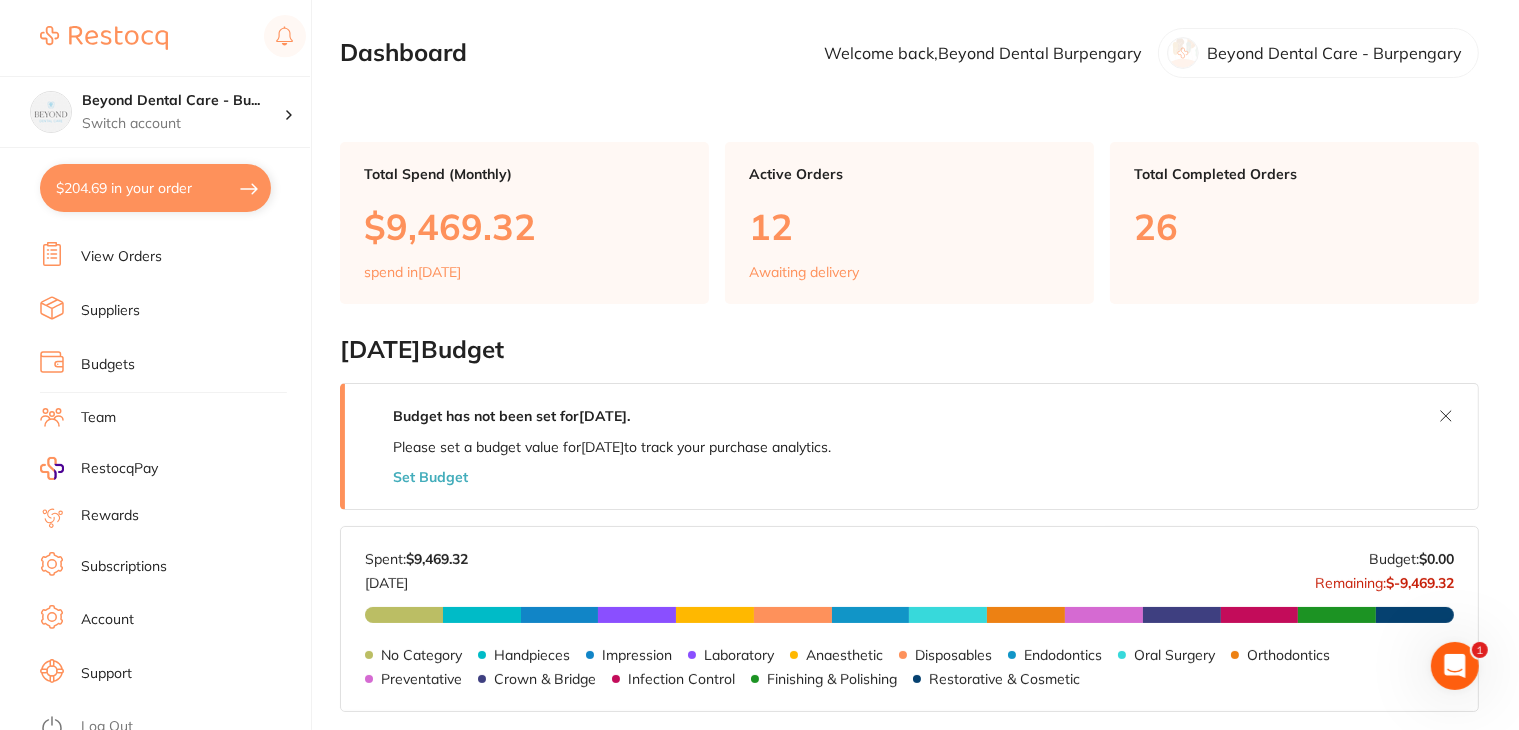 click on "Log Out" at bounding box center (107, 727) 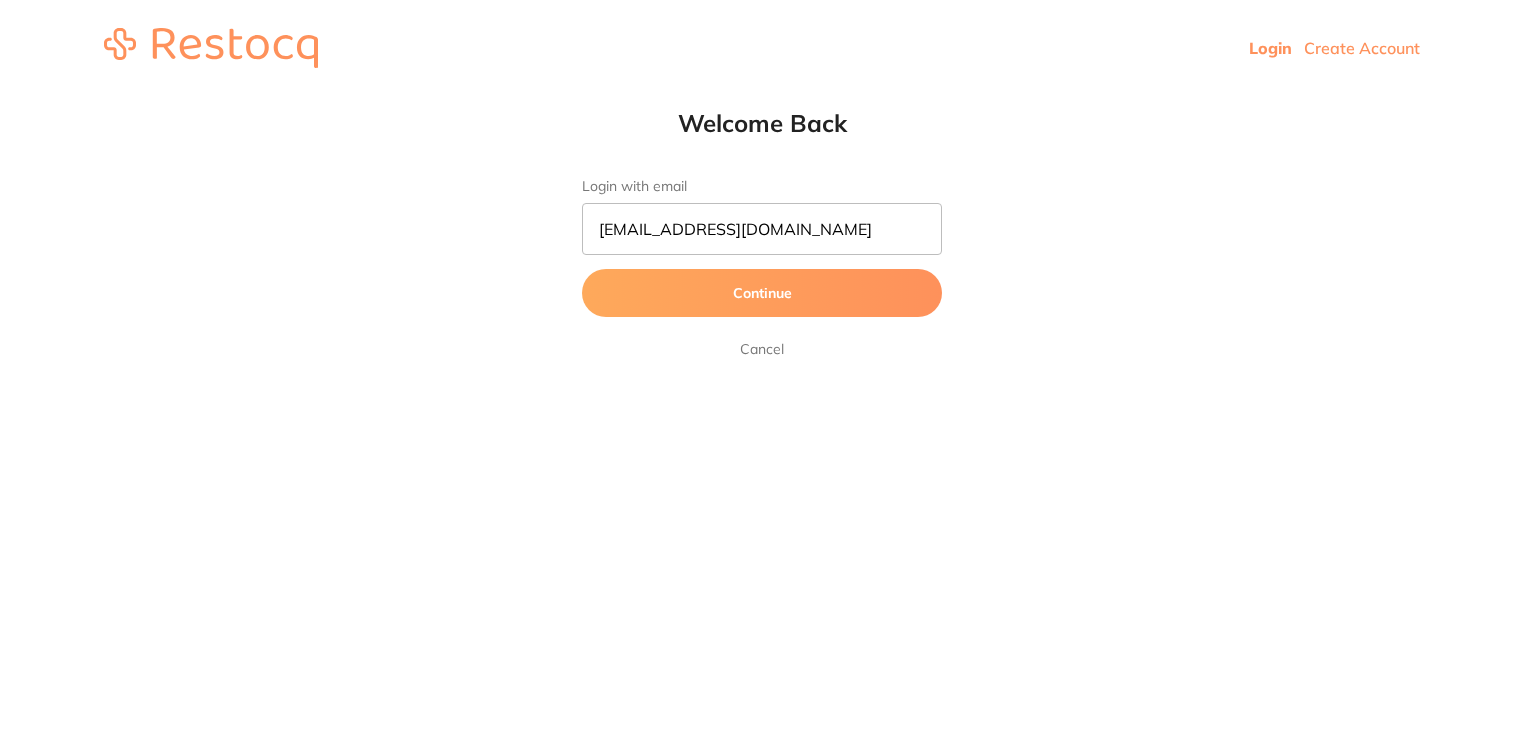 scroll, scrollTop: 0, scrollLeft: 0, axis: both 